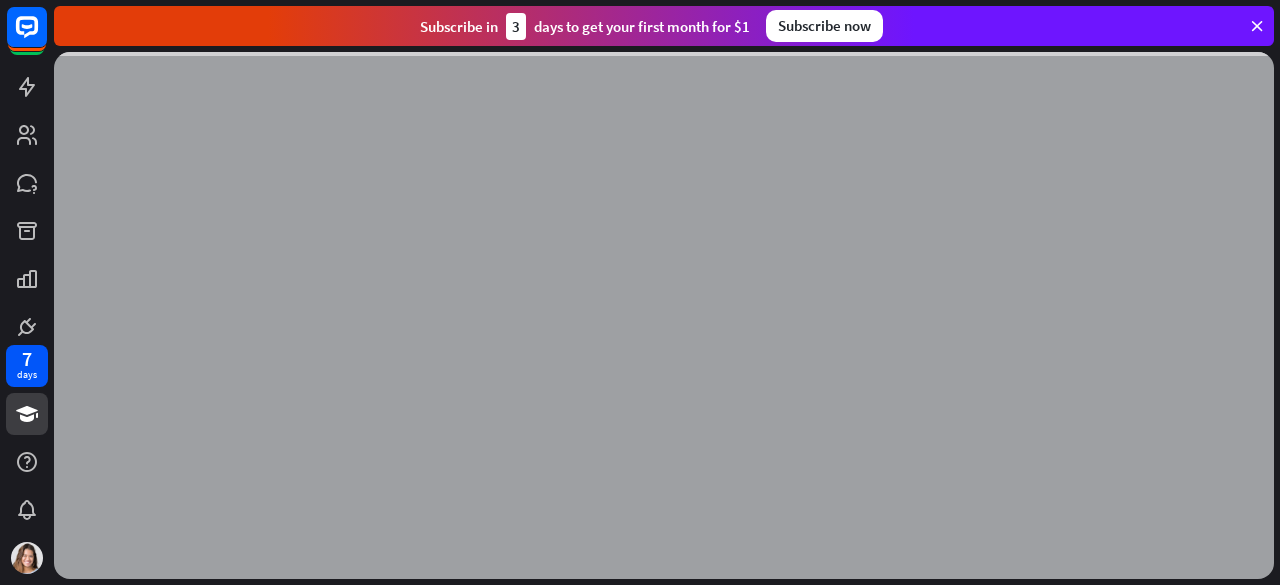 scroll, scrollTop: 0, scrollLeft: 0, axis: both 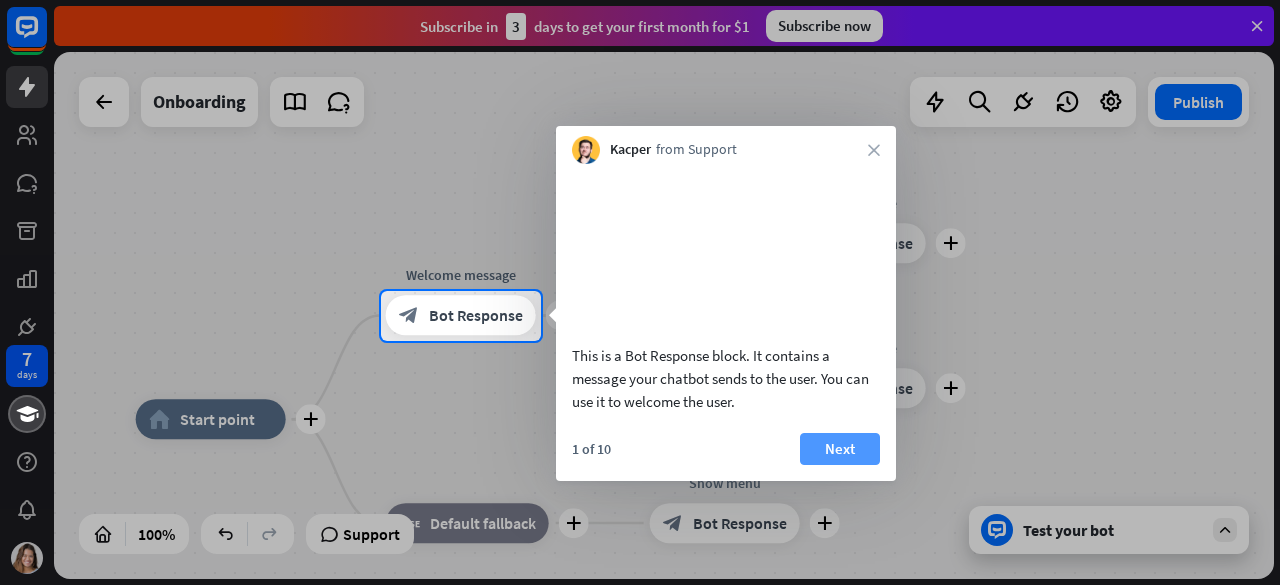 click on "Next" at bounding box center [840, 449] 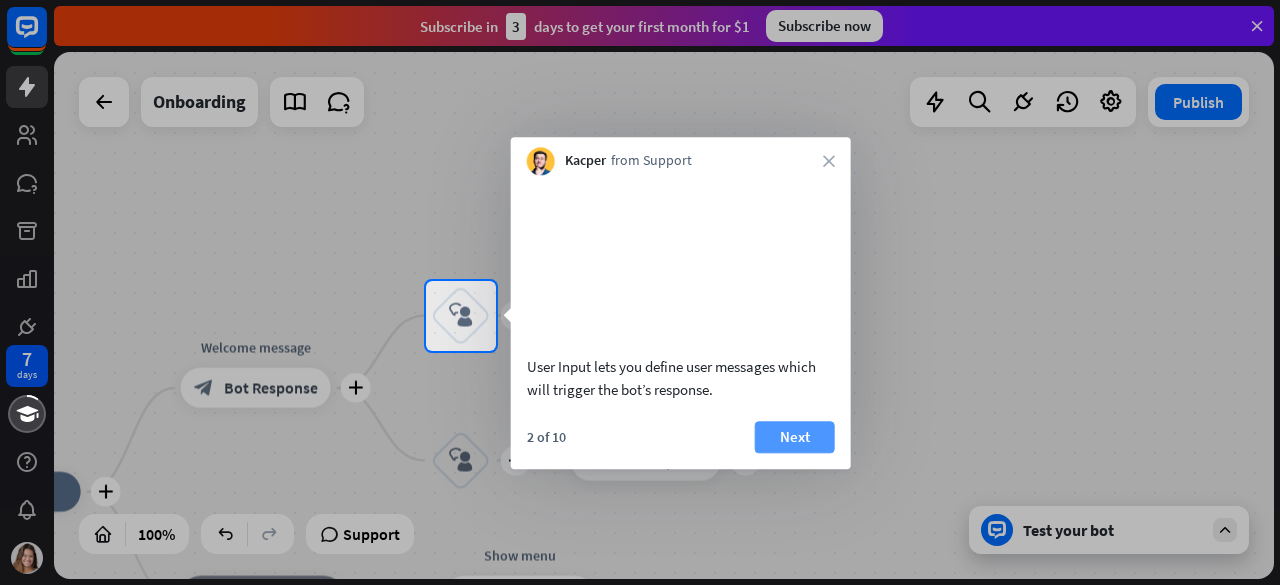 click on "Next" at bounding box center [795, 437] 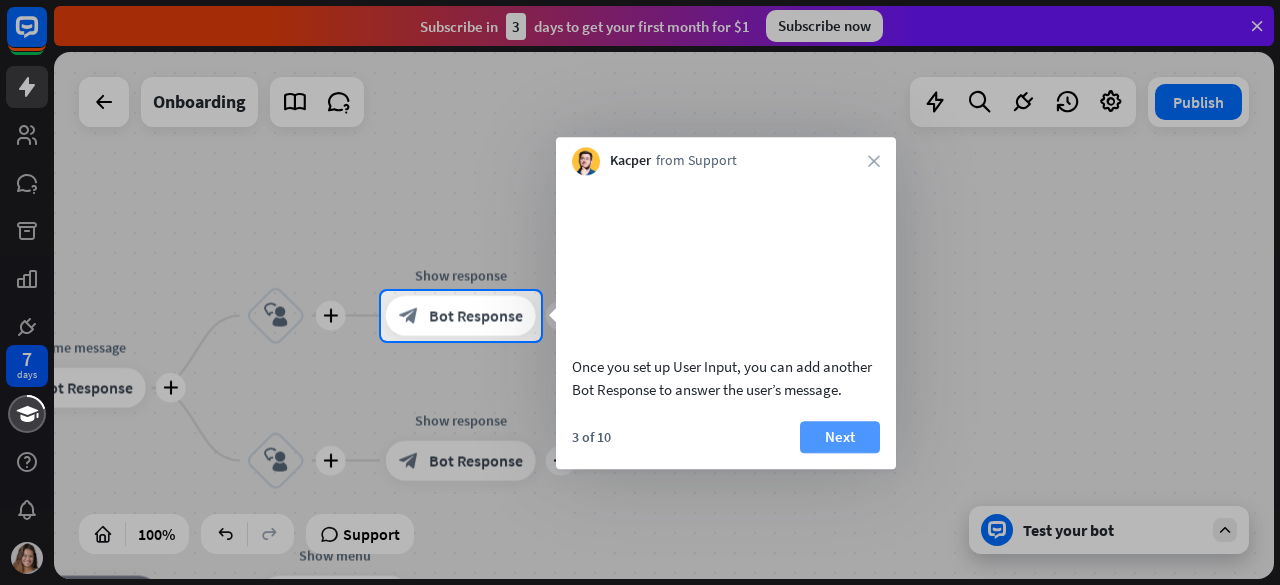 click on "Next" at bounding box center (840, 437) 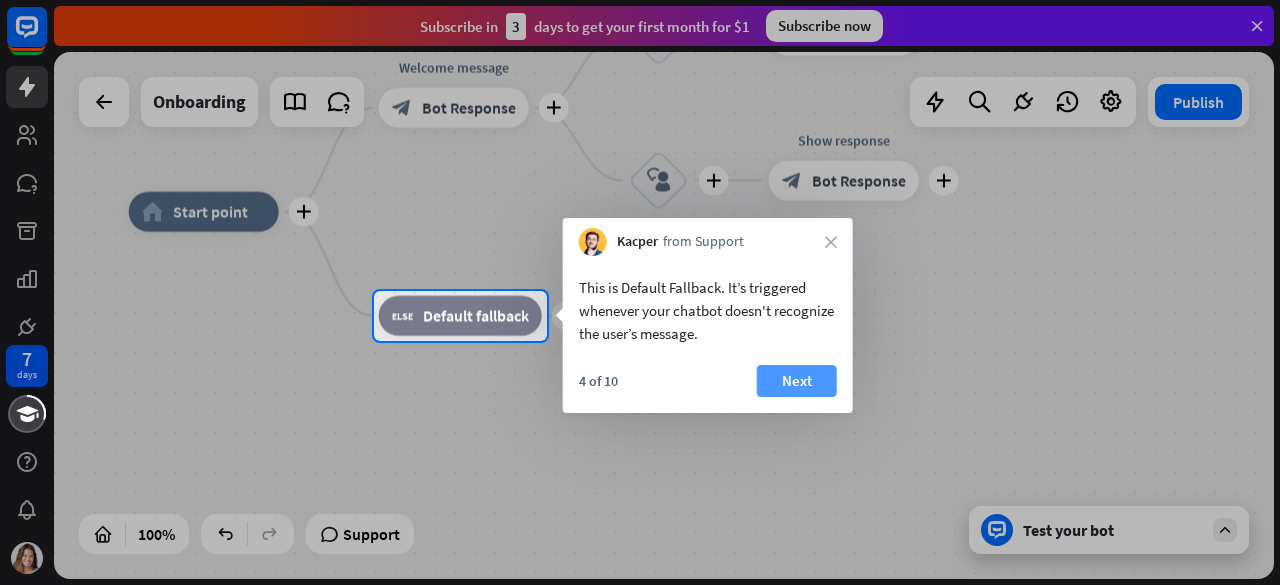 click on "Next" at bounding box center (797, 381) 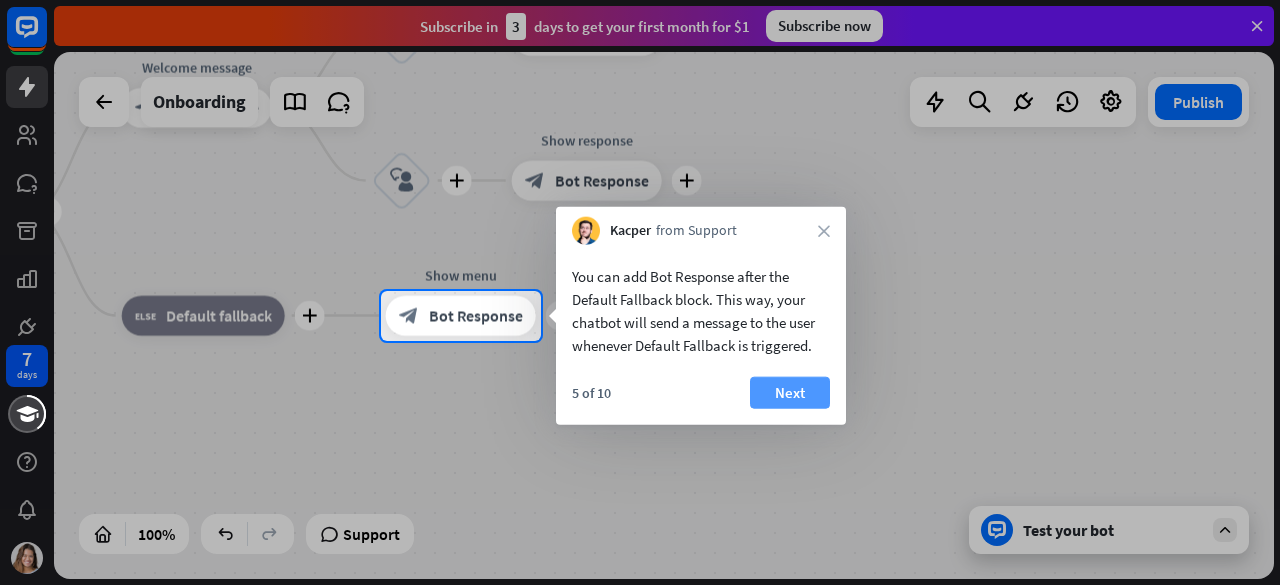 click on "Next" at bounding box center [790, 393] 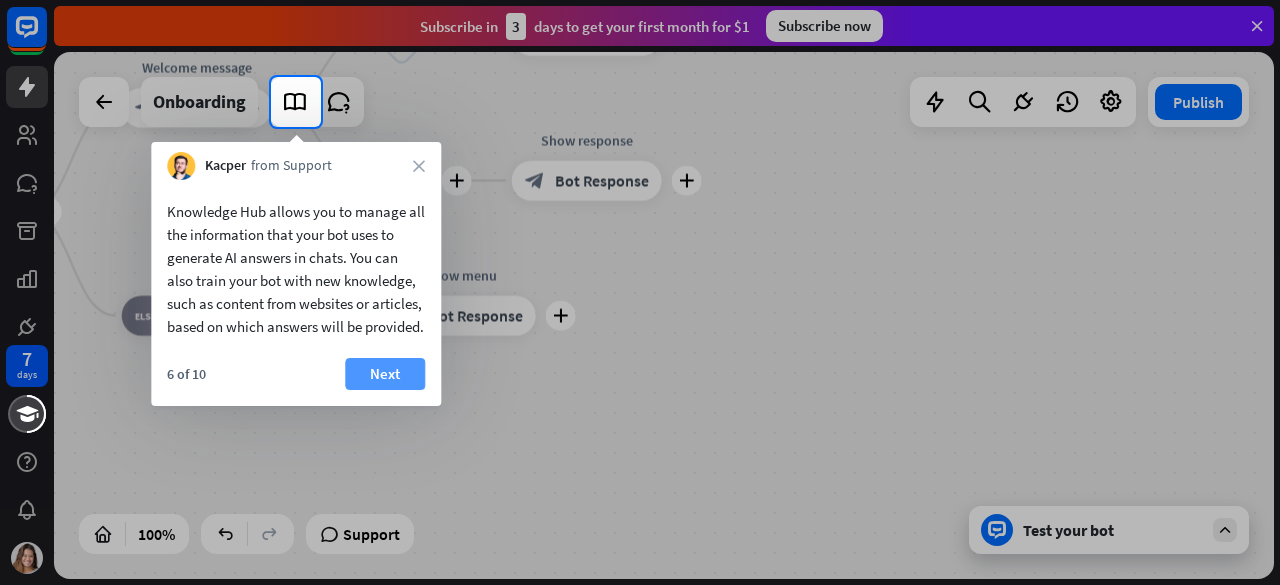 click on "Next" at bounding box center (385, 374) 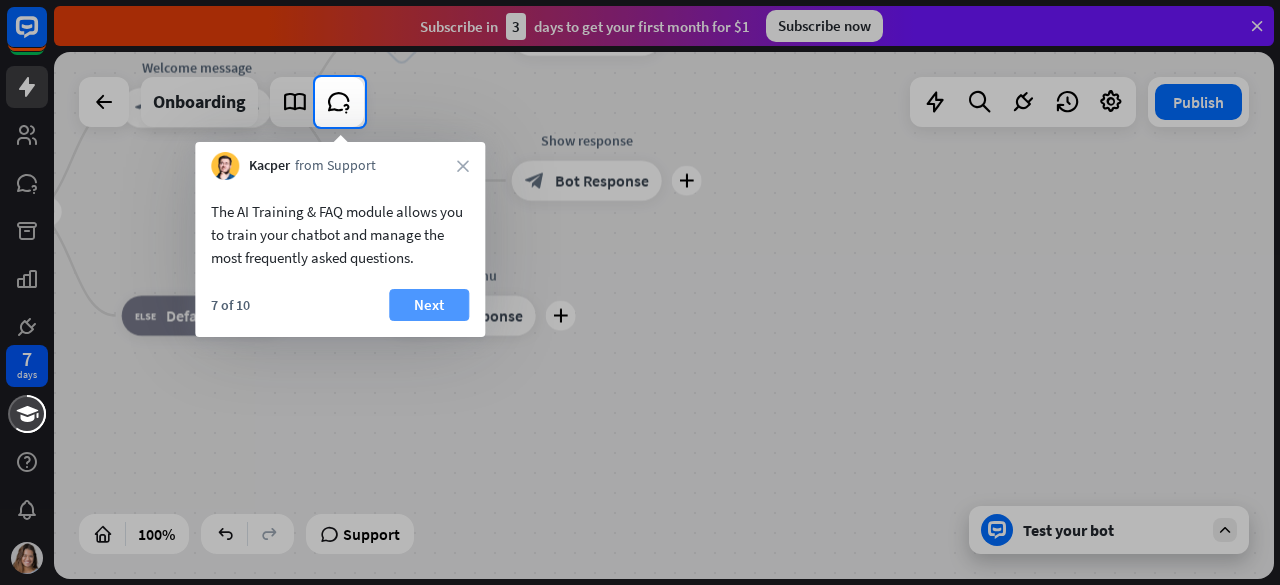 click on "Next" at bounding box center [429, 305] 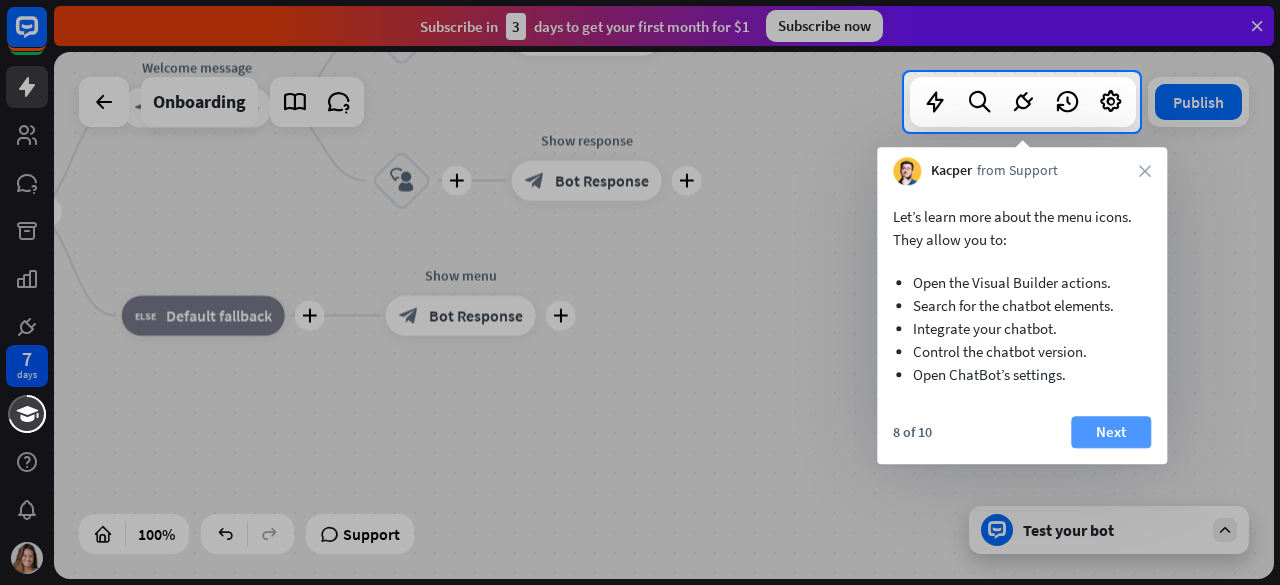 click on "Next" at bounding box center [1111, 432] 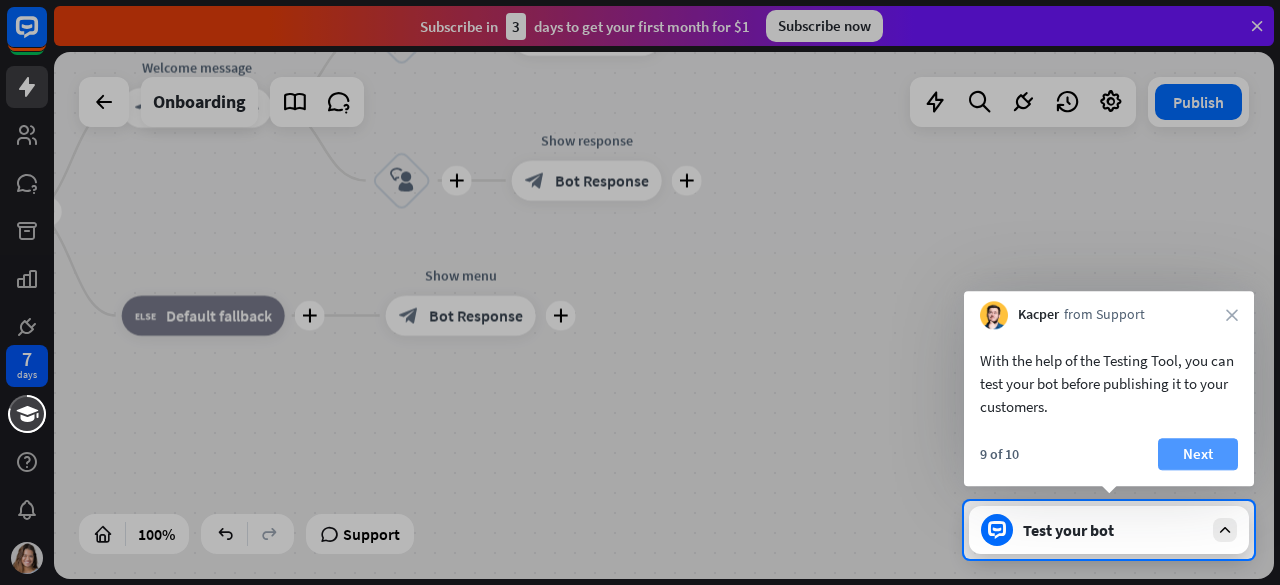 click on "Next" at bounding box center (1198, 454) 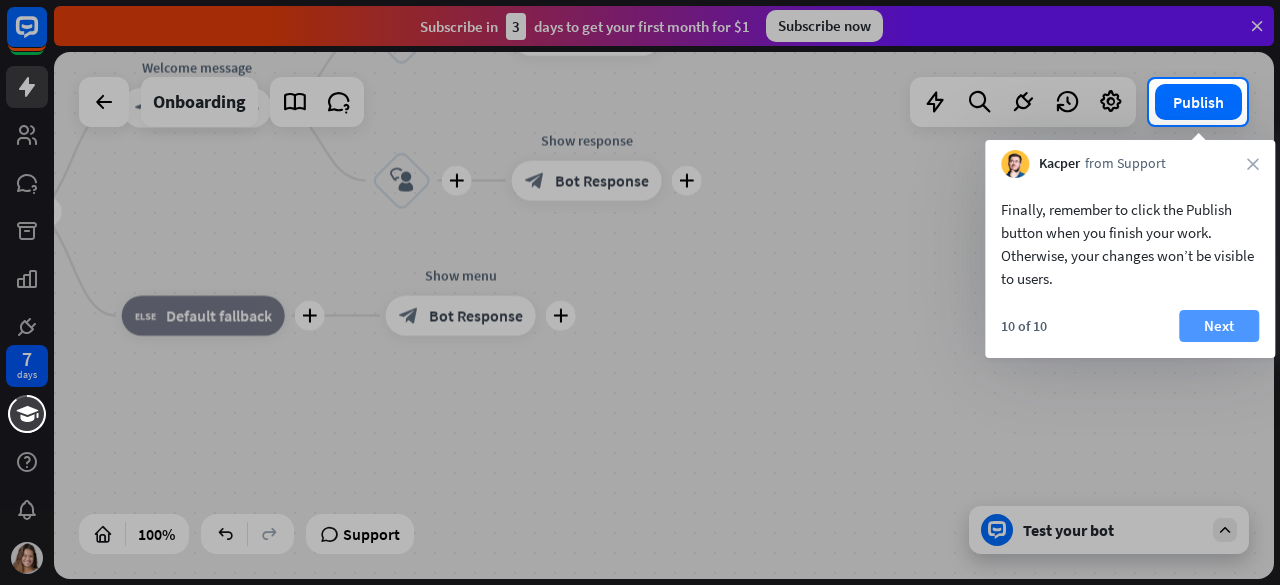 click on "Next" at bounding box center [1219, 326] 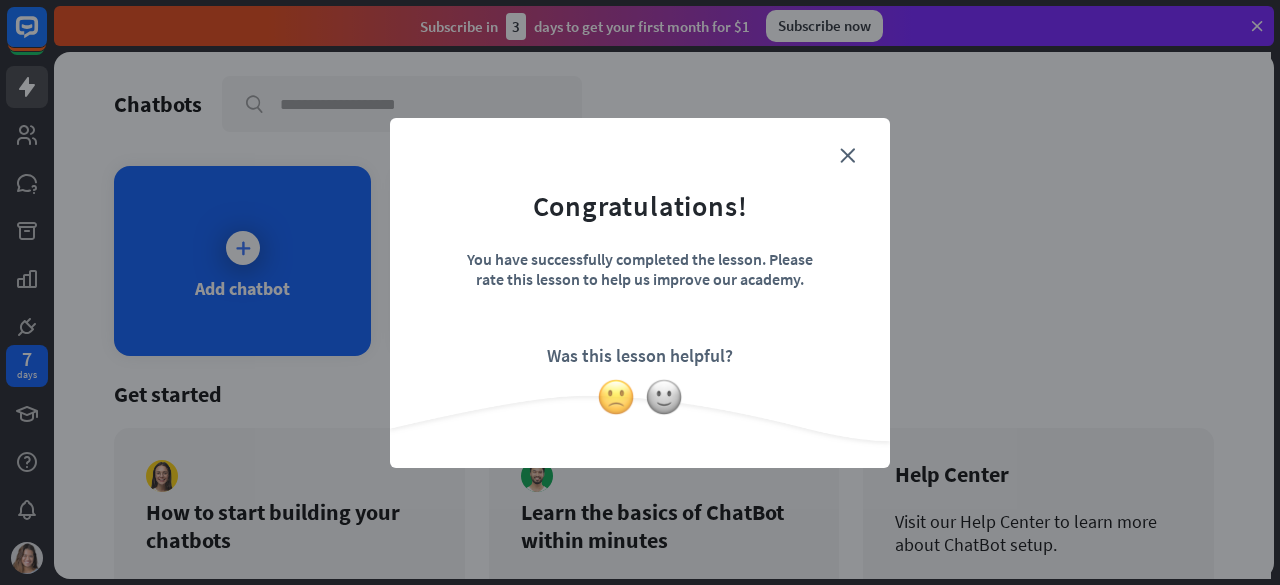 click at bounding box center [616, 397] 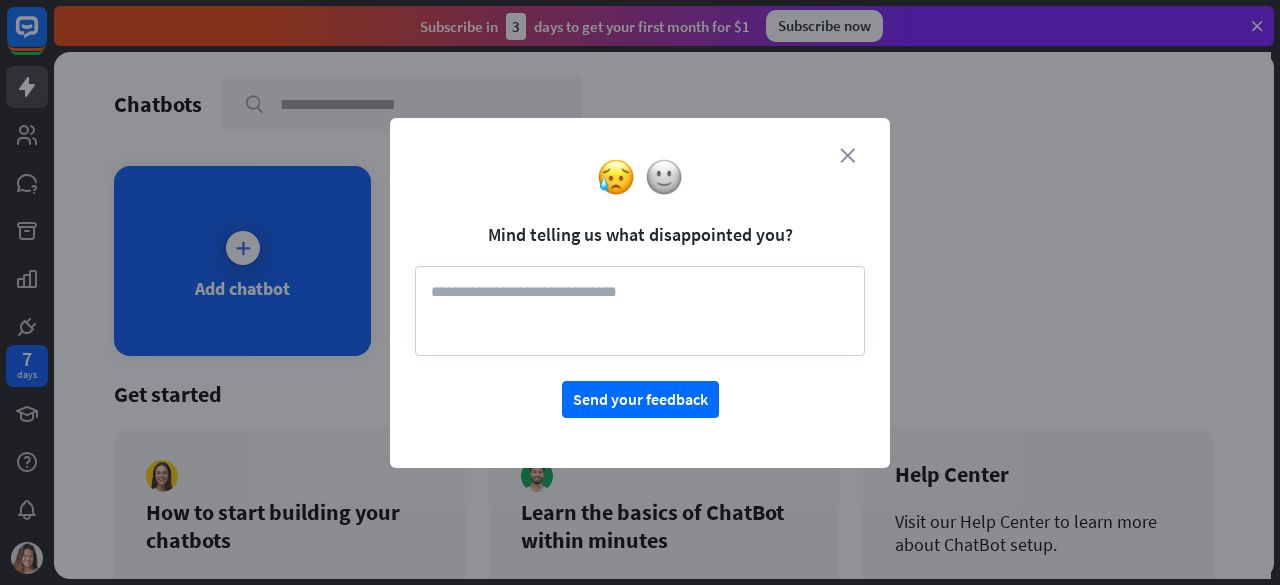 click on "close" at bounding box center (847, 155) 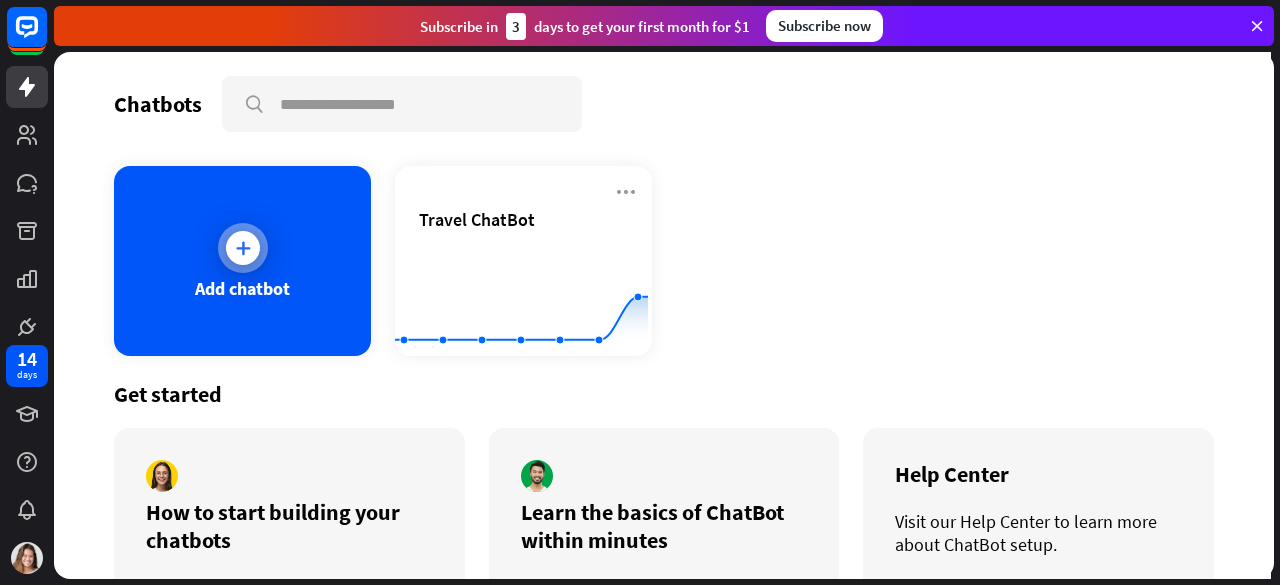 click at bounding box center (243, 248) 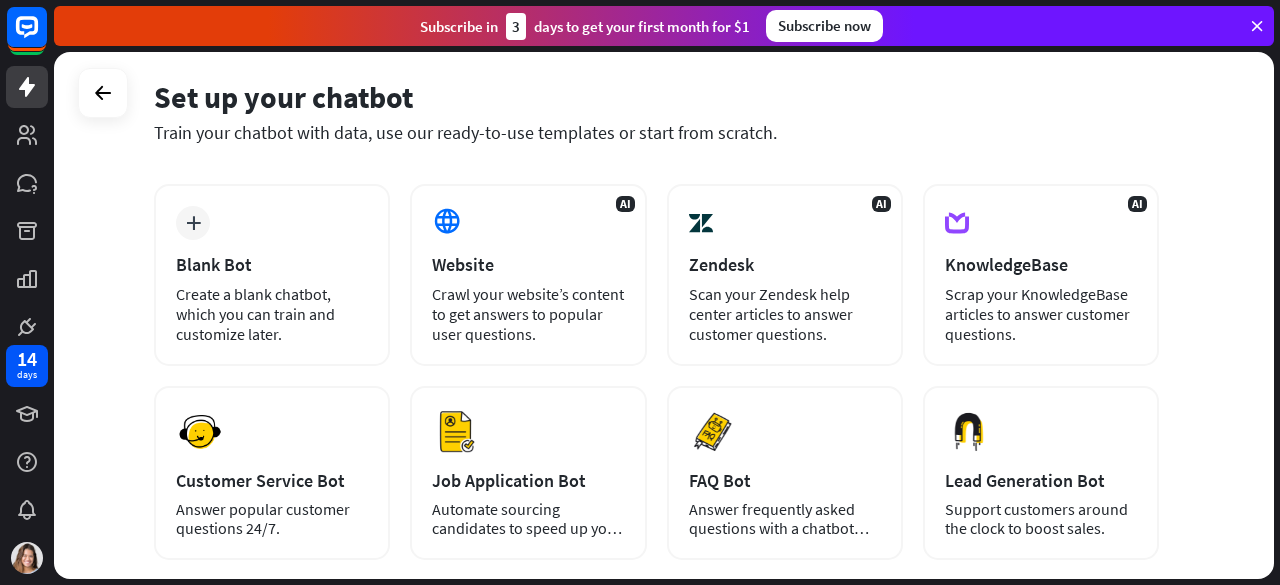 scroll, scrollTop: 76, scrollLeft: 0, axis: vertical 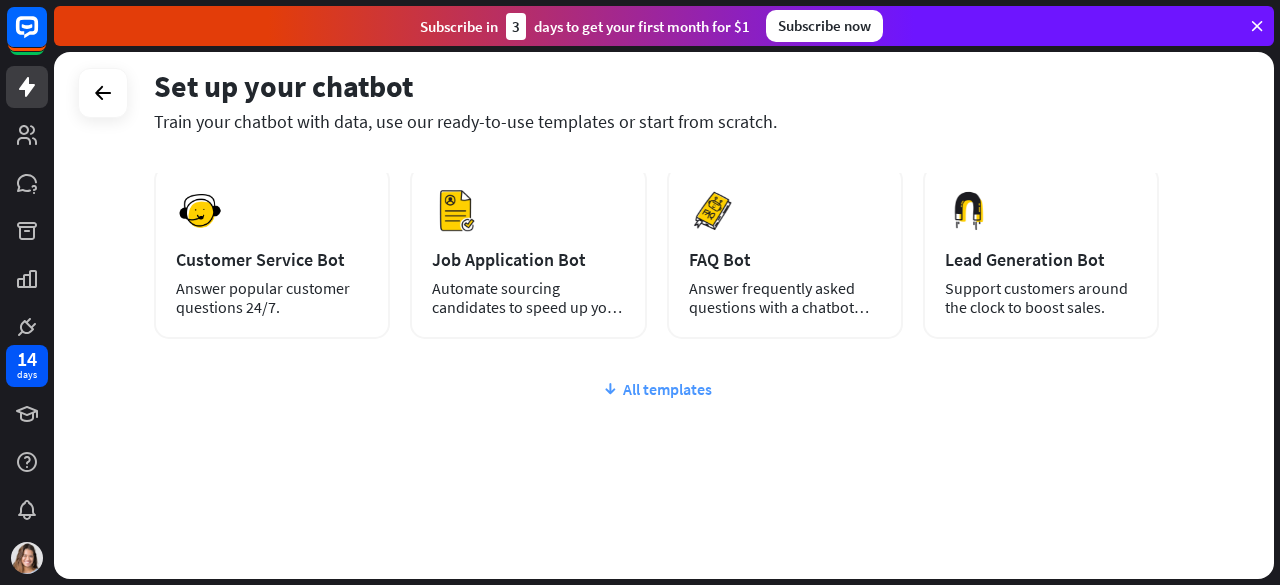 click on "All templates" at bounding box center [656, 389] 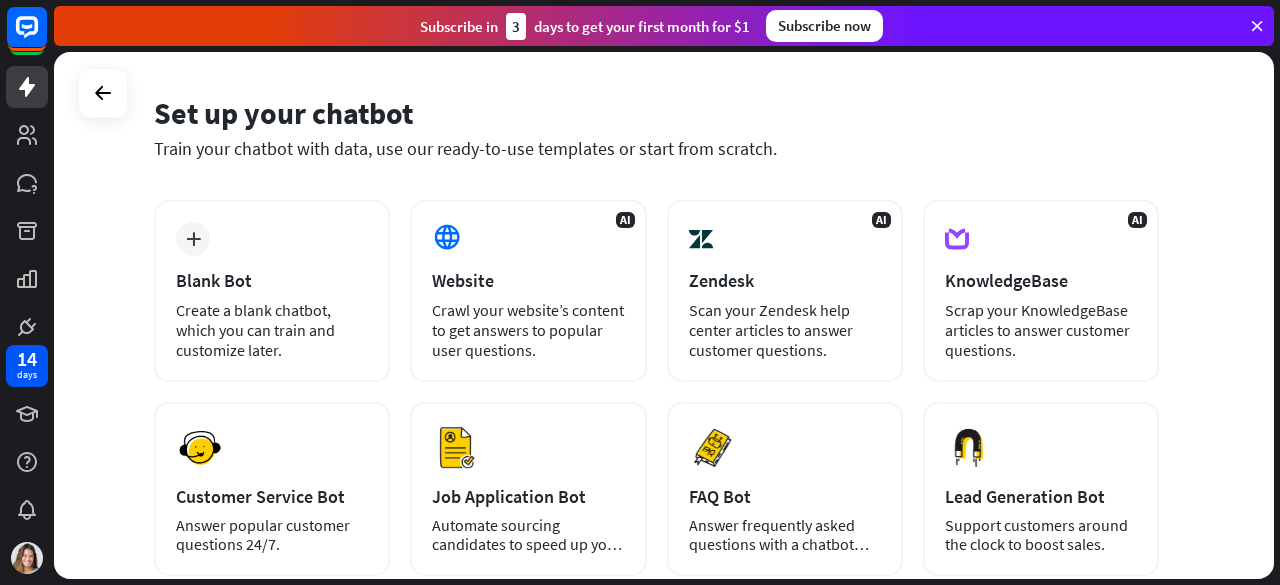 scroll, scrollTop: 8, scrollLeft: 0, axis: vertical 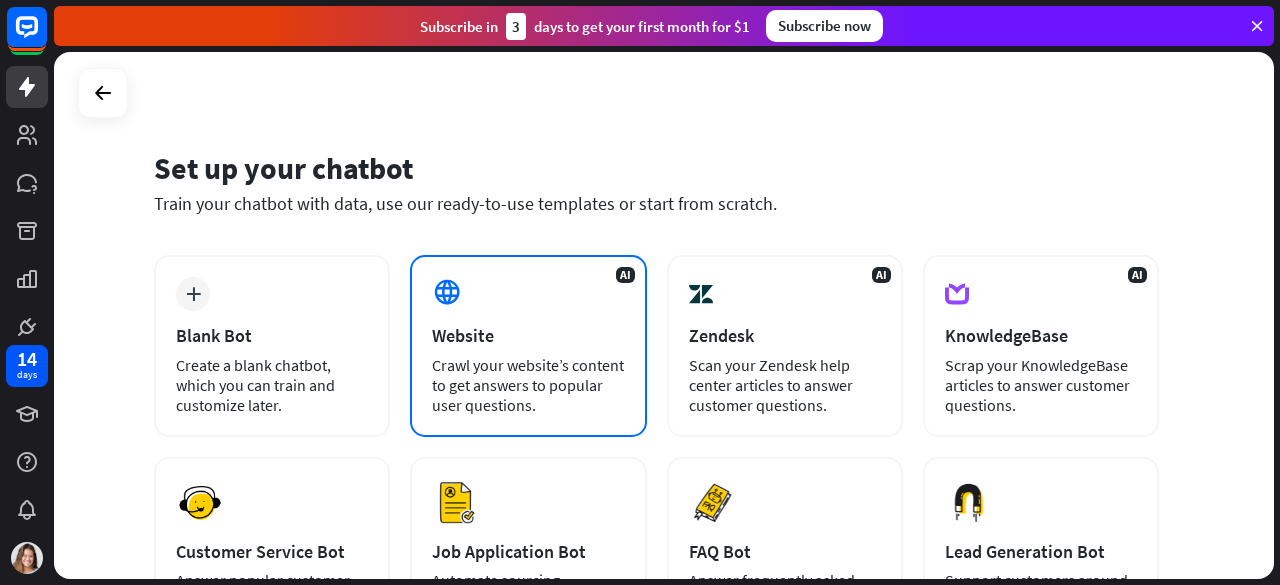 click on "Website" at bounding box center [528, 335] 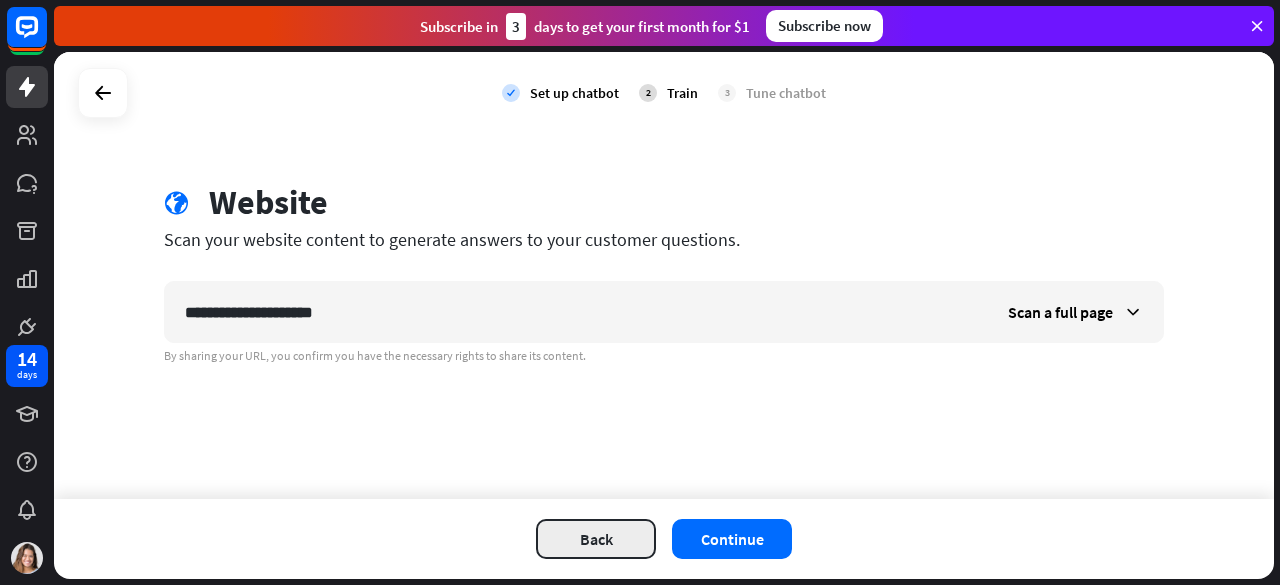 type on "**********" 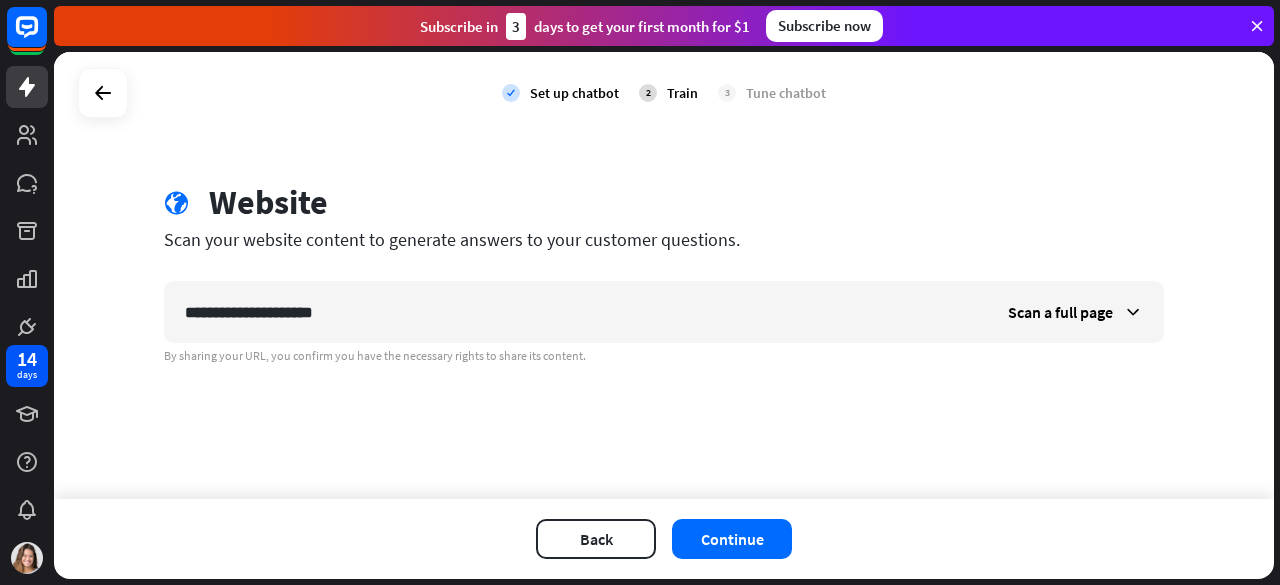 drag, startPoint x: 578, startPoint y: 539, endPoint x: 565, endPoint y: 499, distance: 42.059483 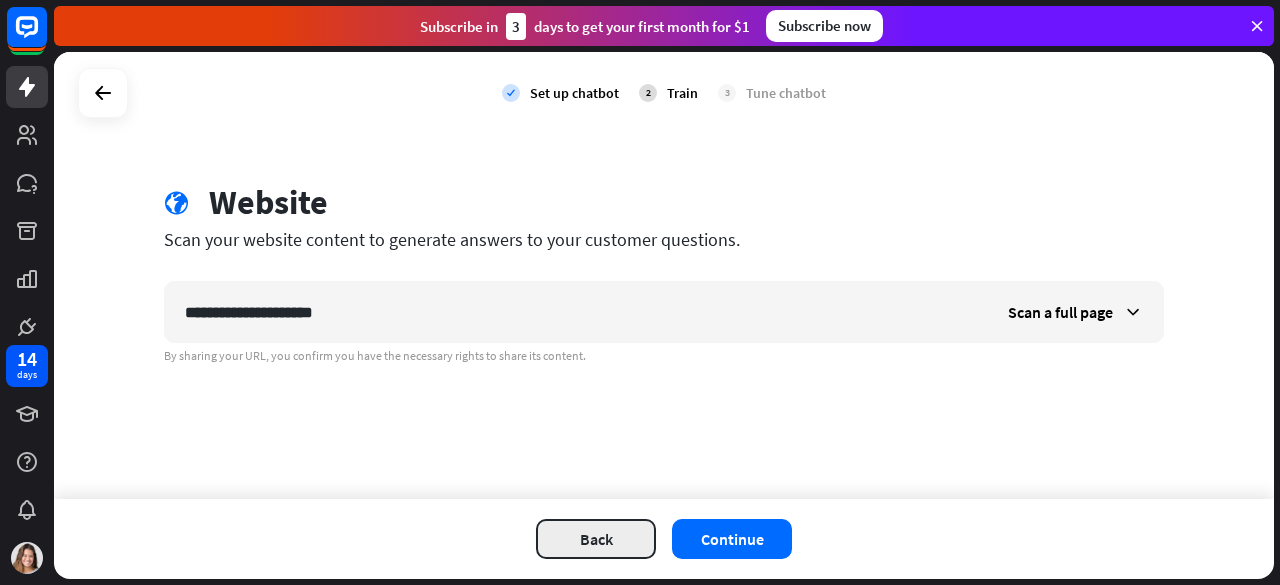 click on "Back" at bounding box center [596, 539] 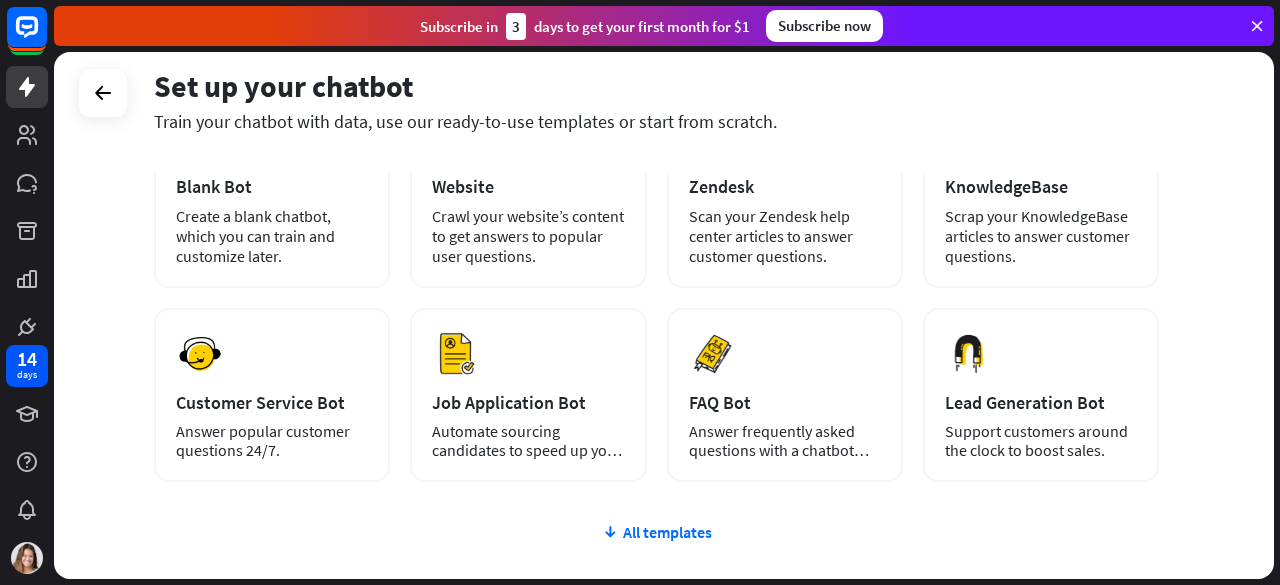 scroll, scrollTop: 154, scrollLeft: 0, axis: vertical 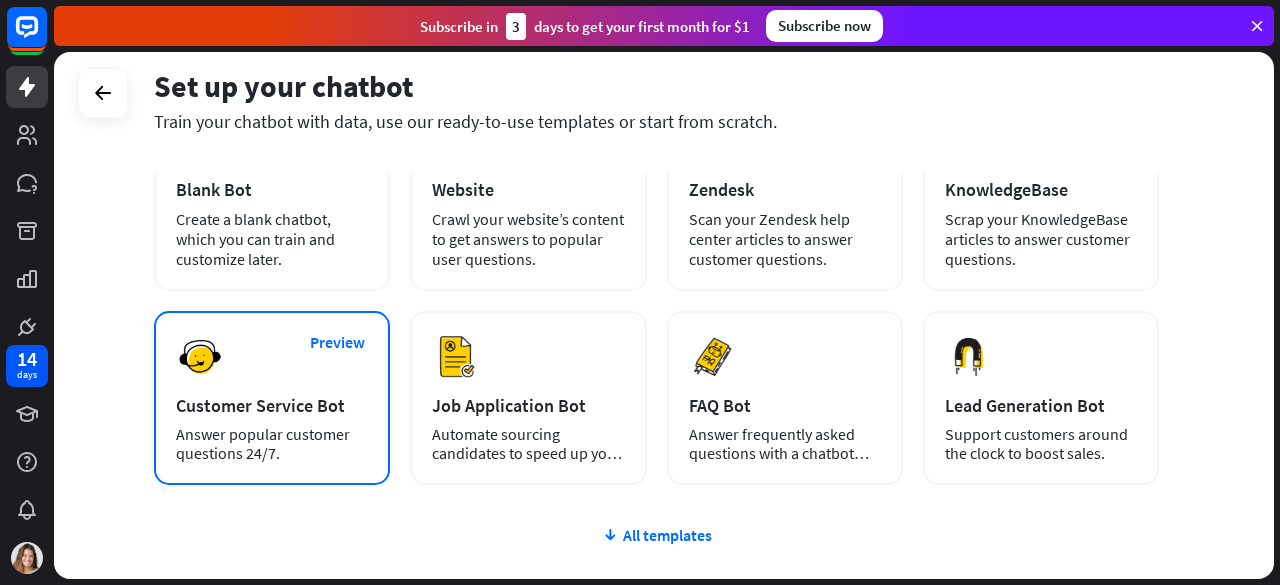 click on "Preview
Customer Service Bot
Answer popular customer questions 24/7." at bounding box center [272, 398] 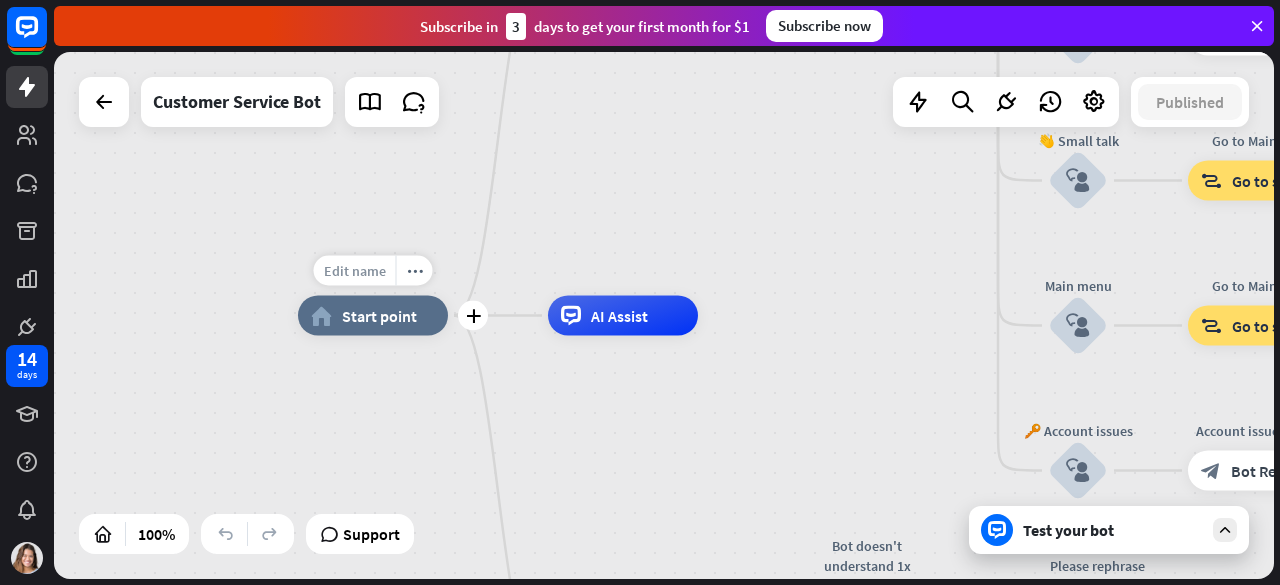 click on "Edit name" at bounding box center [355, 271] 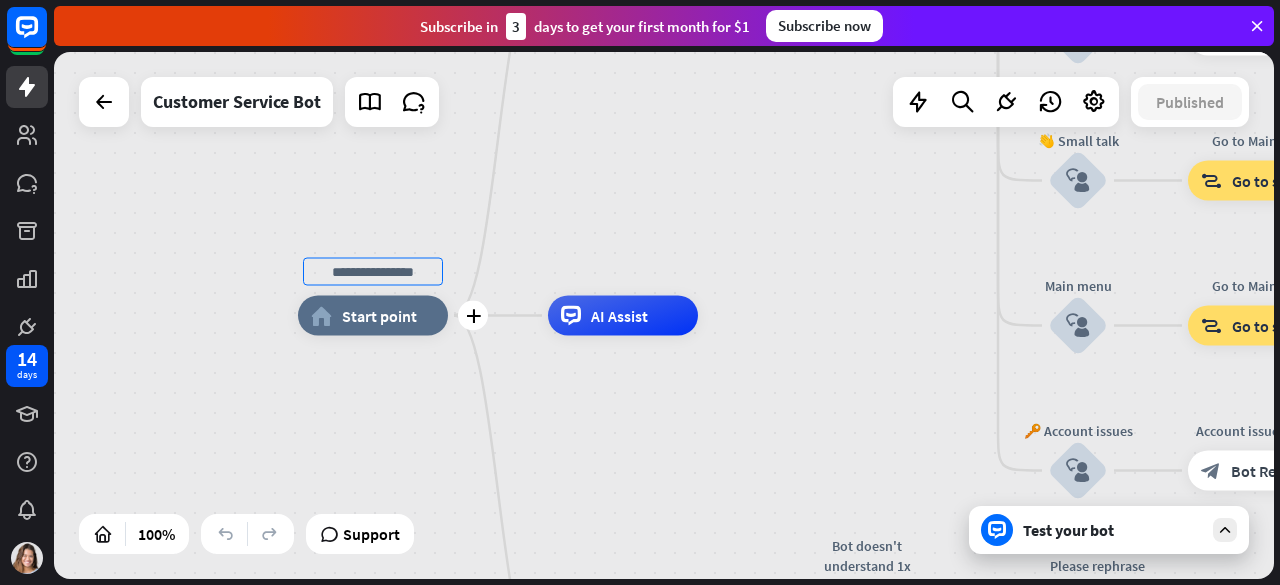 click at bounding box center (373, 272) 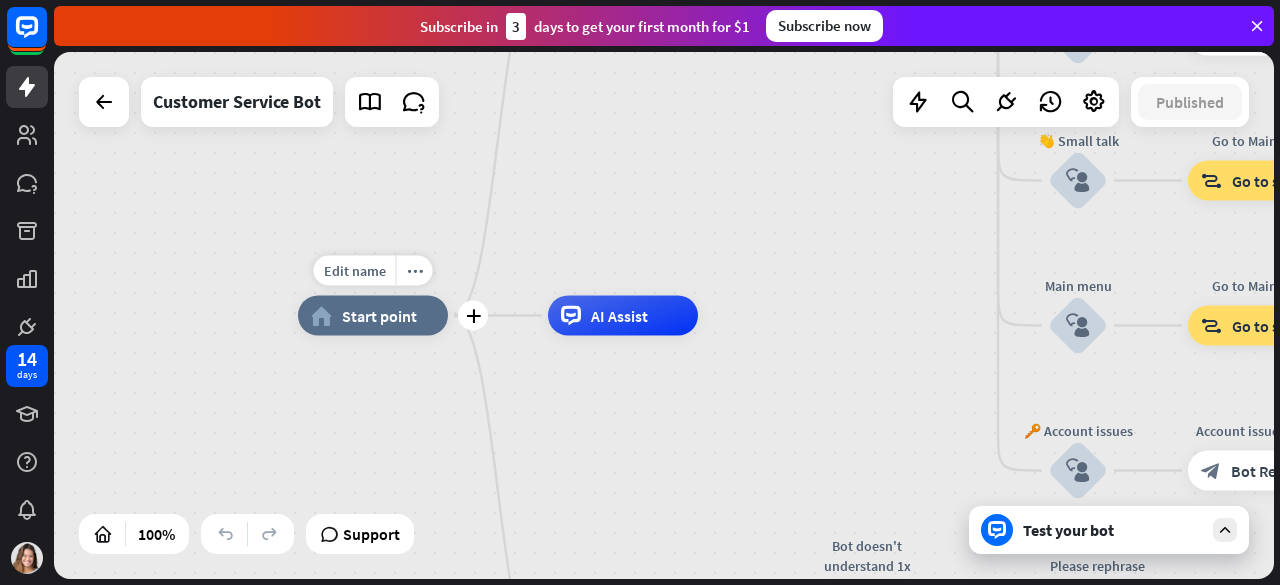 click on "home_2   Start point" at bounding box center (373, 316) 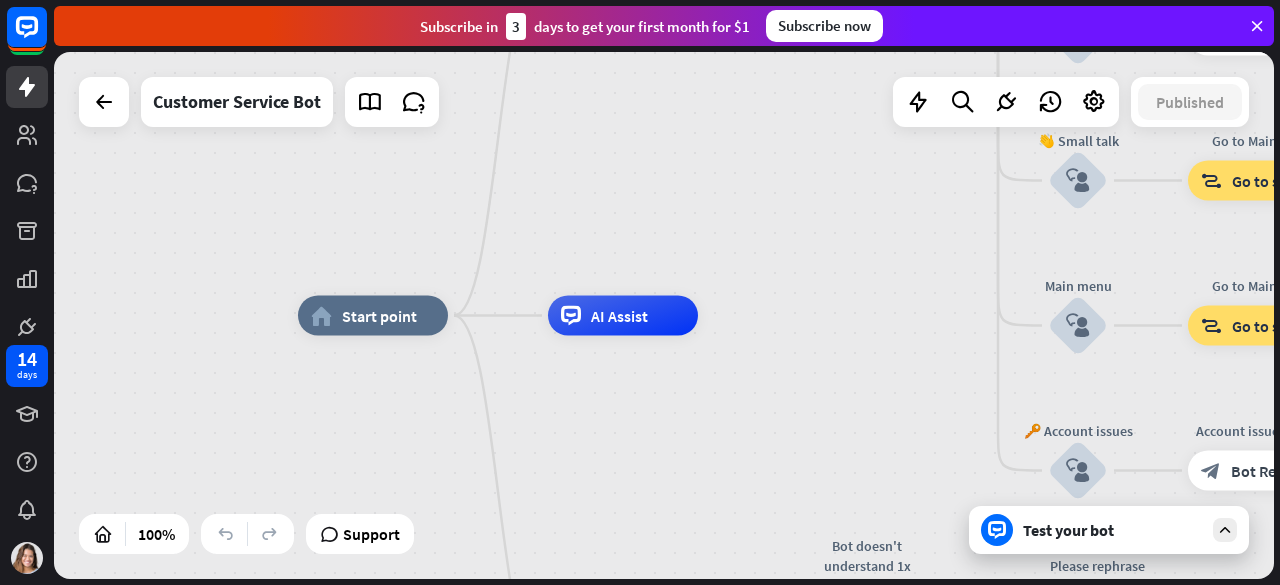 click on "home_2   Start point                 Welcome message   block_bot_response   Bot Response                 🔙 Main menu   block_bot_response   Bot Response                 Our offer   block_user_input                 Select product category   block_bot_response   Bot Response                 ❓ Question   block_user_input                 How can I help you?   block_bot_response   Bot Response                 FAQ   block_user_input                 Type your question   block_bot_response   Bot Response                 Popular questions   block_faq                 Feedback   block_user_input                 Feedback flow   builder_tree   Flow                 Newsletter   block_user_input                 Newsletter flow   builder_tree   Flow                 Contact us   block_user_input                 Contact info   block_bot_response   Bot Response                 👋 Small talk   block_user_input                 Go to Main menu   block_goto   Go to step                 Main menu" at bounding box center [908, 579] 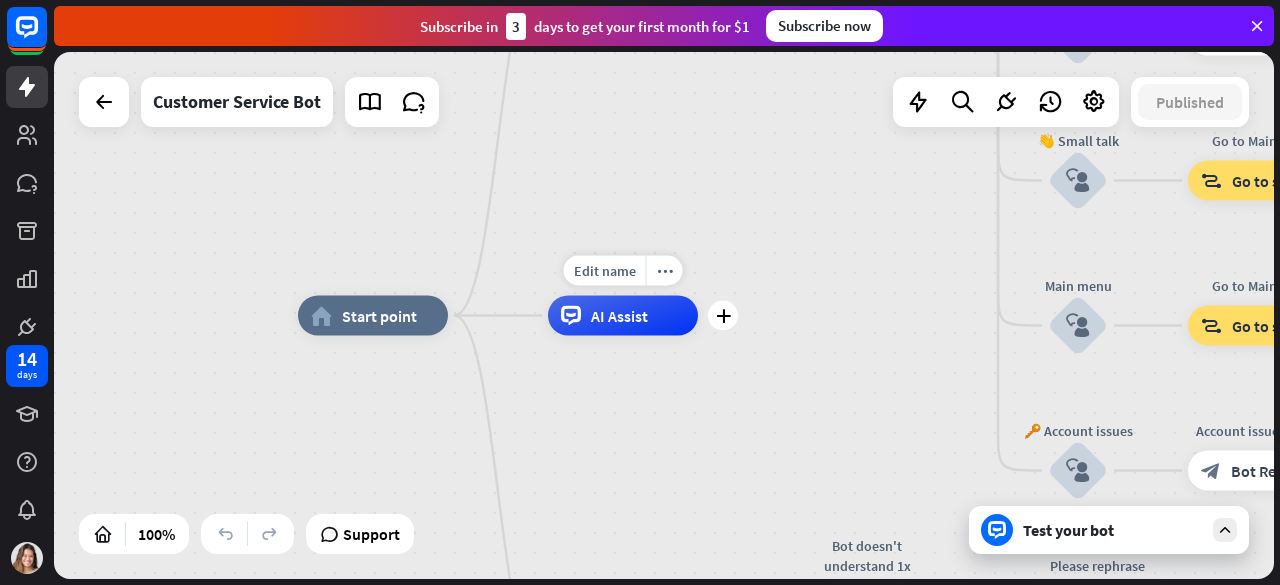 click on "AI Assist" at bounding box center [623, 316] 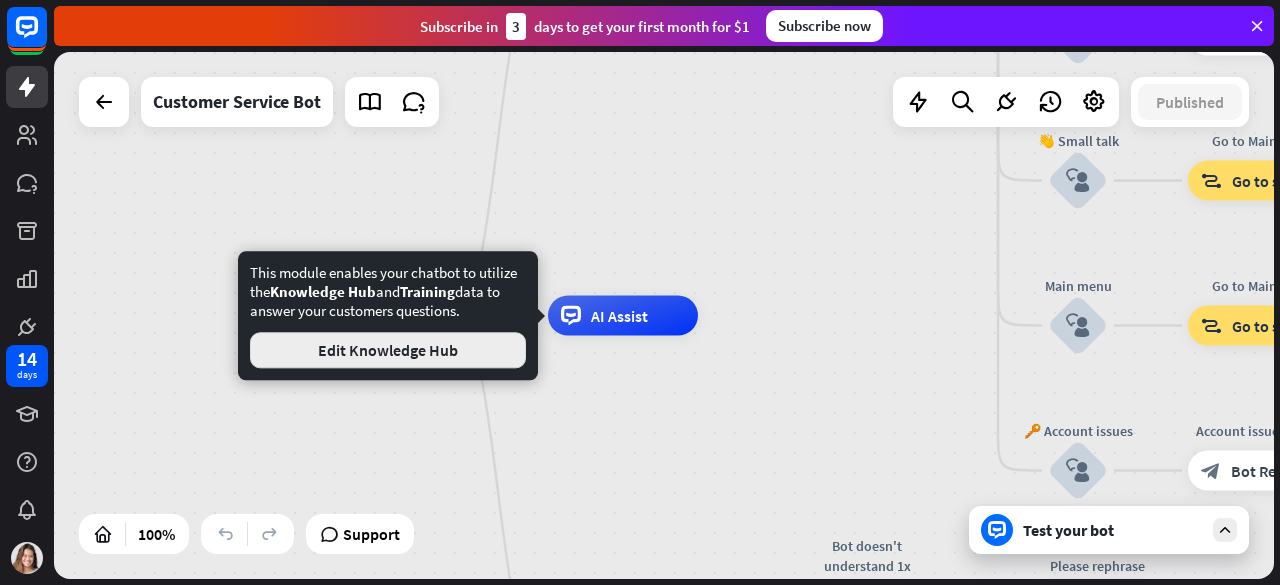 click on "Edit Knowledge Hub" at bounding box center [388, 350] 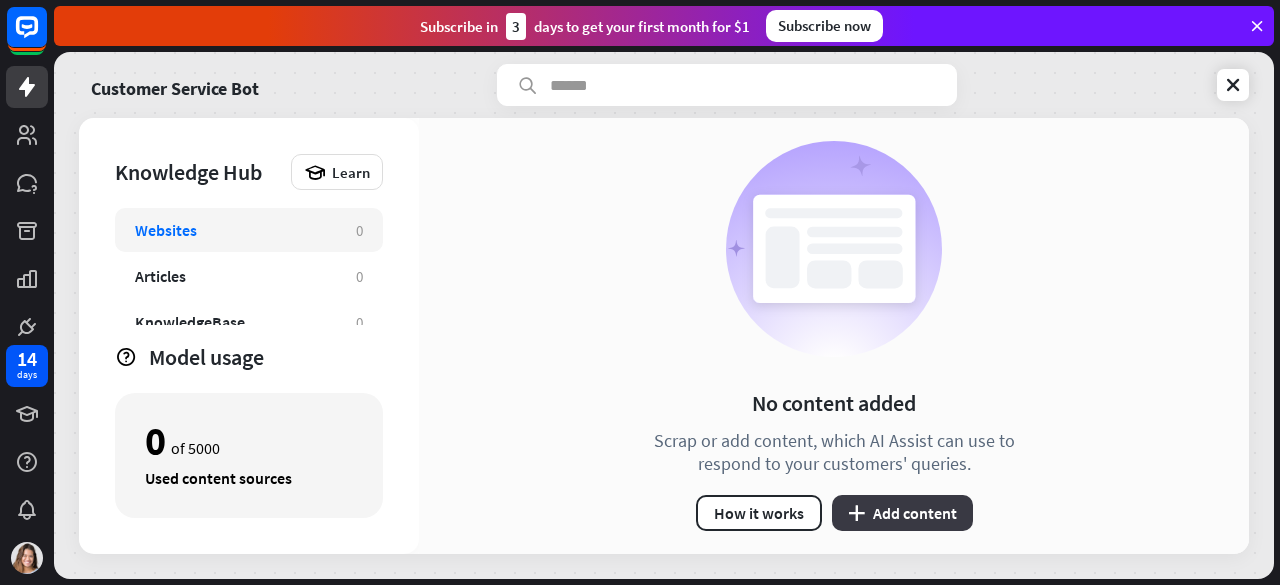 click on "plus
Add content" at bounding box center (902, 513) 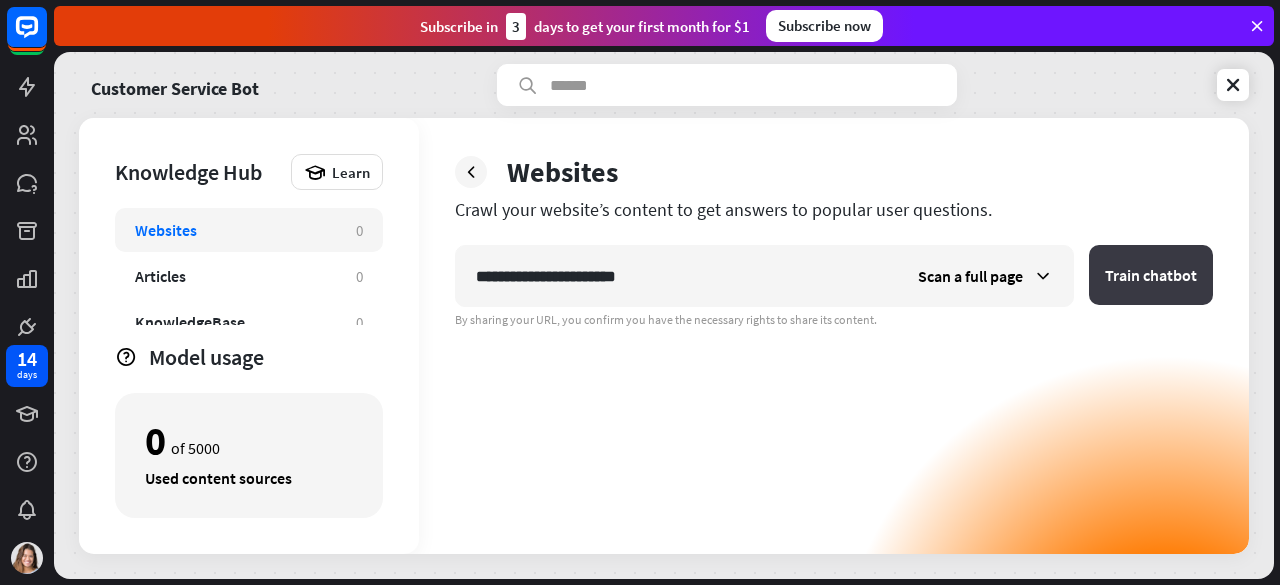 type on "**********" 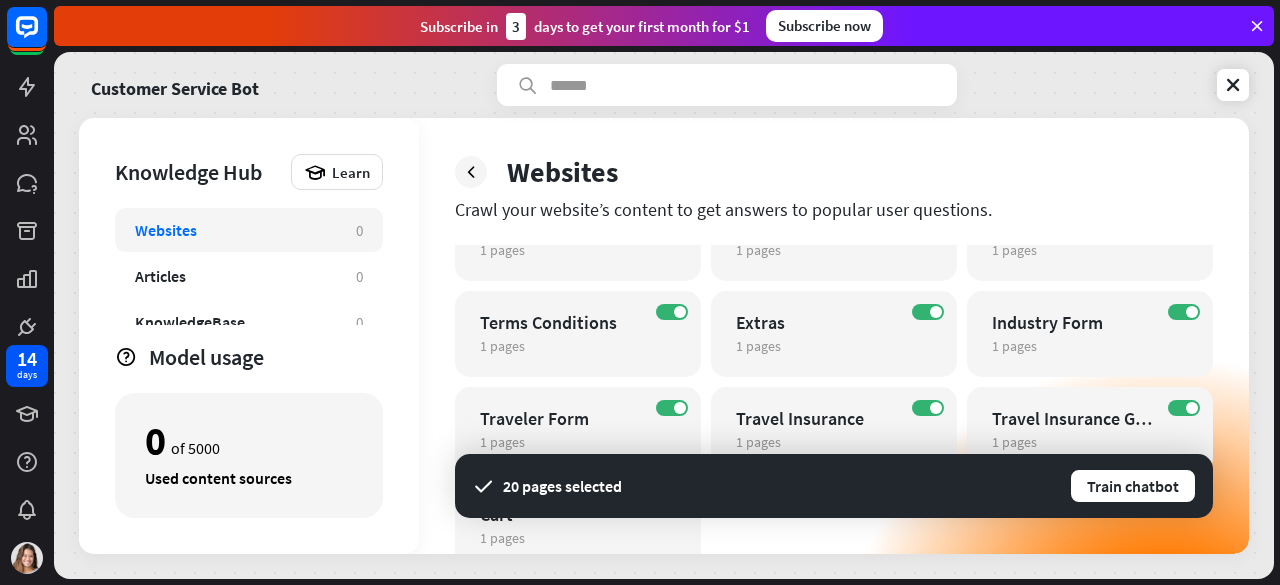 scroll, scrollTop: 366, scrollLeft: 0, axis: vertical 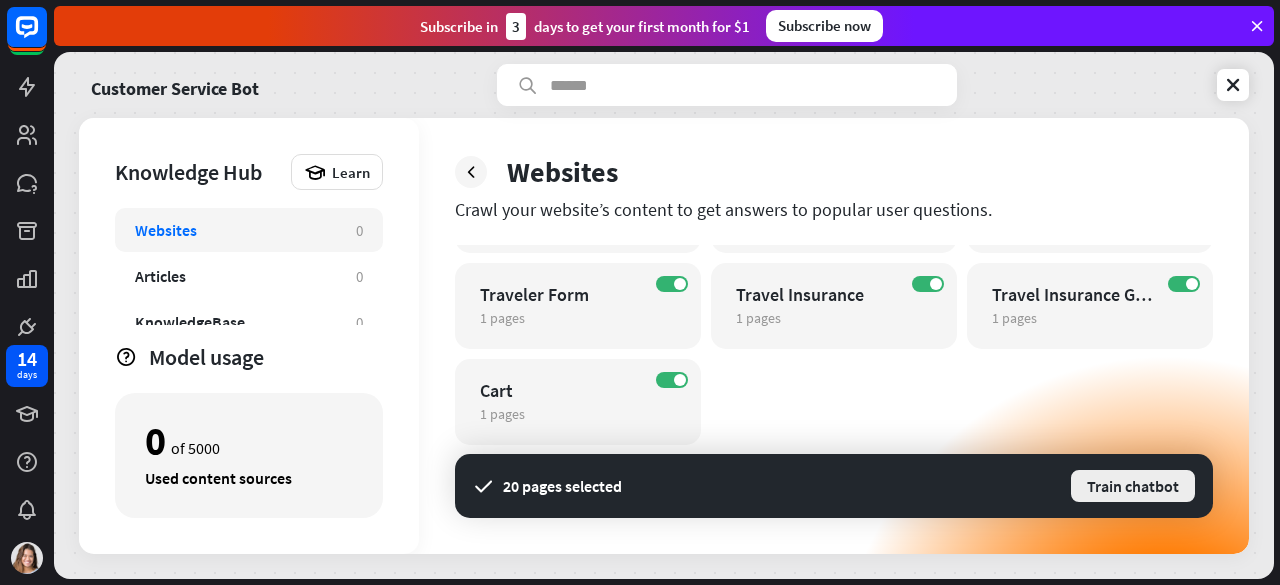 click on "Train chatbot" at bounding box center [1133, 486] 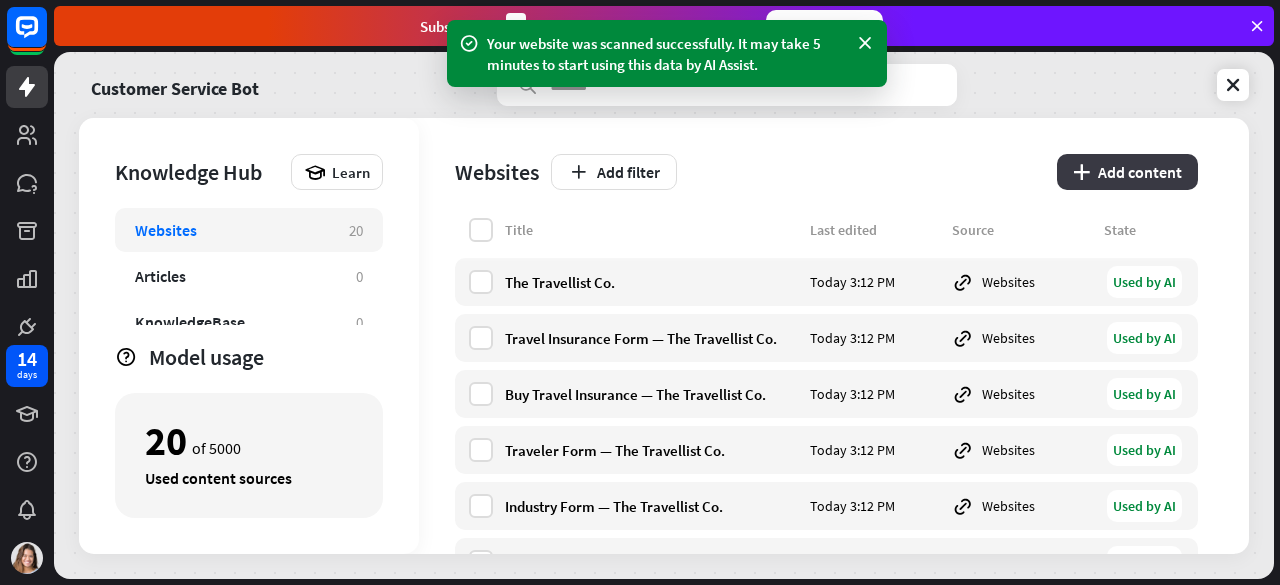 click on "plus
Add content" at bounding box center [1127, 172] 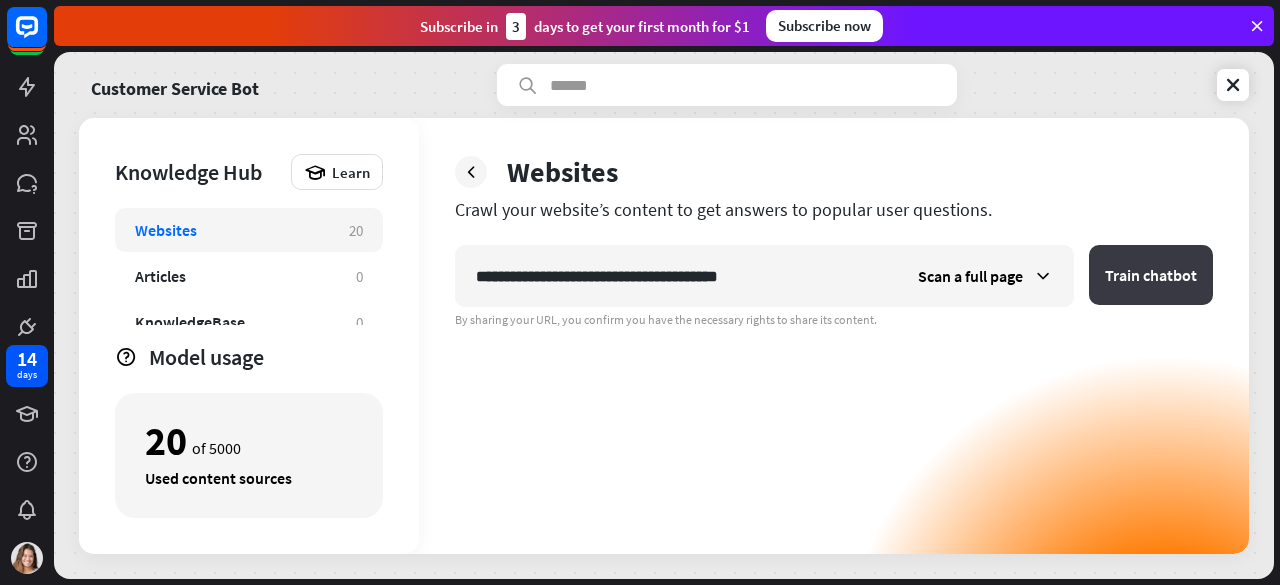 type on "**********" 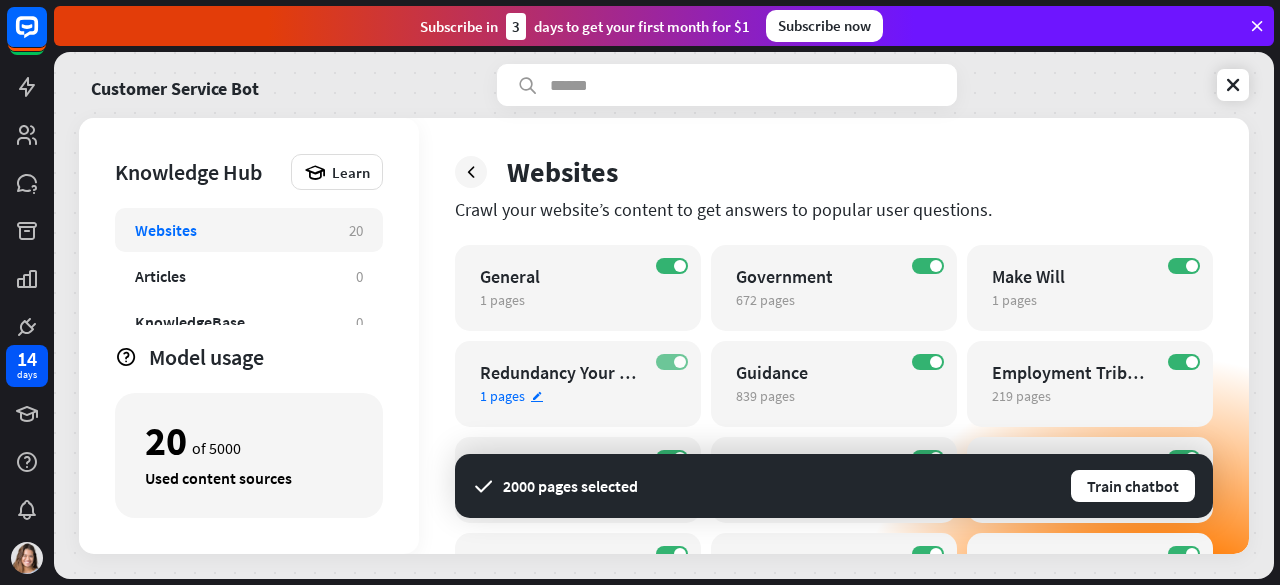 click on "ON" at bounding box center [672, 362] 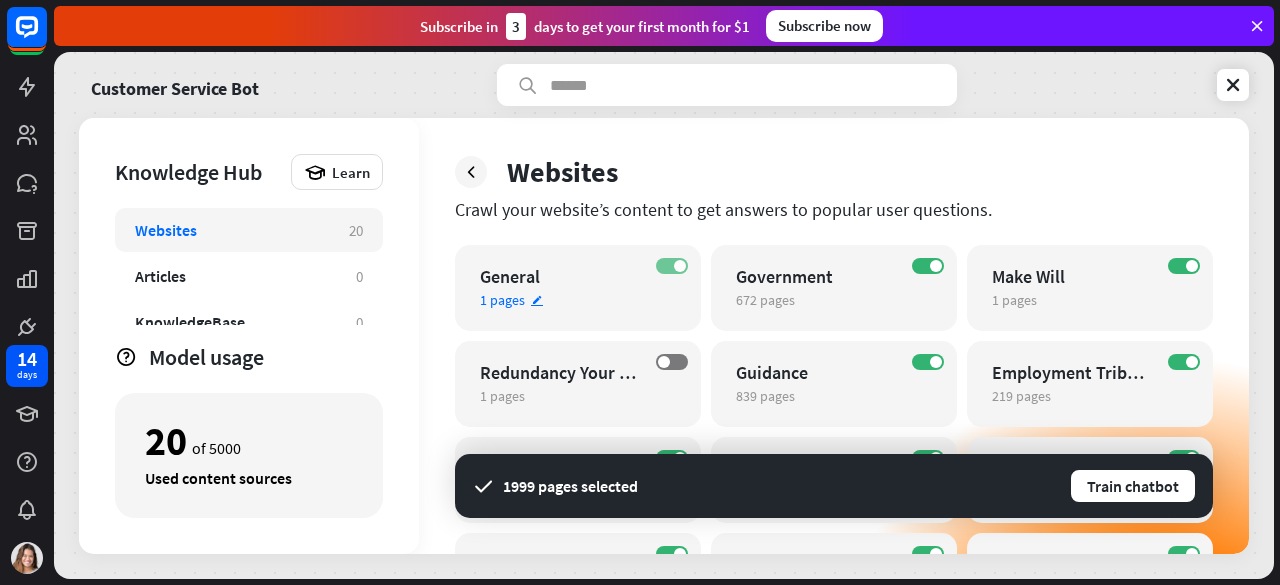 click at bounding box center (680, 266) 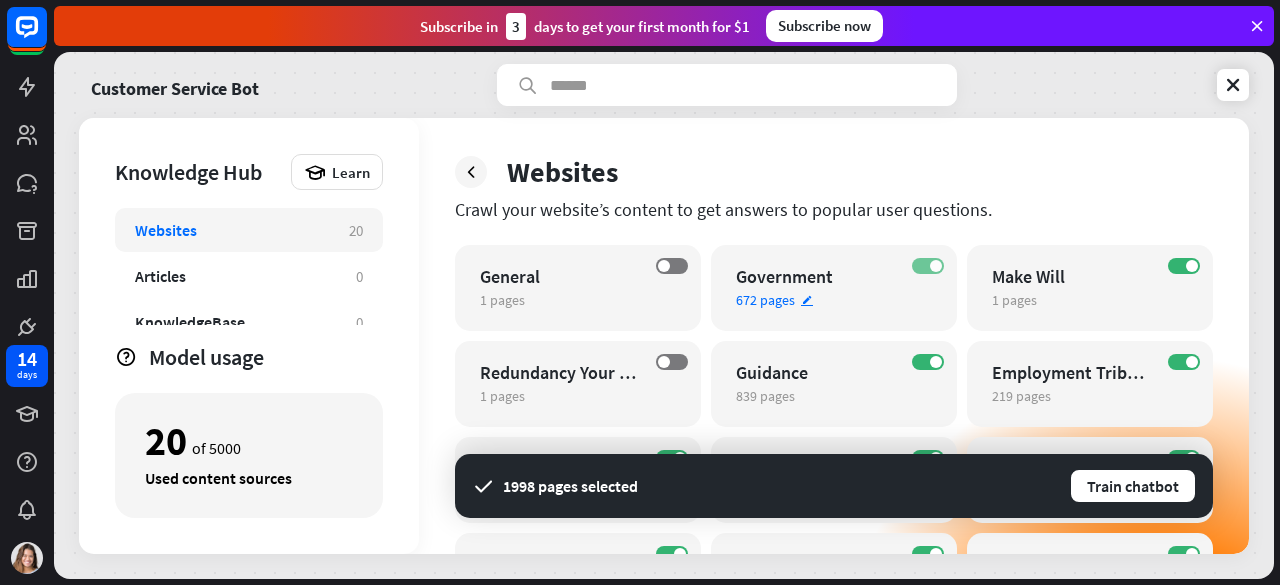 click on "ON" at bounding box center (928, 266) 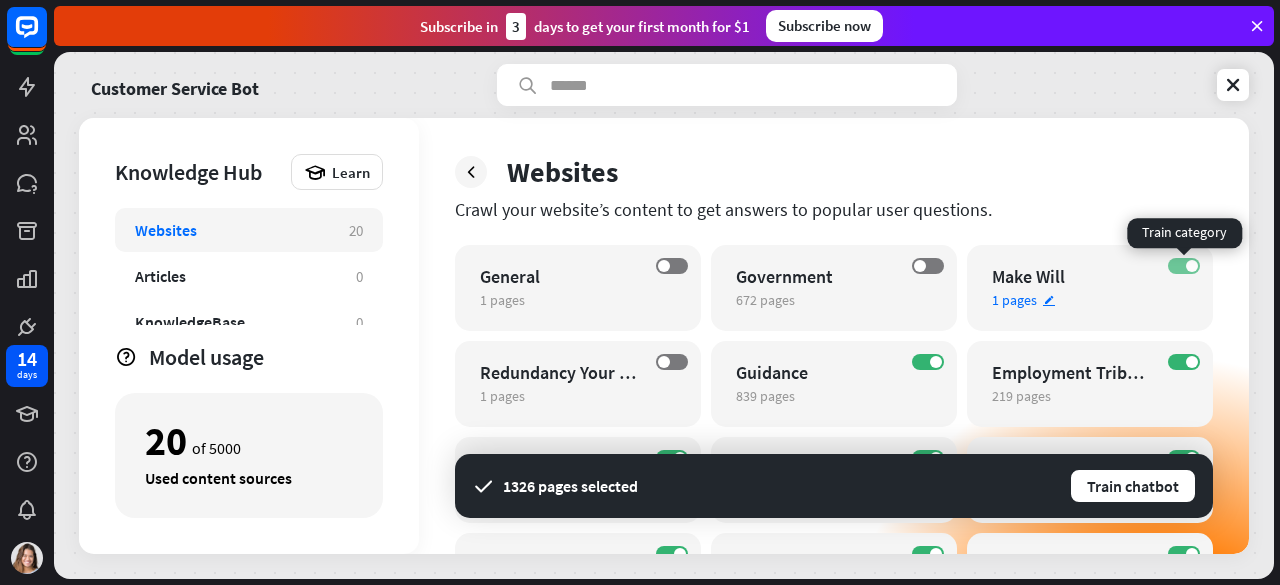 click on "ON" at bounding box center (1184, 266) 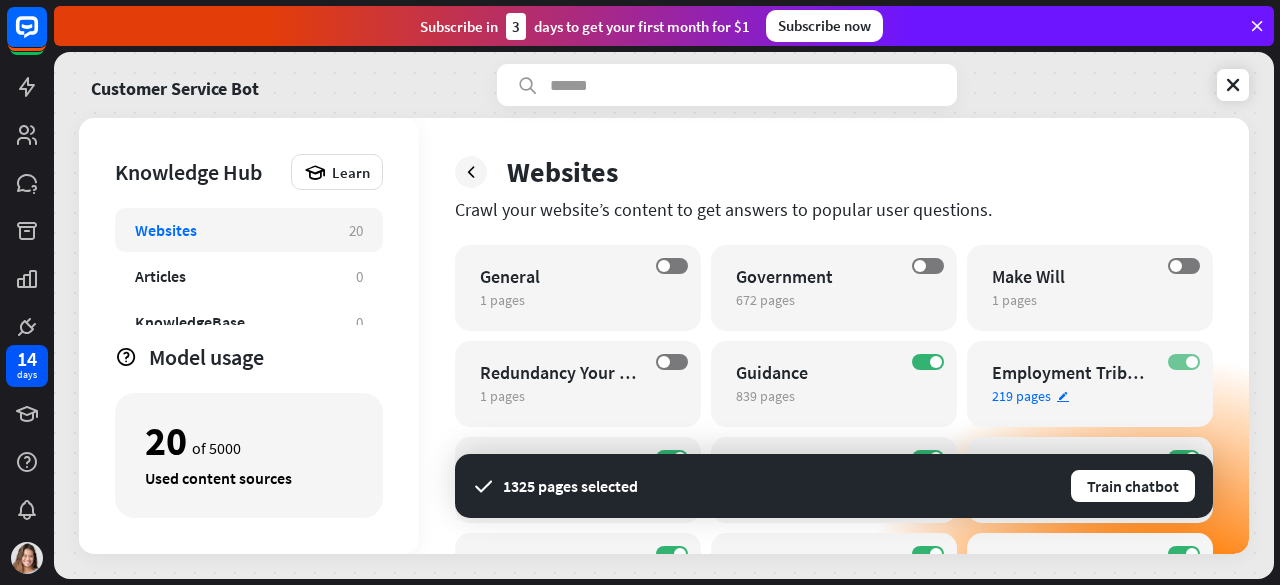 click on "ON" at bounding box center (1184, 362) 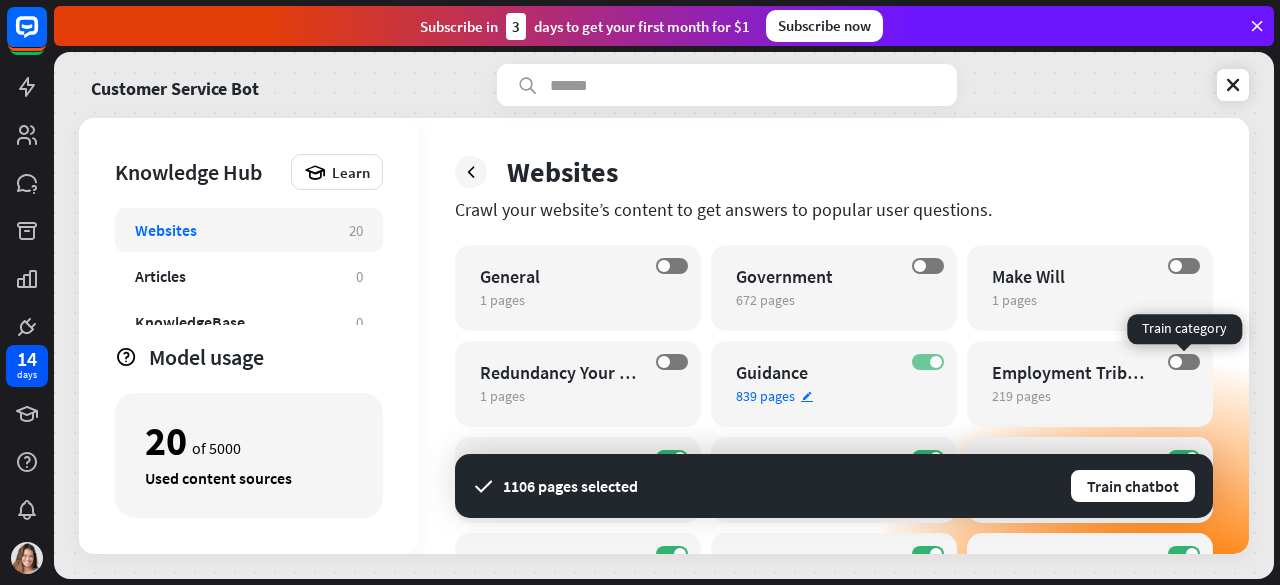 click on "ON" at bounding box center [928, 362] 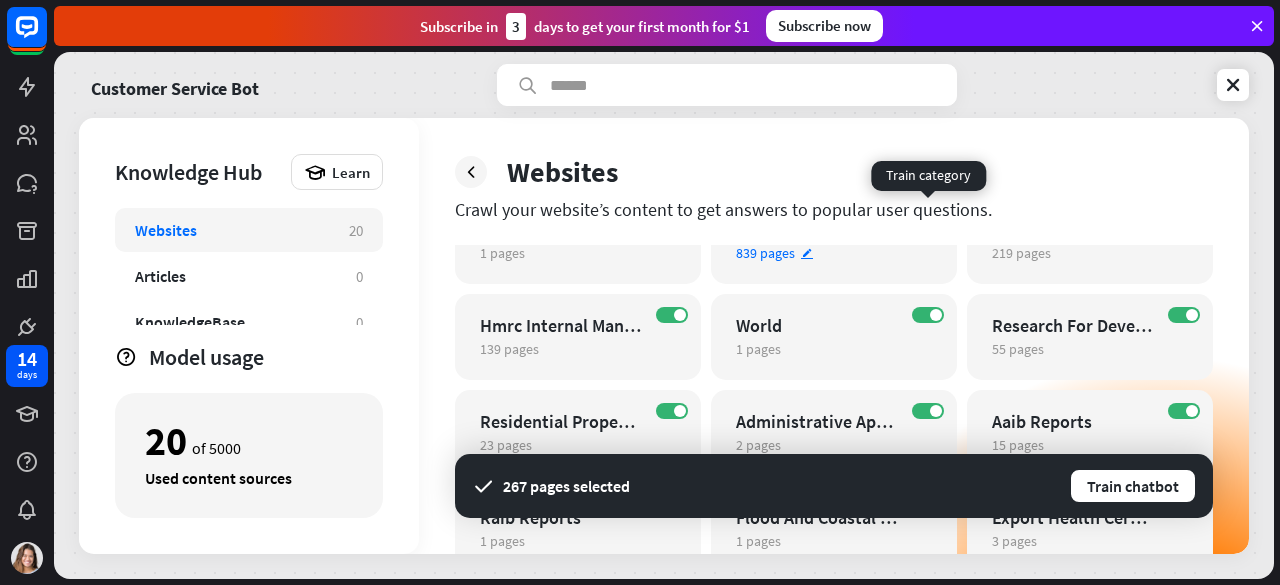 scroll, scrollTop: 128, scrollLeft: 0, axis: vertical 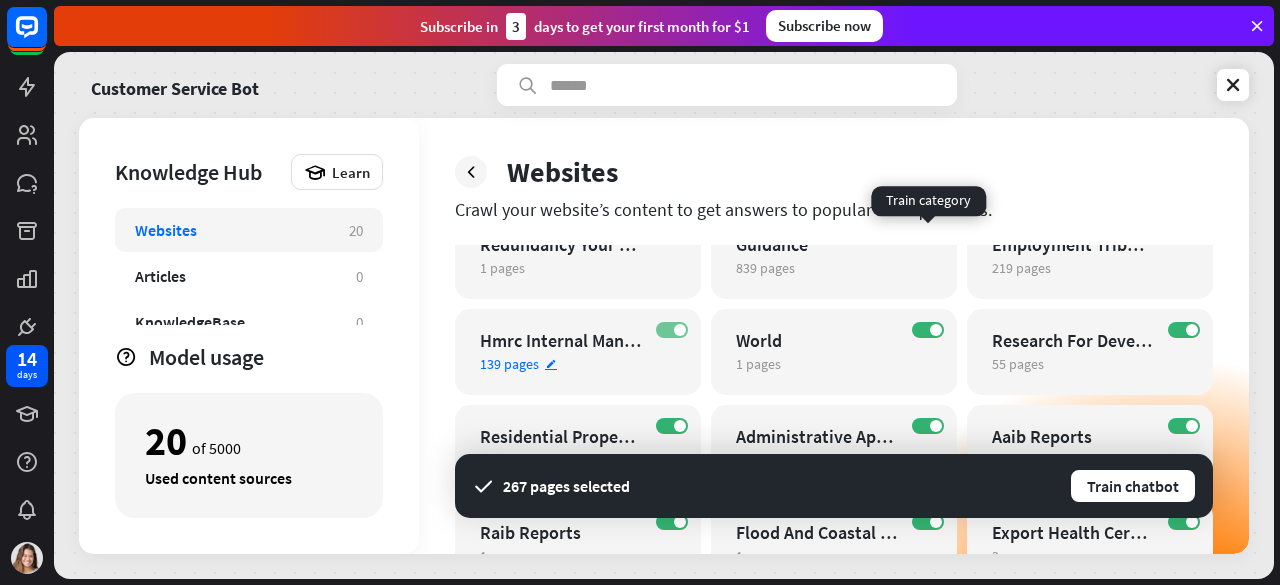 click at bounding box center [680, 330] 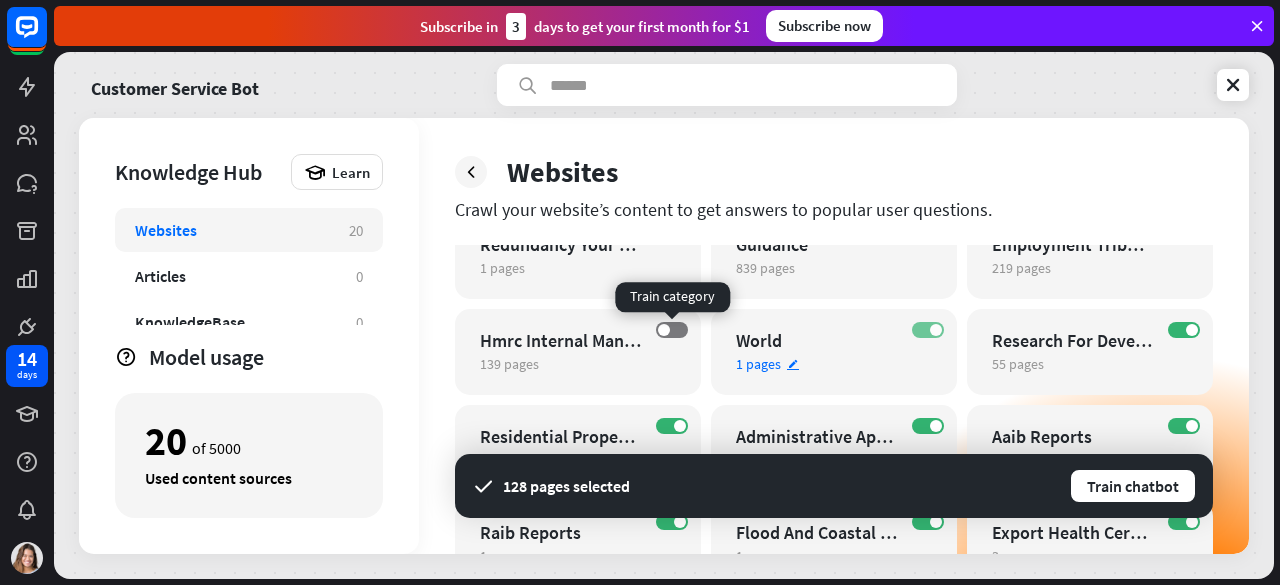 click at bounding box center [936, 330] 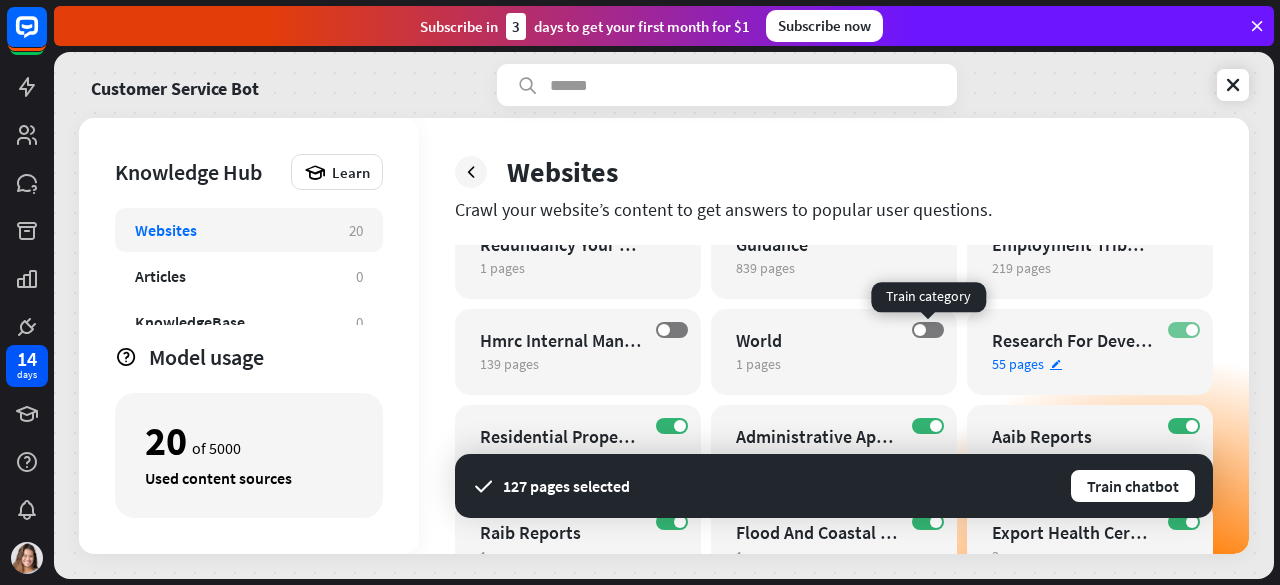 click at bounding box center [1192, 330] 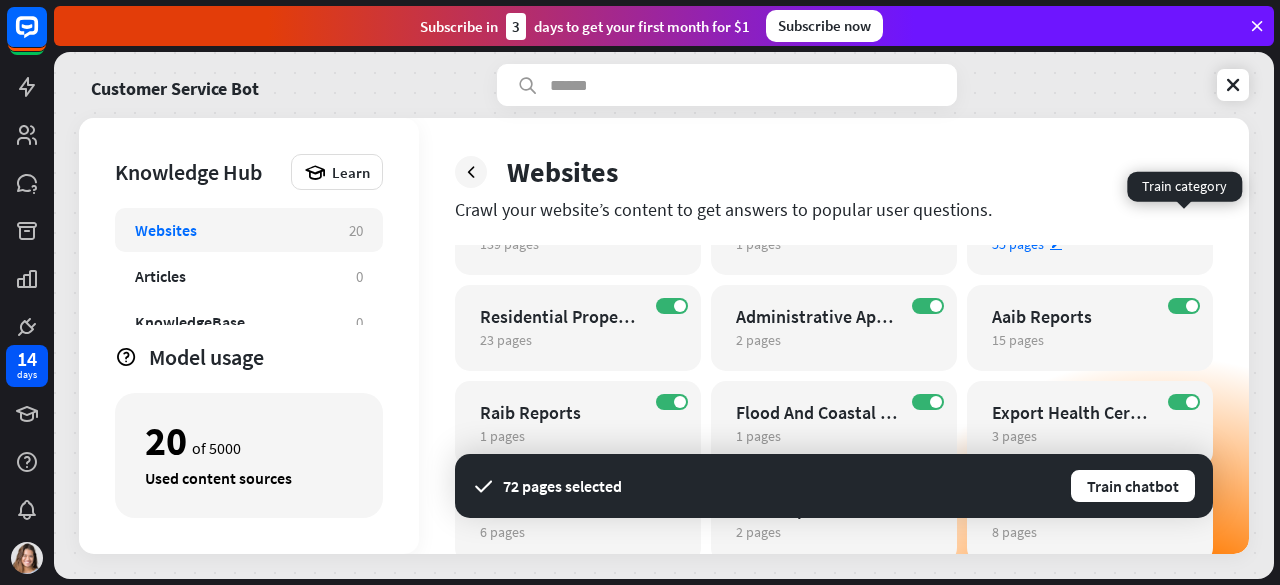 scroll, scrollTop: 249, scrollLeft: 0, axis: vertical 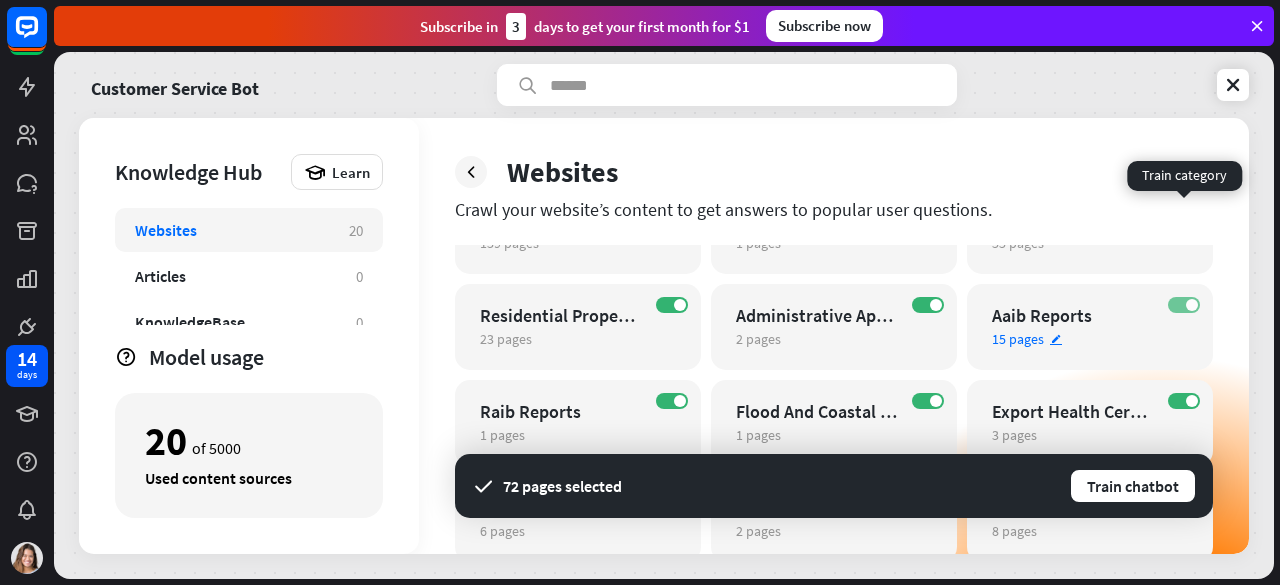 click on "ON" at bounding box center (1184, 305) 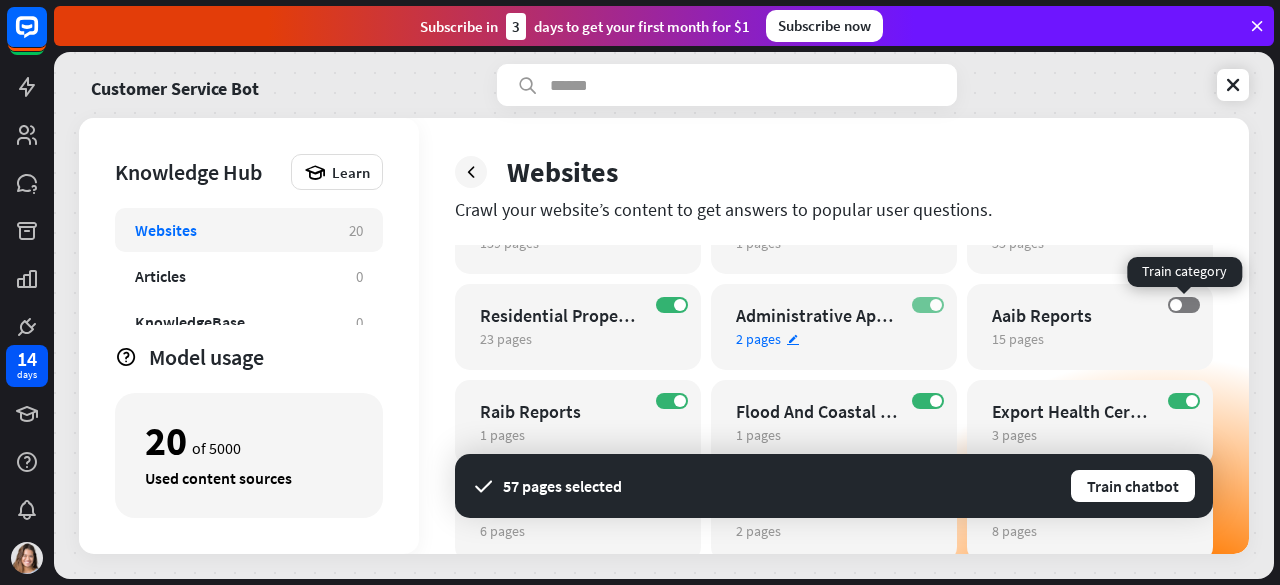 click on "ON" at bounding box center (928, 305) 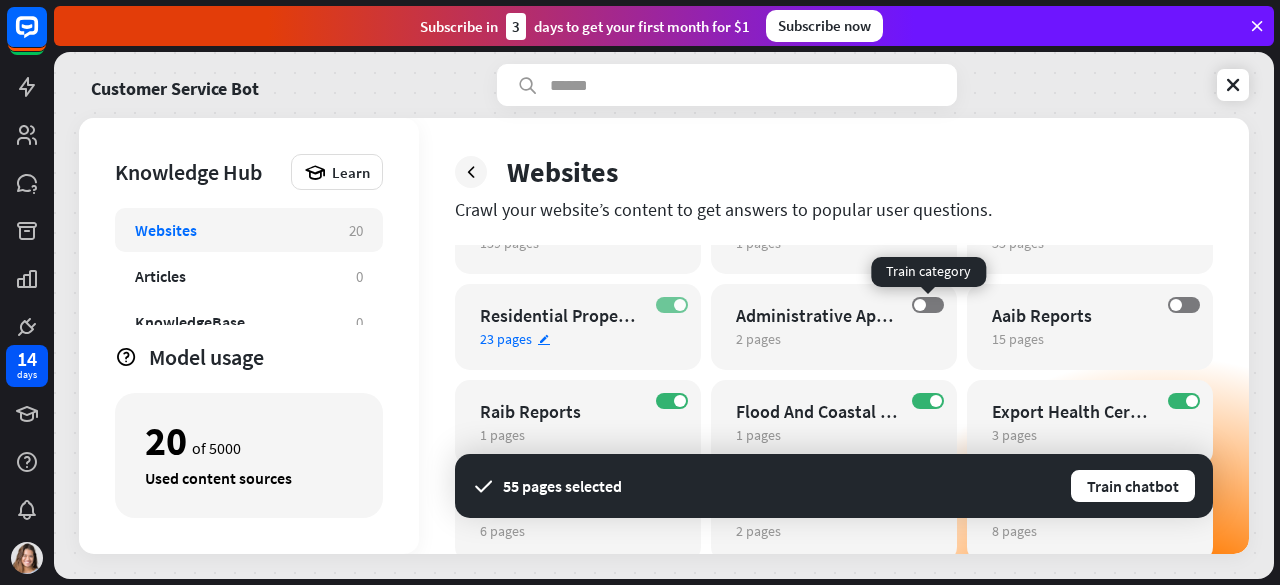 click on "ON" at bounding box center [672, 305] 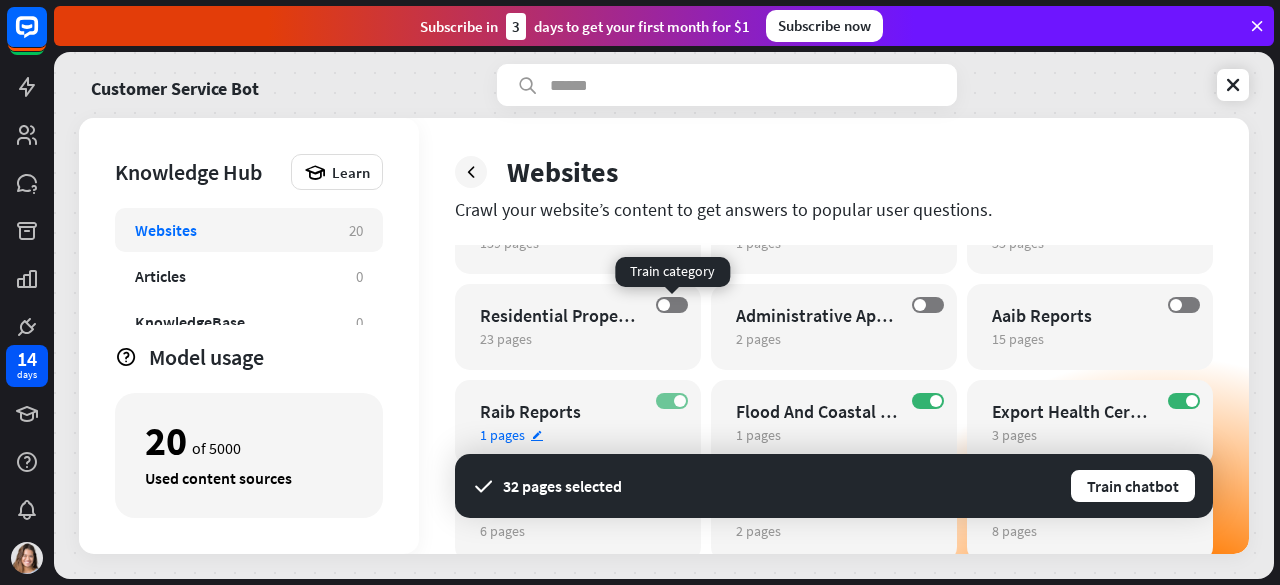 click on "ON" at bounding box center [672, 401] 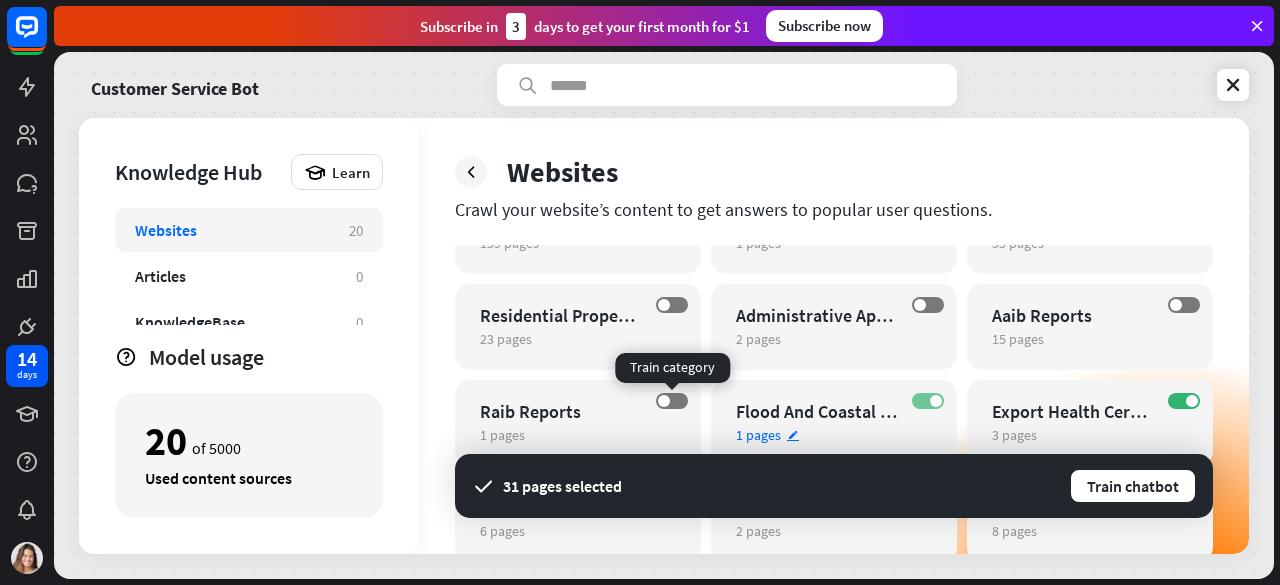 click on "ON" at bounding box center (928, 401) 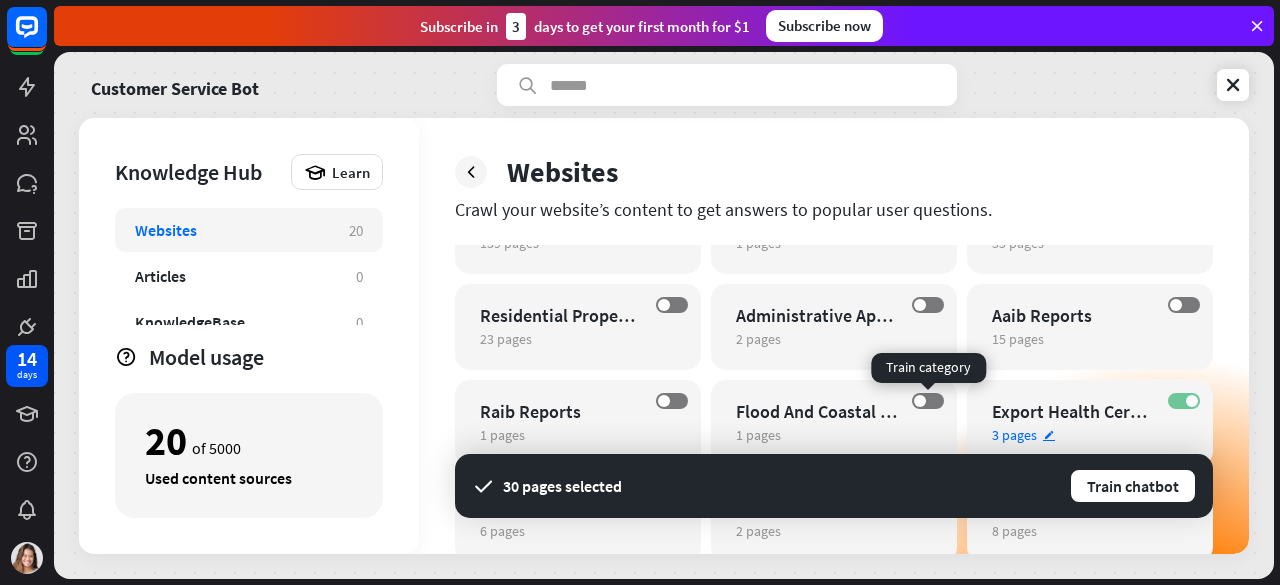click on "ON" at bounding box center (1184, 401) 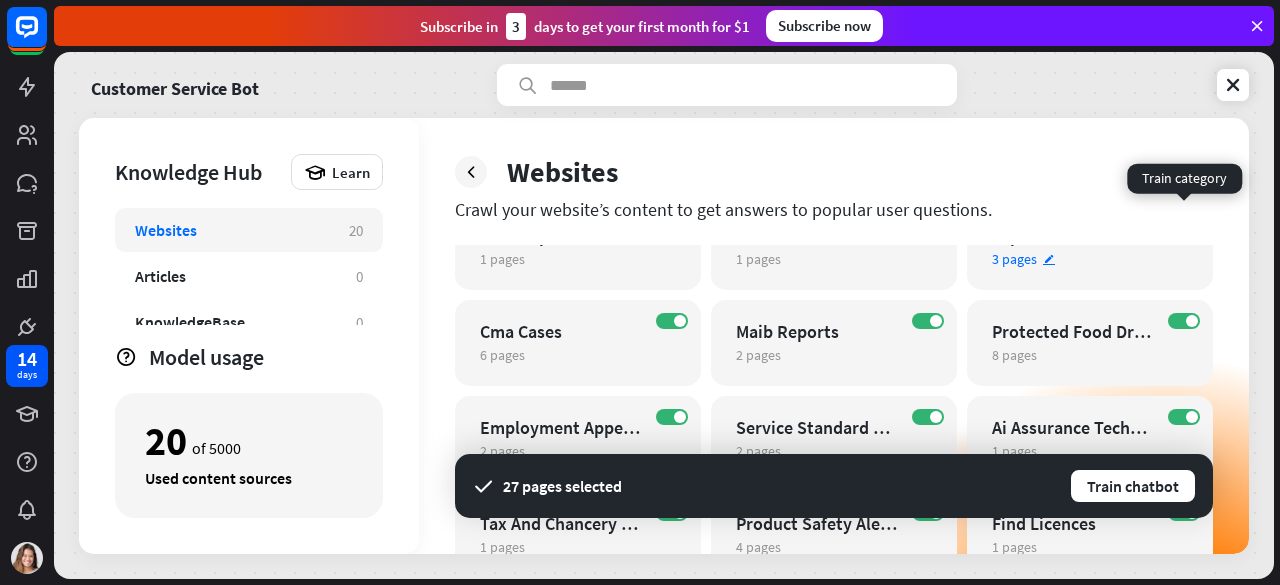 scroll, scrollTop: 438, scrollLeft: 0, axis: vertical 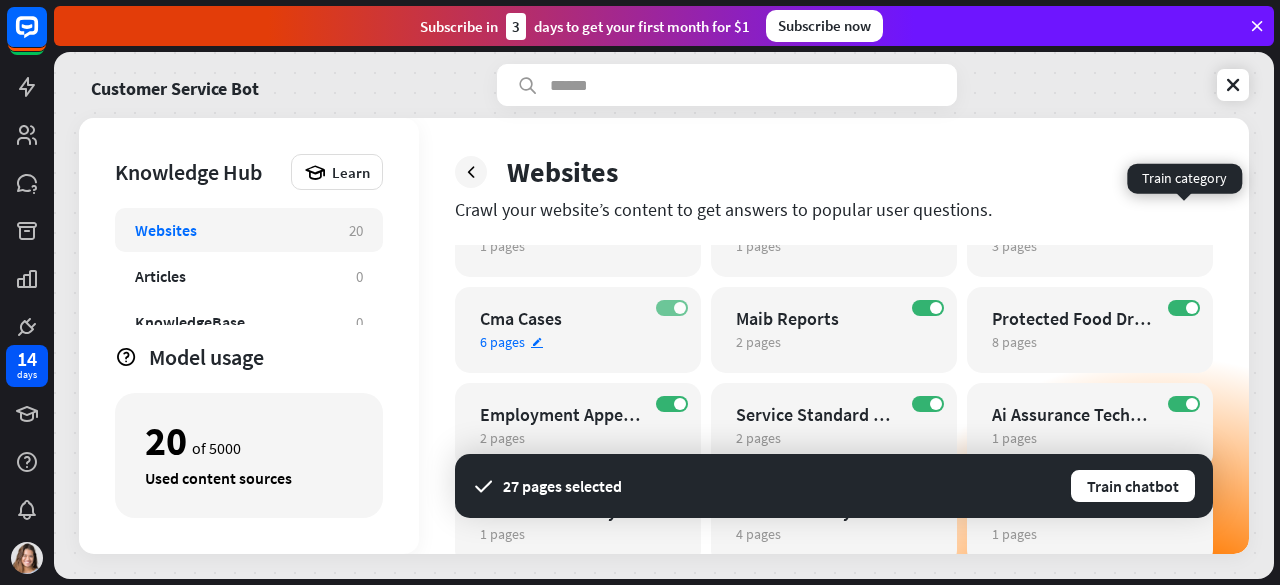 click on "ON" at bounding box center [672, 308] 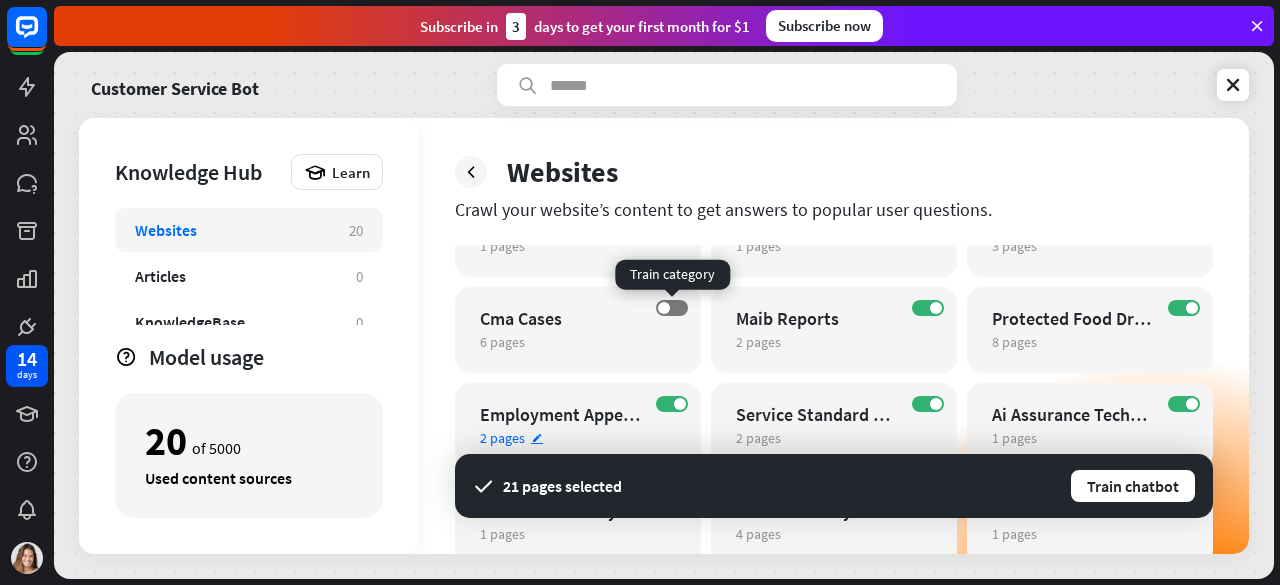 click on "ON
Employment Appeal Tribunal Decisions   2 pages   edit" at bounding box center (578, 426) 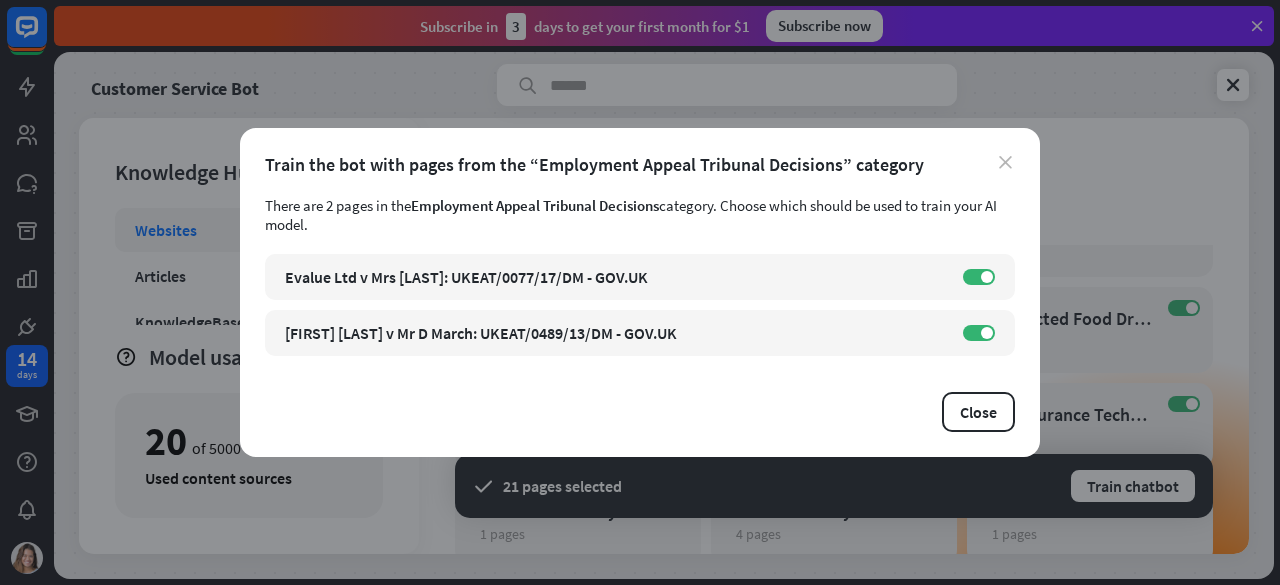 click on "close" at bounding box center (1005, 162) 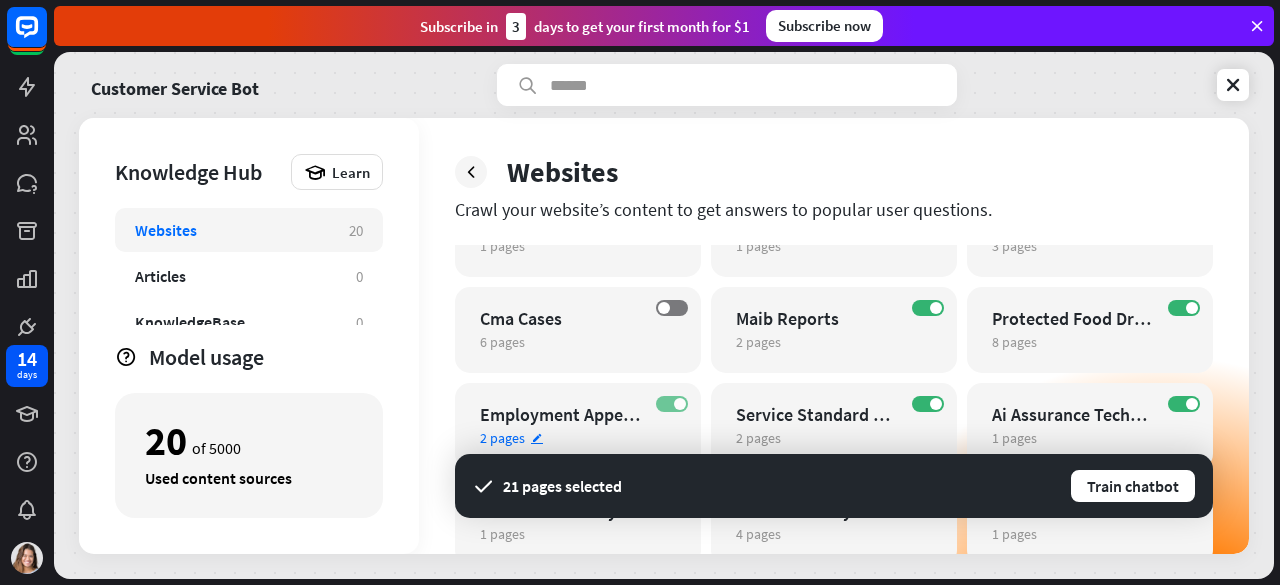 click at bounding box center [680, 404] 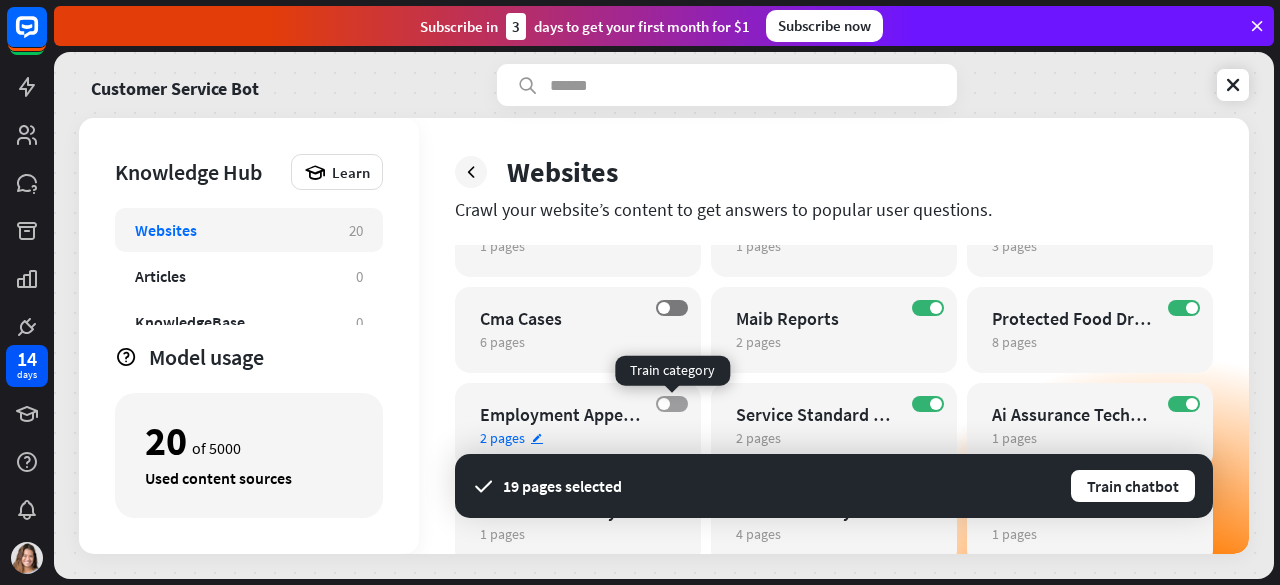 click on "ON" at bounding box center [928, 404] 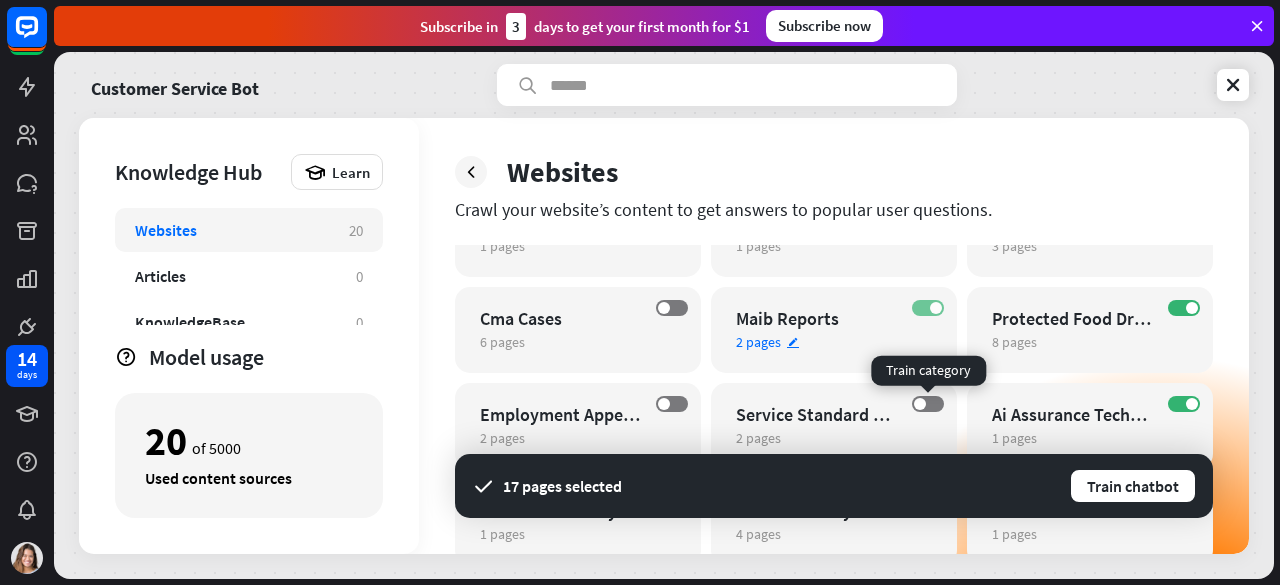 click at bounding box center (936, 308) 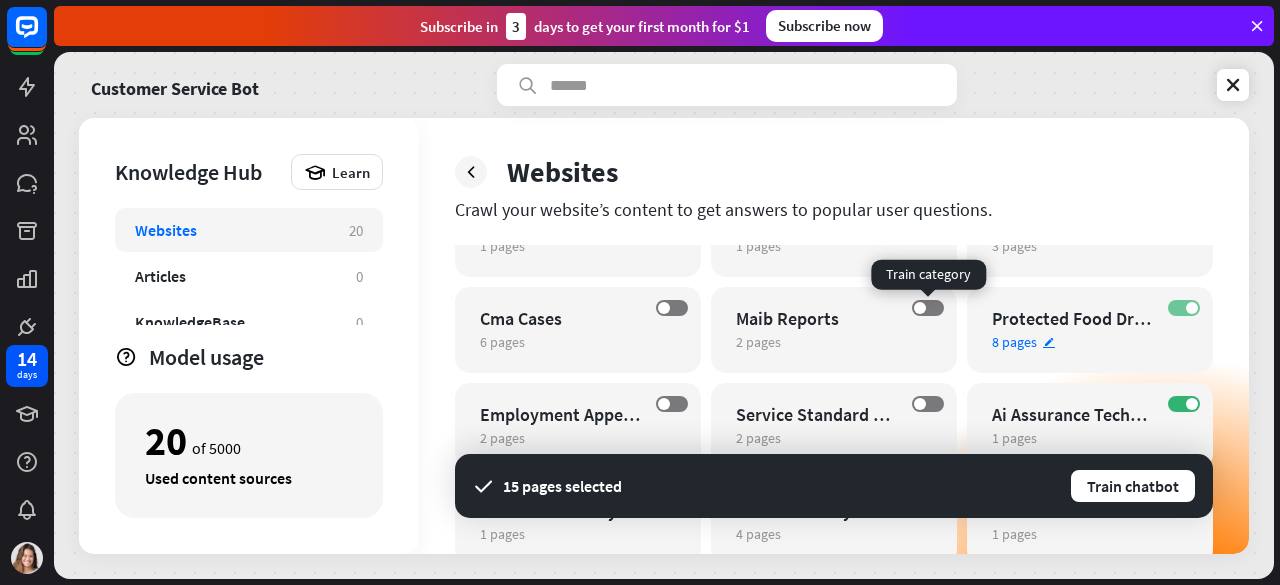 click on "ON" at bounding box center [1184, 308] 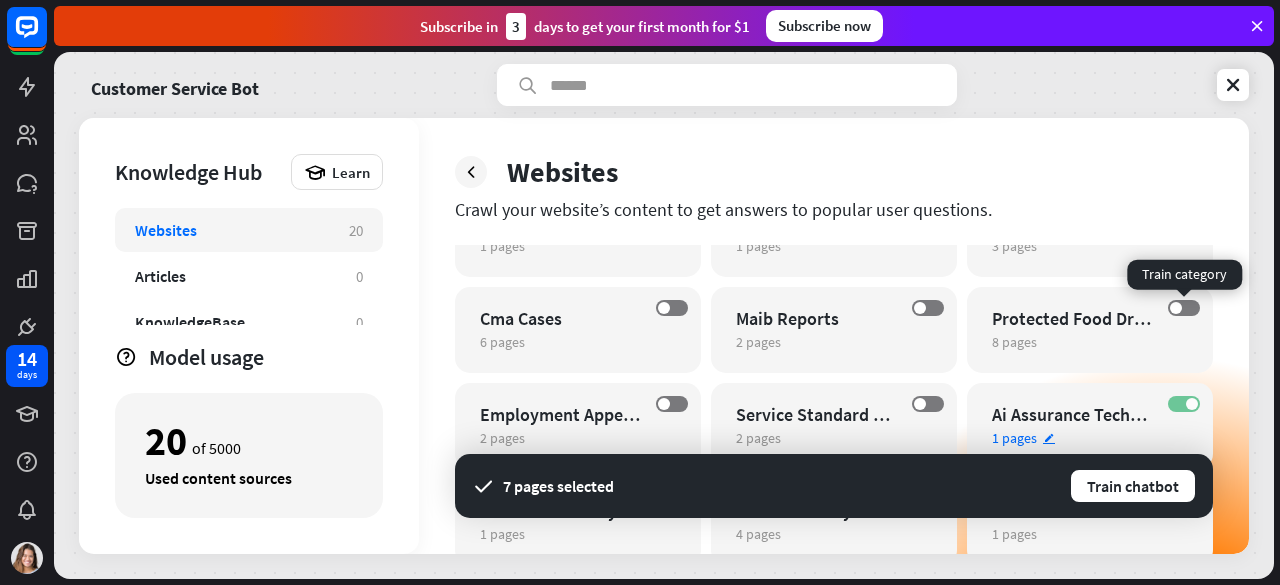 click on "ON" at bounding box center (1184, 404) 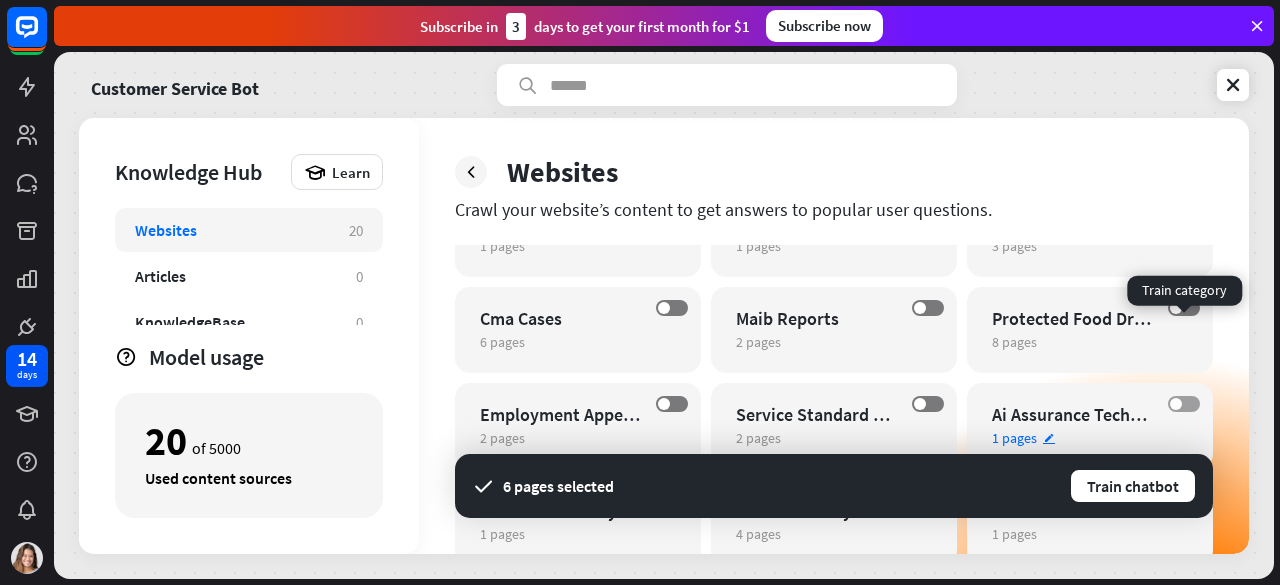 scroll, scrollTop: 558, scrollLeft: 0, axis: vertical 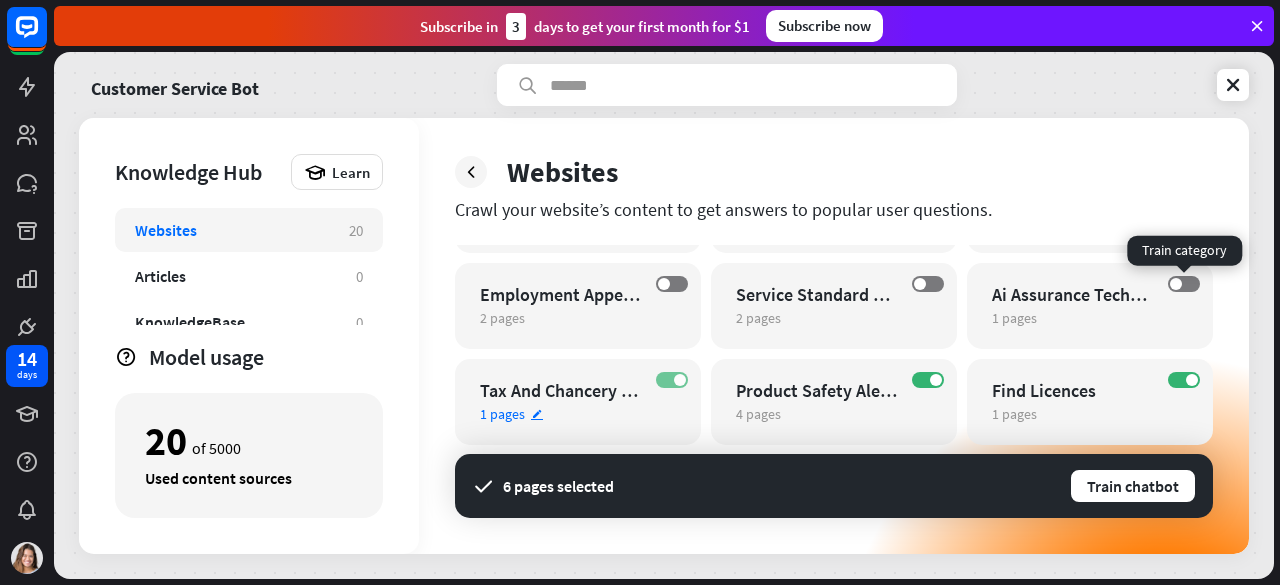 click at bounding box center [680, 380] 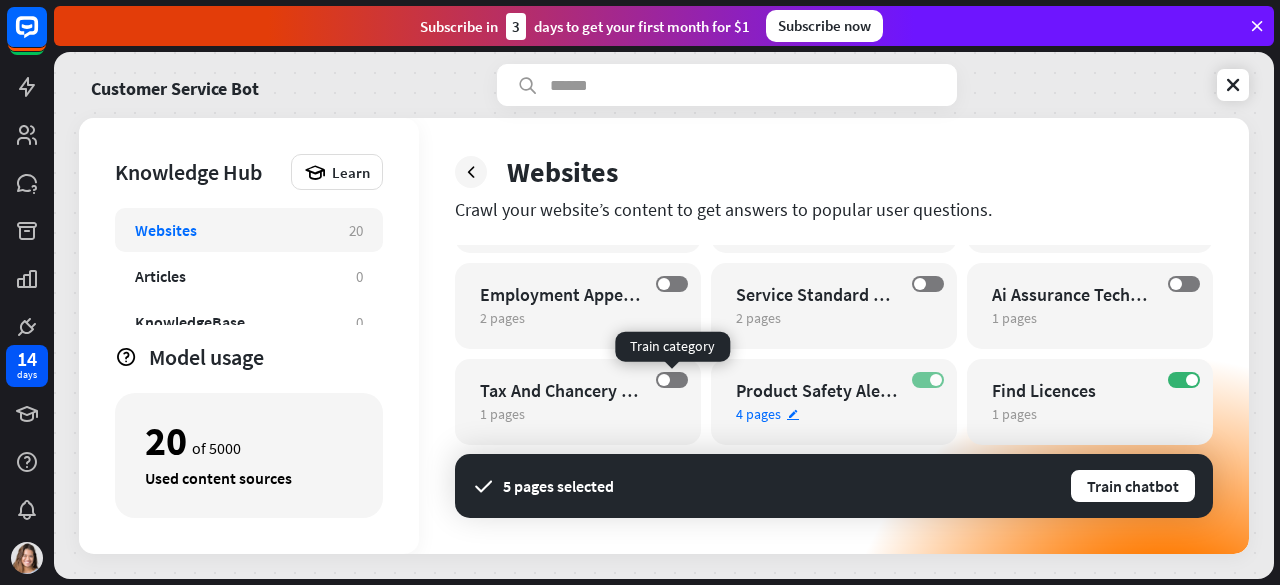 click on "ON" at bounding box center [928, 380] 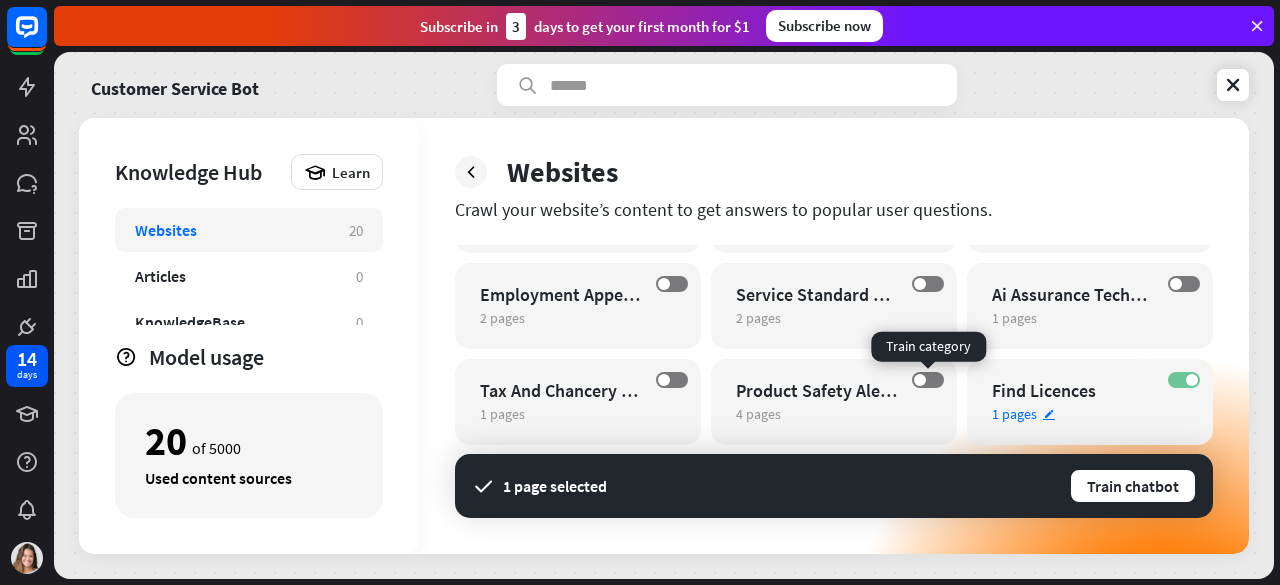 click at bounding box center (1192, 380) 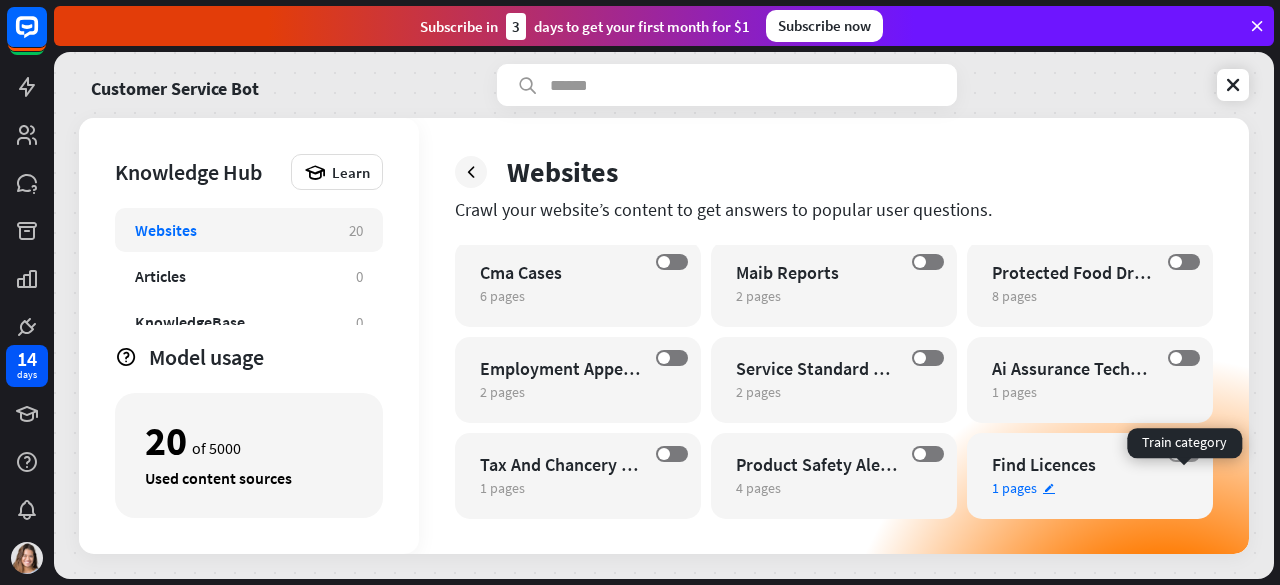 scroll, scrollTop: 0, scrollLeft: 0, axis: both 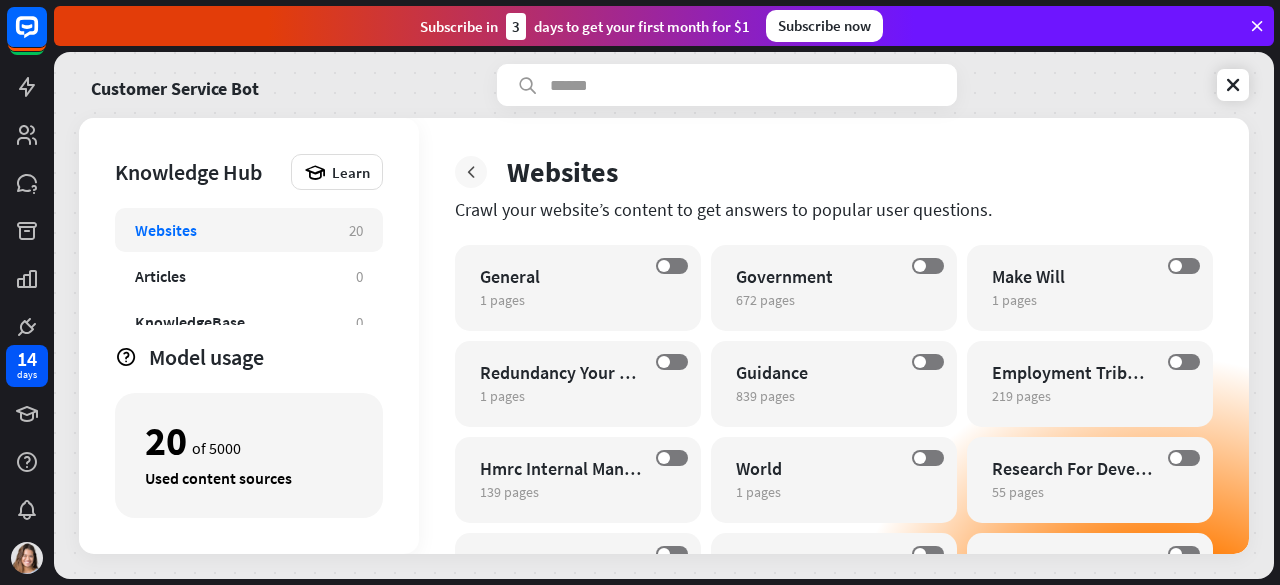 click at bounding box center (471, 172) 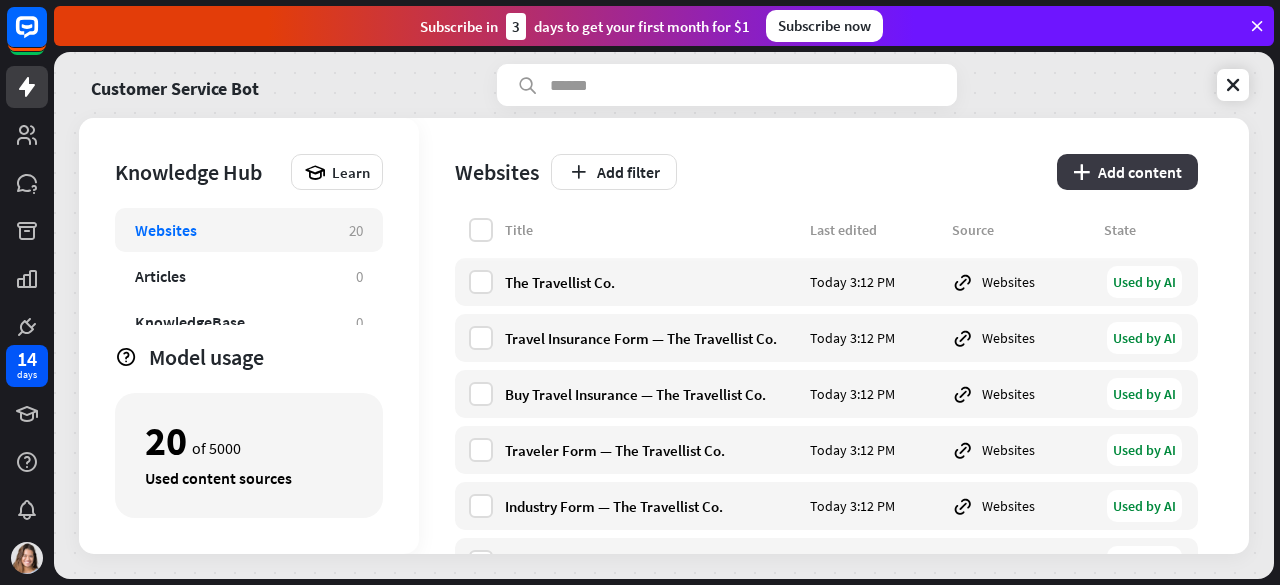 click on "plus
Add content" at bounding box center [1127, 172] 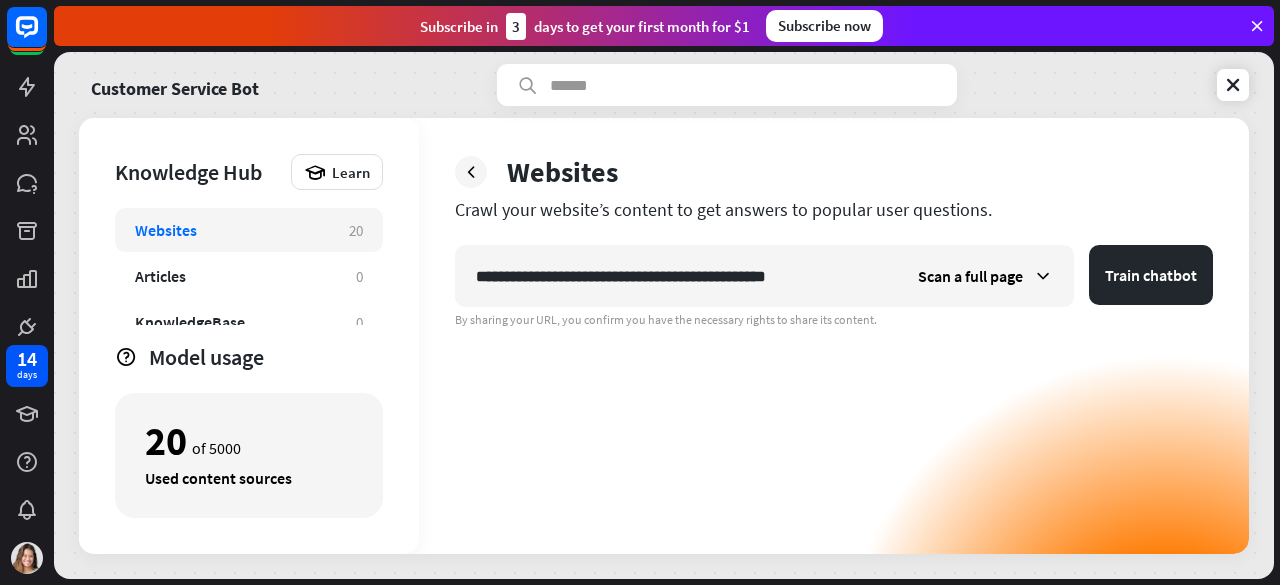 type on "**********" 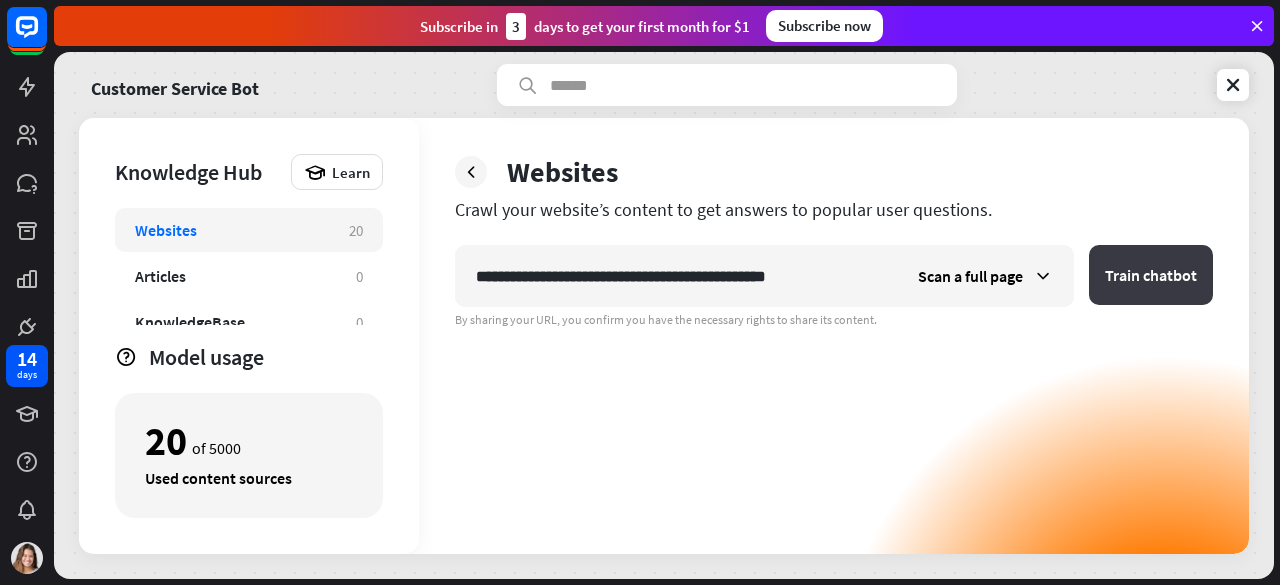 click on "Train chatbot" at bounding box center (1151, 275) 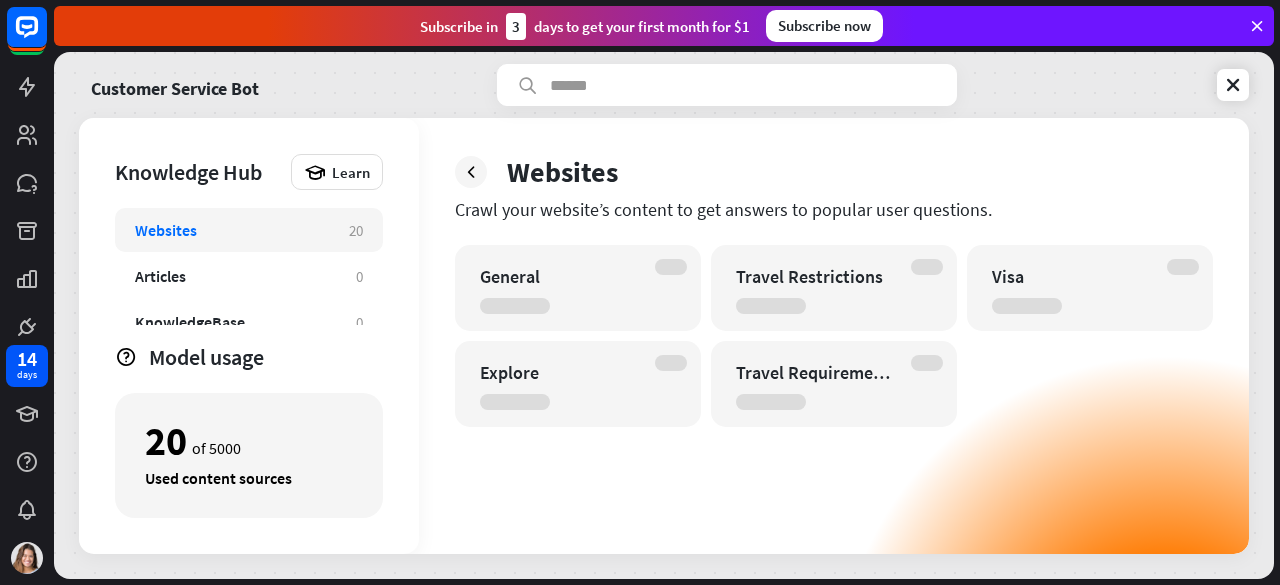 click at bounding box center [727, 85] 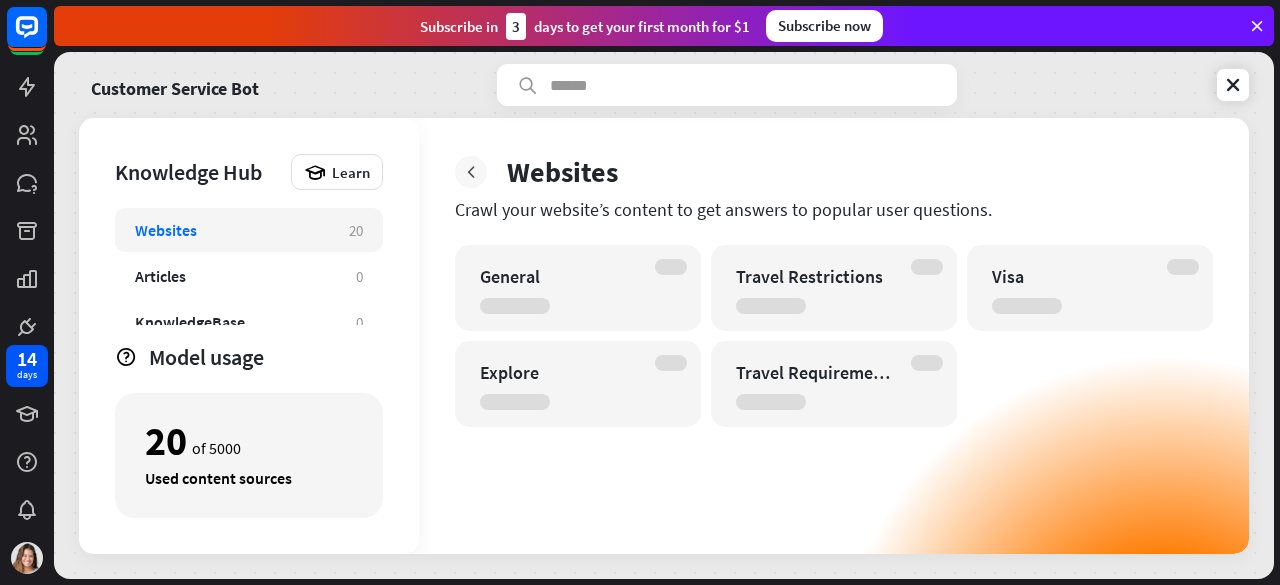 click at bounding box center (471, 172) 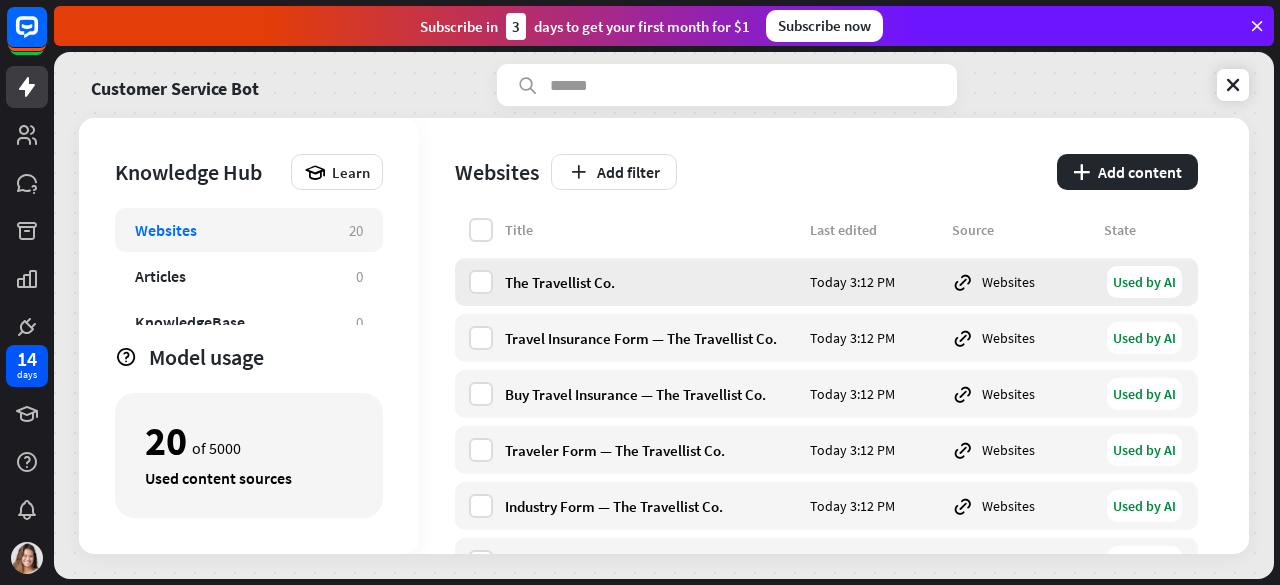 click at bounding box center [481, 338] 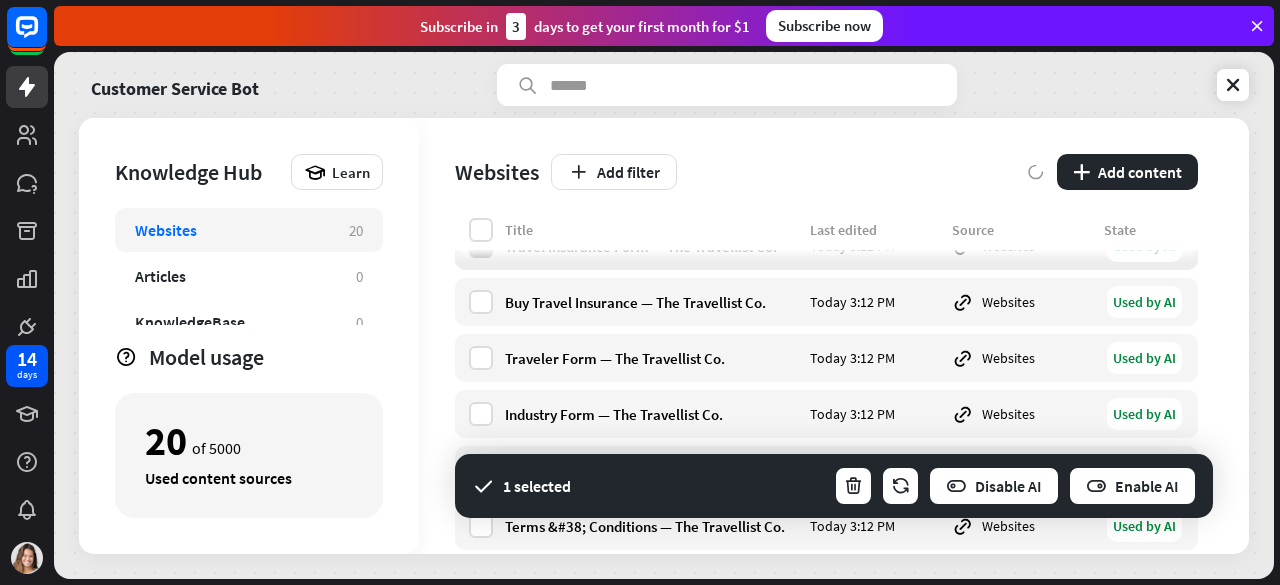 scroll, scrollTop: 92, scrollLeft: 0, axis: vertical 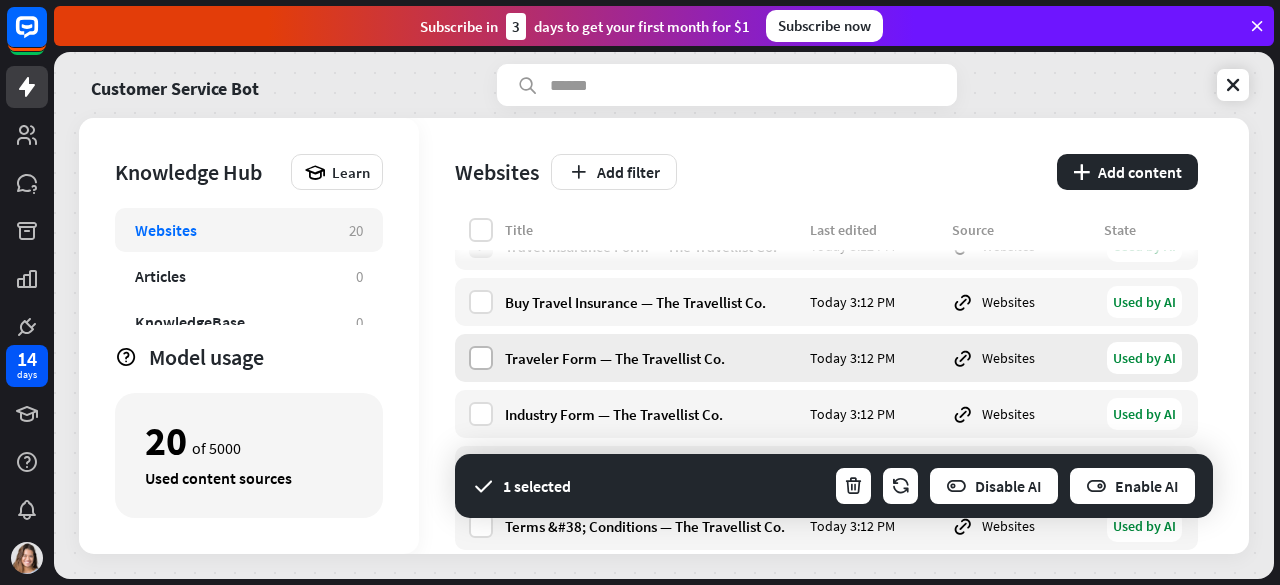 click at bounding box center (481, 358) 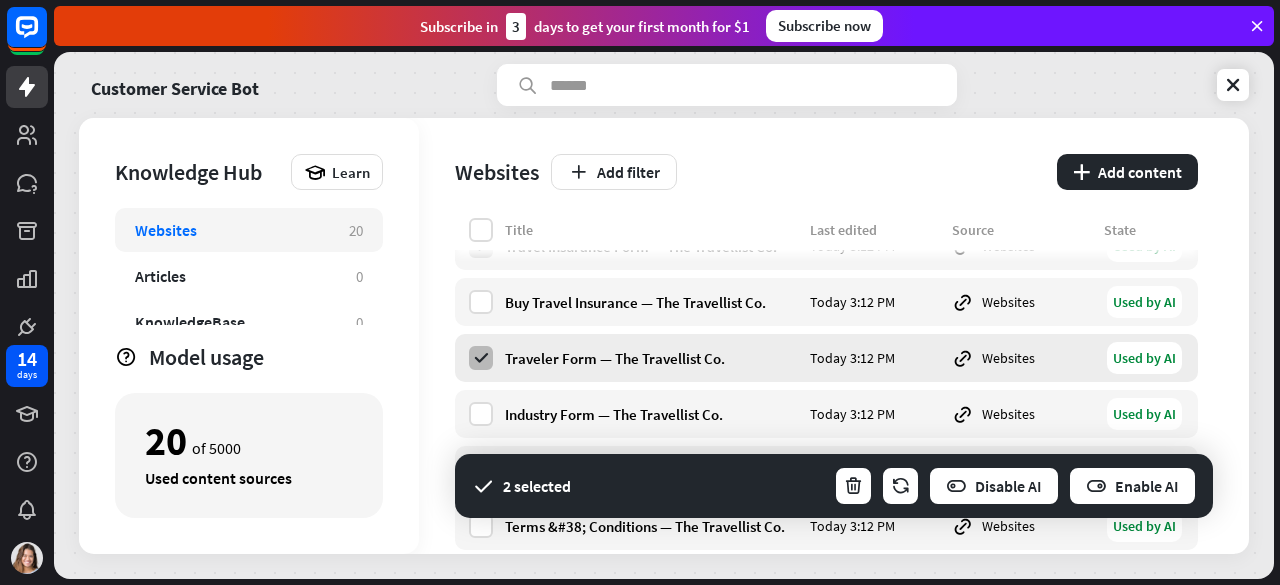 click at bounding box center [481, 414] 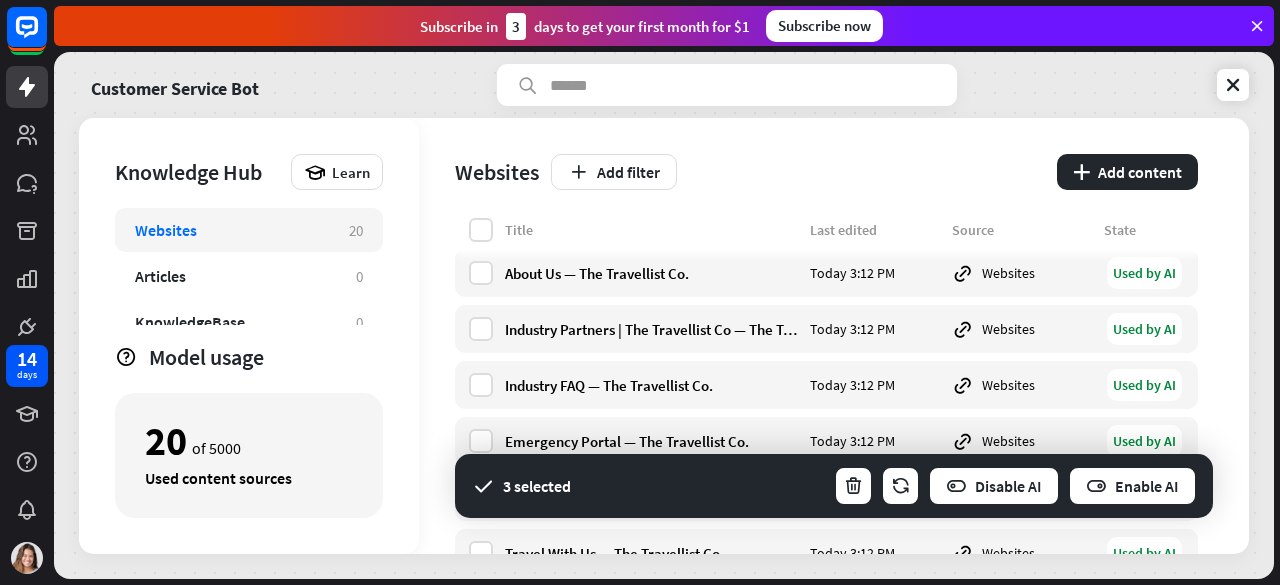 scroll, scrollTop: 408, scrollLeft: 0, axis: vertical 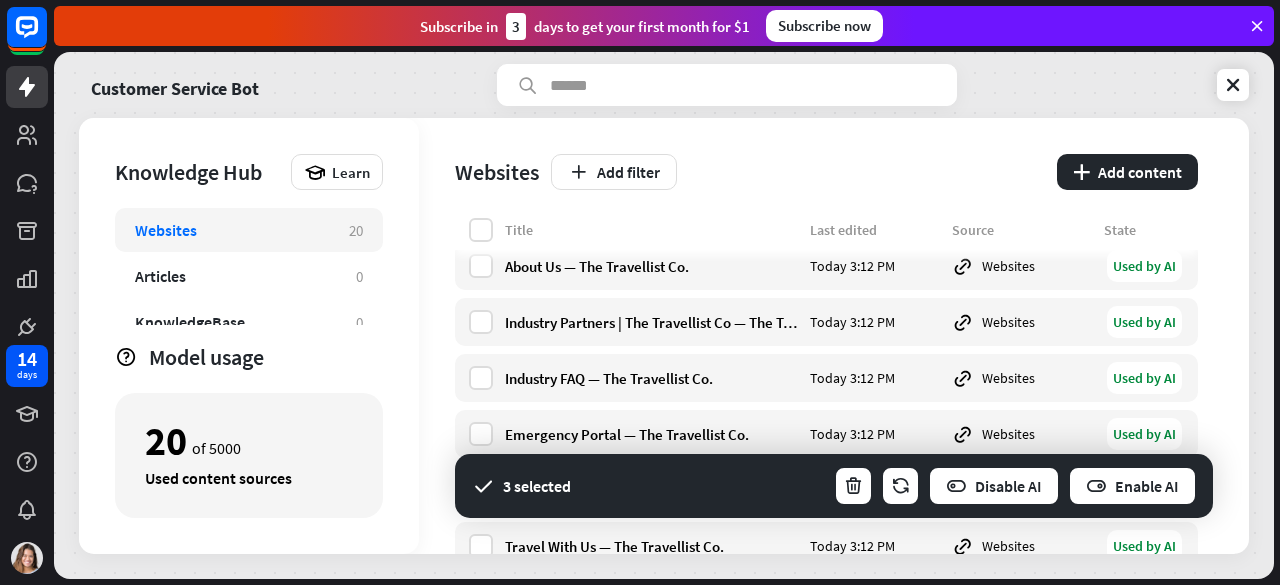 click at bounding box center (481, 322) 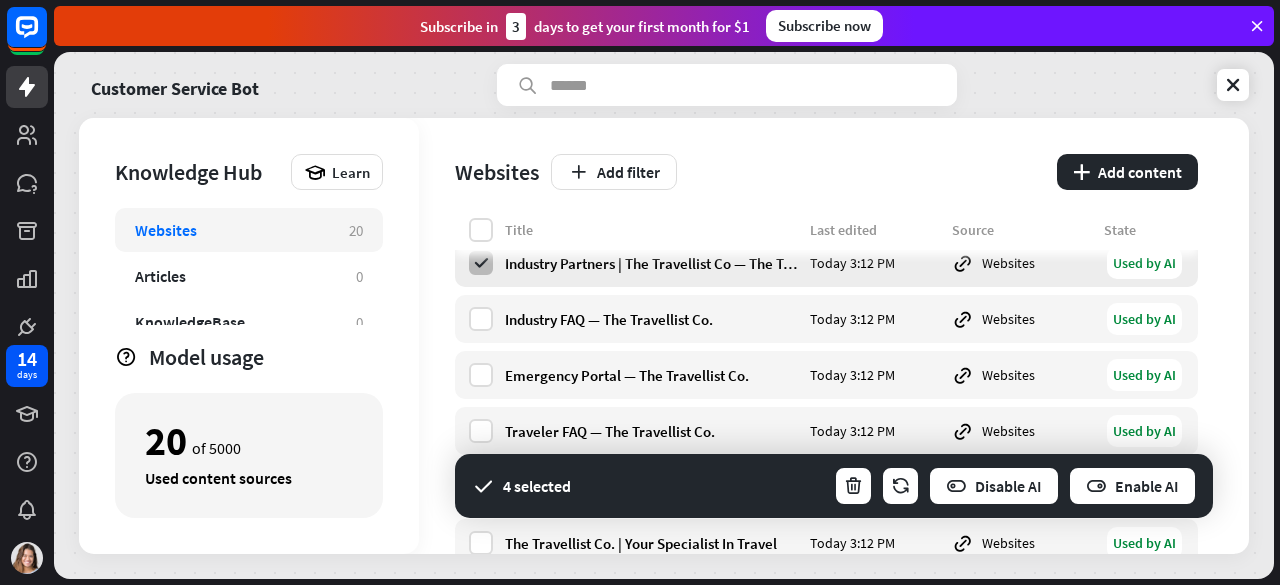 scroll, scrollTop: 468, scrollLeft: 0, axis: vertical 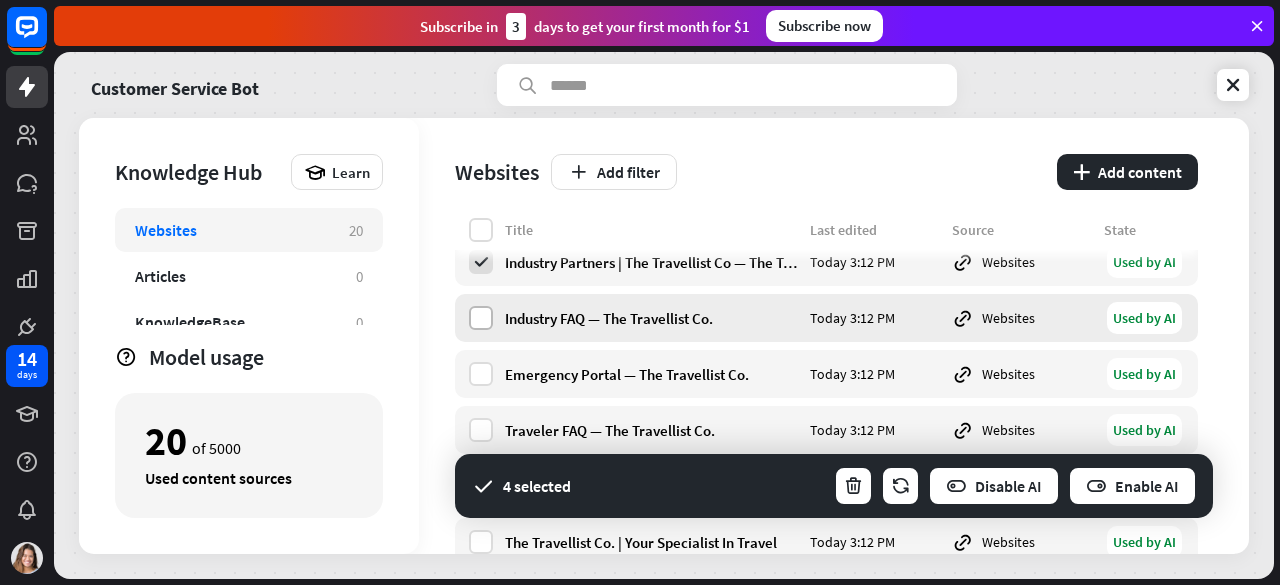 click at bounding box center (481, 318) 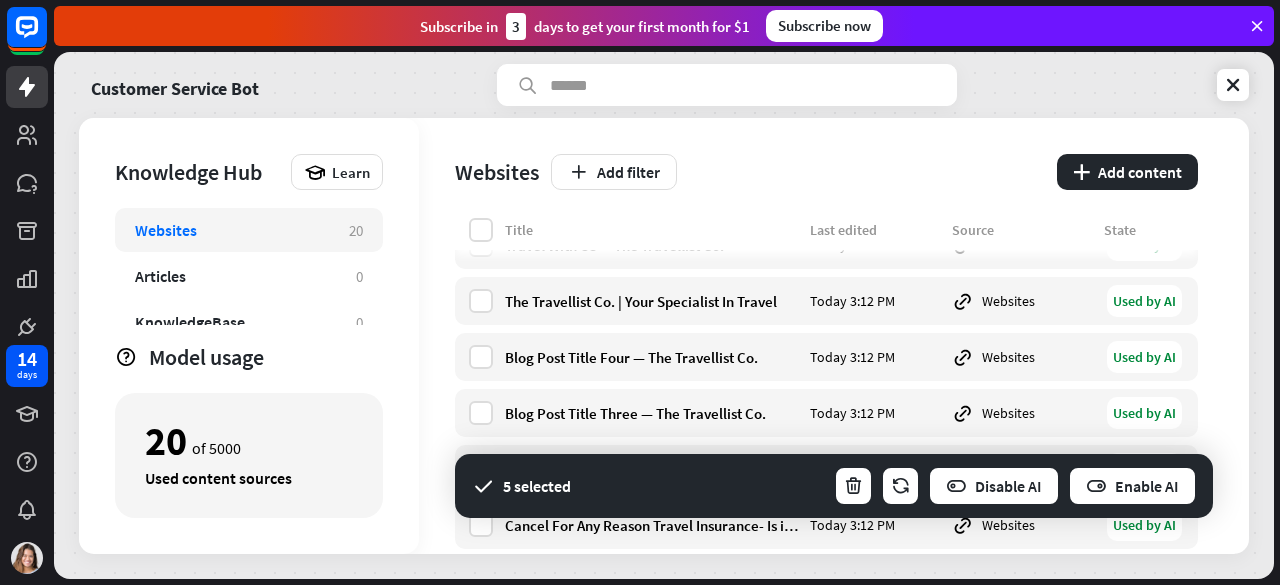 scroll, scrollTop: 716, scrollLeft: 0, axis: vertical 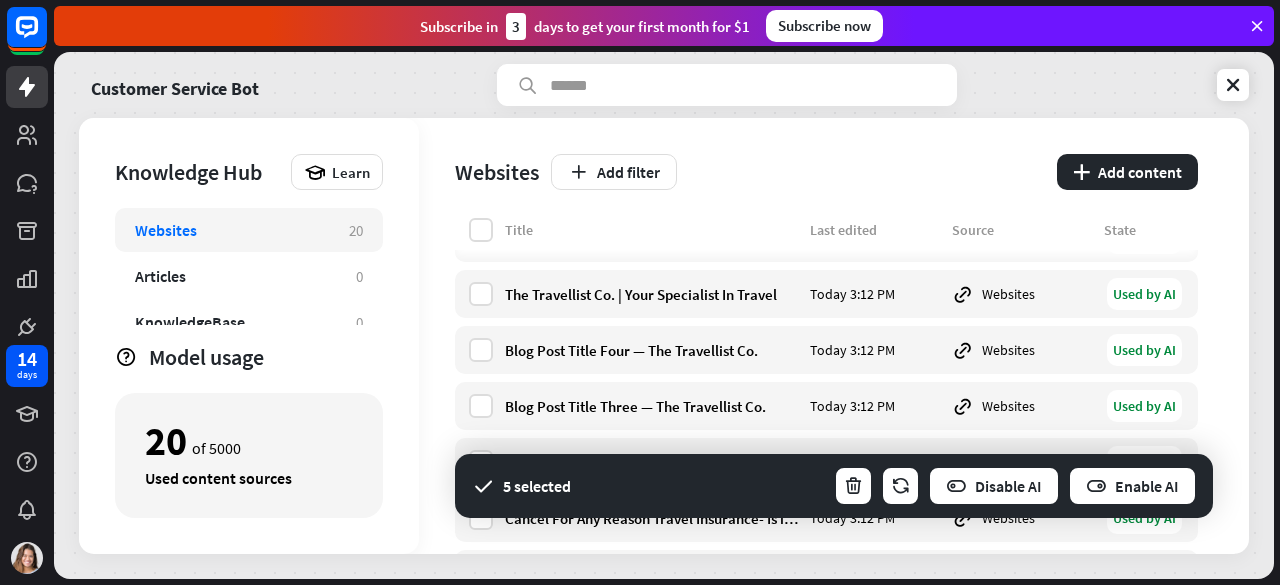 click at bounding box center [481, 350] 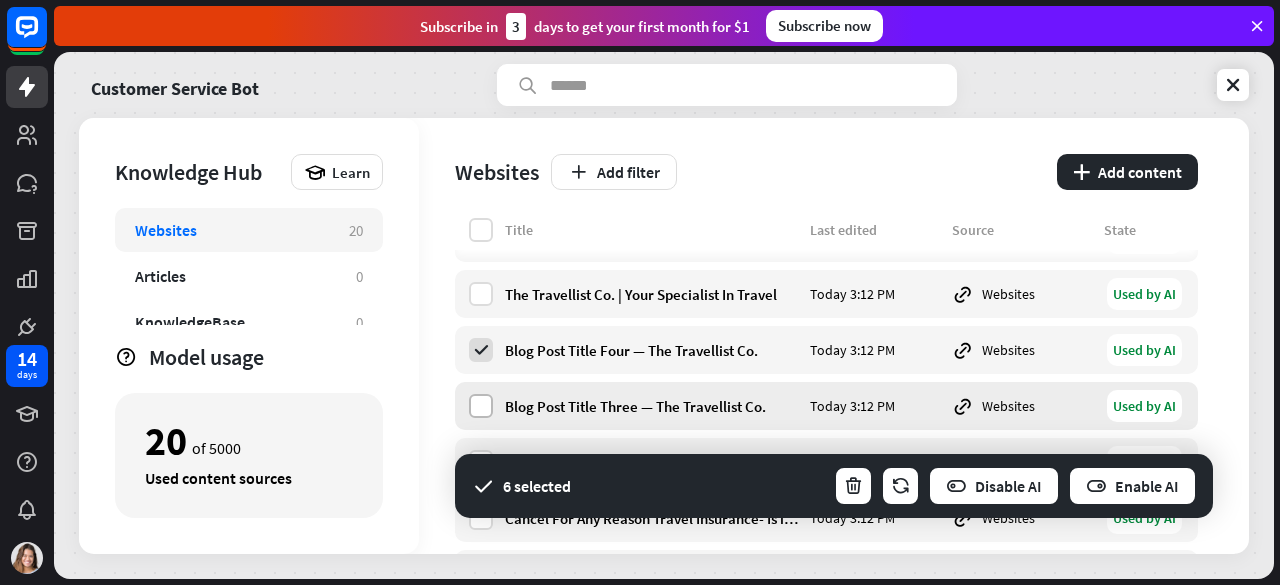 click at bounding box center (481, 406) 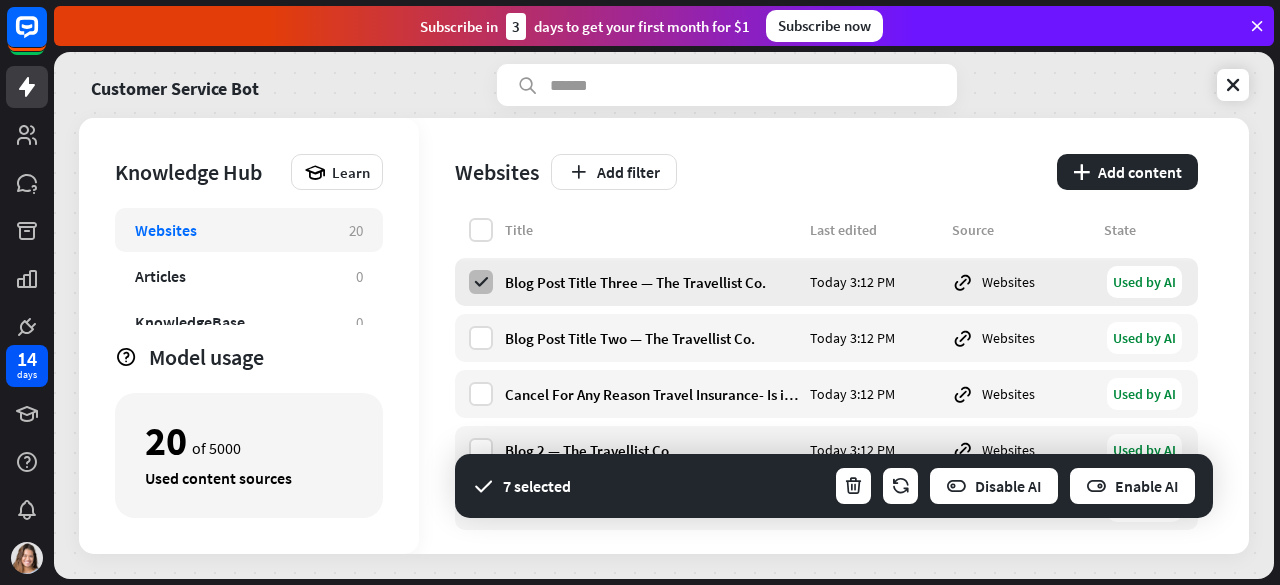 scroll, scrollTop: 849, scrollLeft: 0, axis: vertical 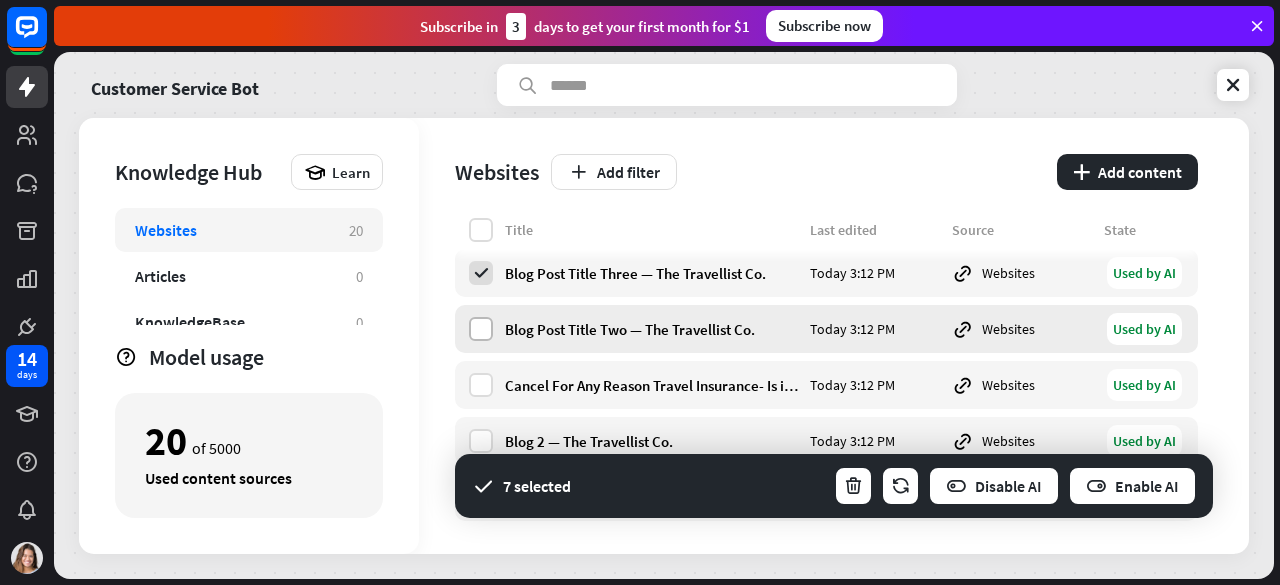 click at bounding box center (481, 329) 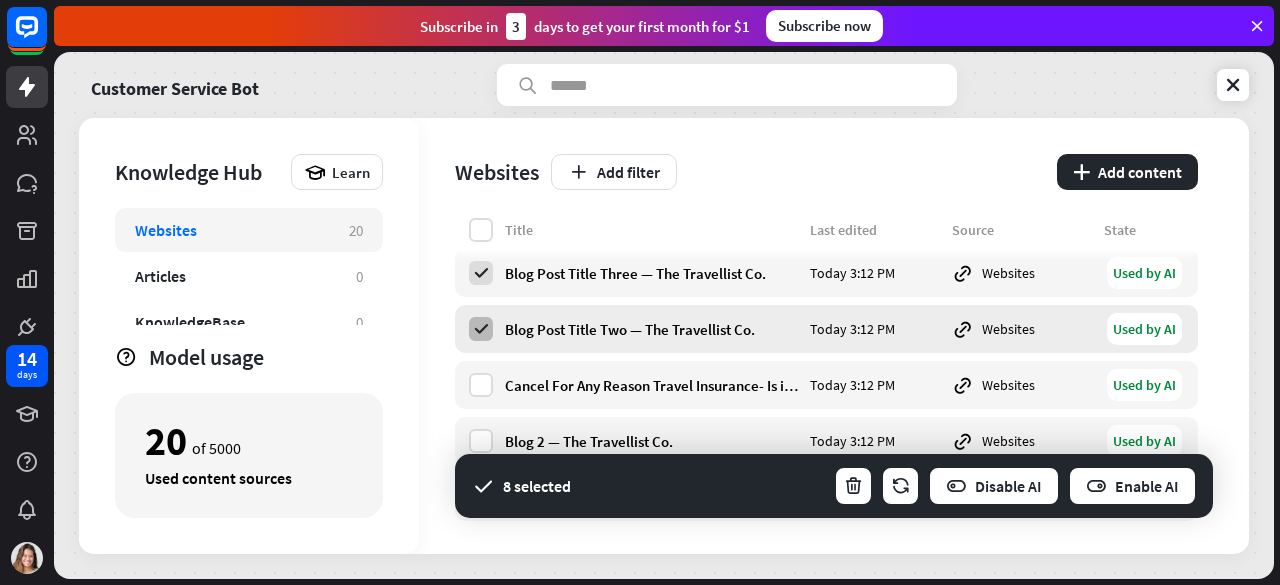 scroll, scrollTop: 859, scrollLeft: 0, axis: vertical 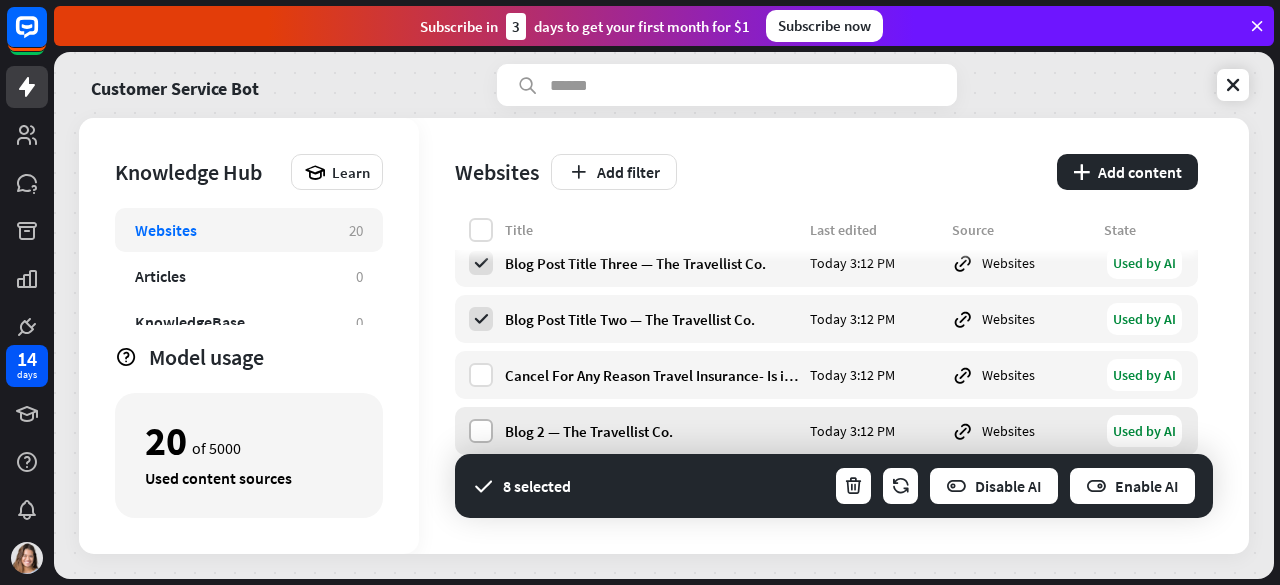click at bounding box center (481, 431) 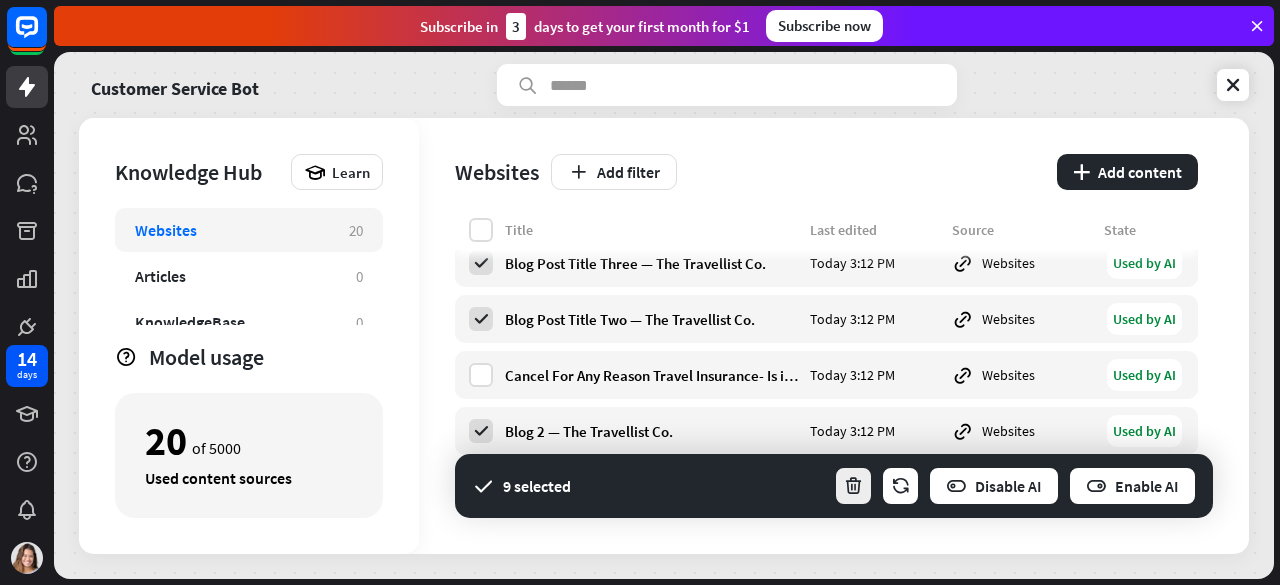 click at bounding box center (853, 486) 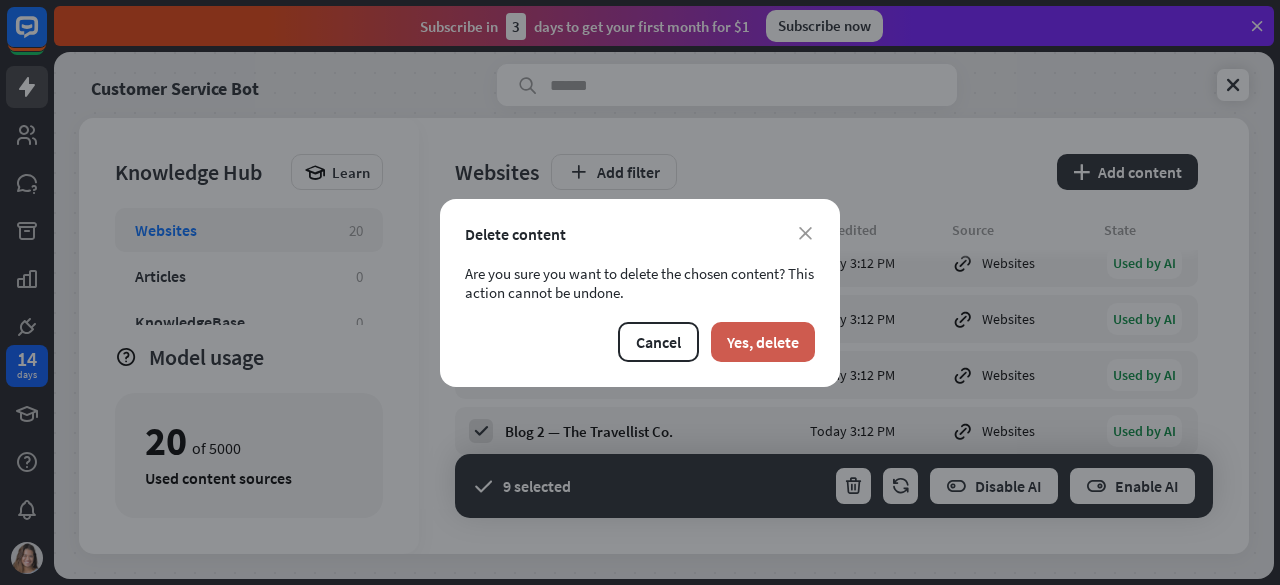 click on "Yes, delete" at bounding box center [763, 342] 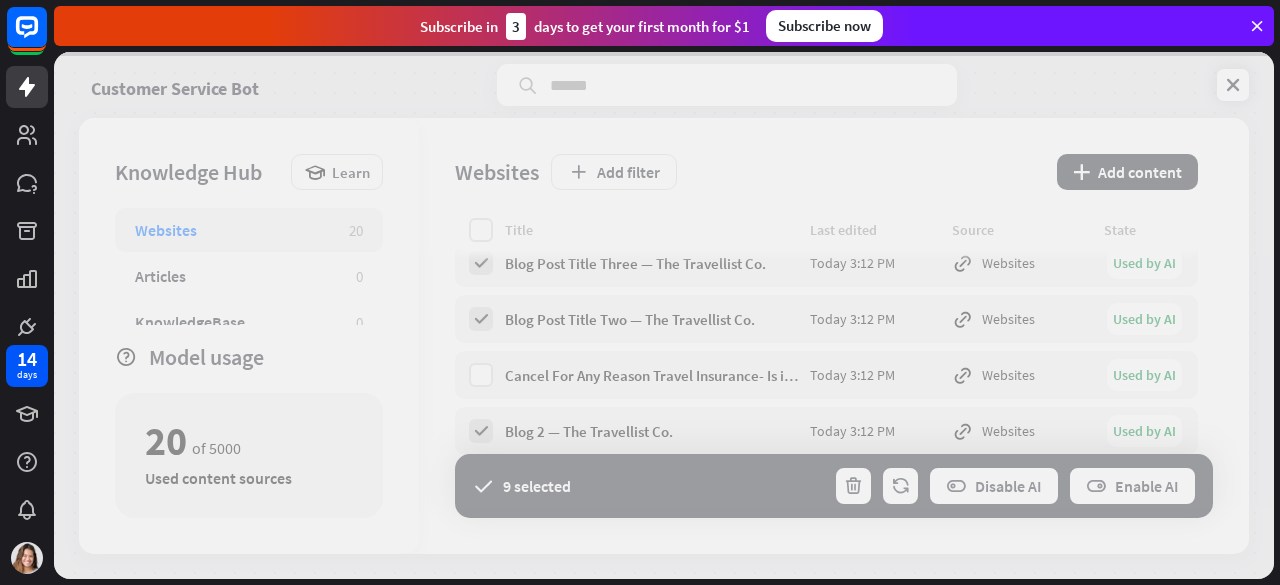 scroll, scrollTop: 355, scrollLeft: 0, axis: vertical 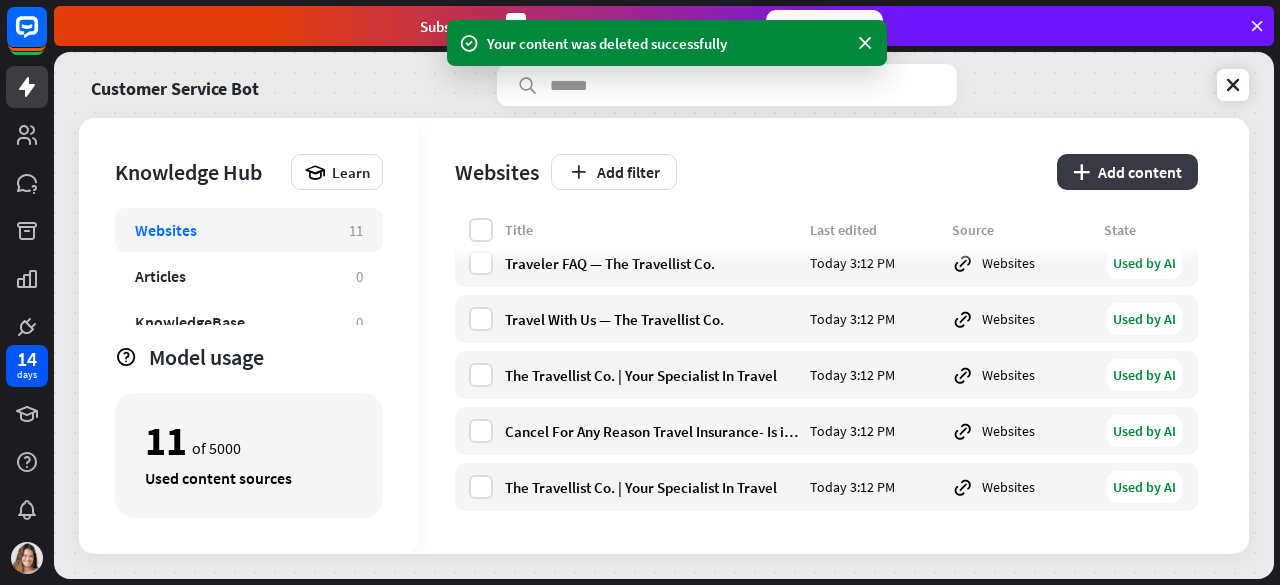 click on "plus
Add content" at bounding box center (1127, 172) 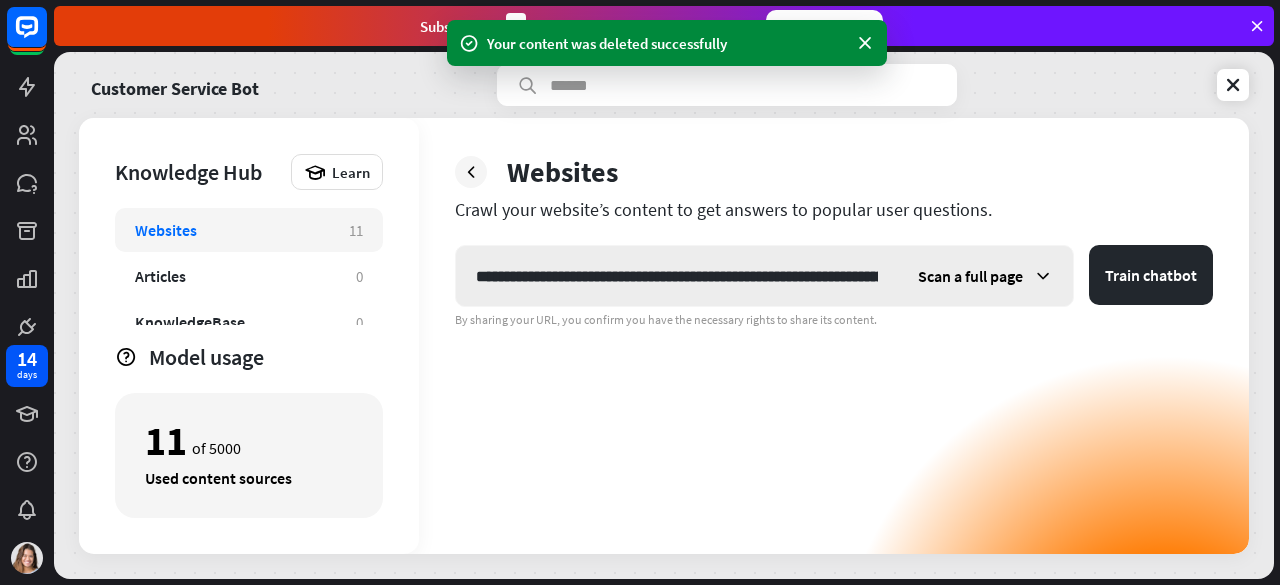 scroll, scrollTop: 0, scrollLeft: 266, axis: horizontal 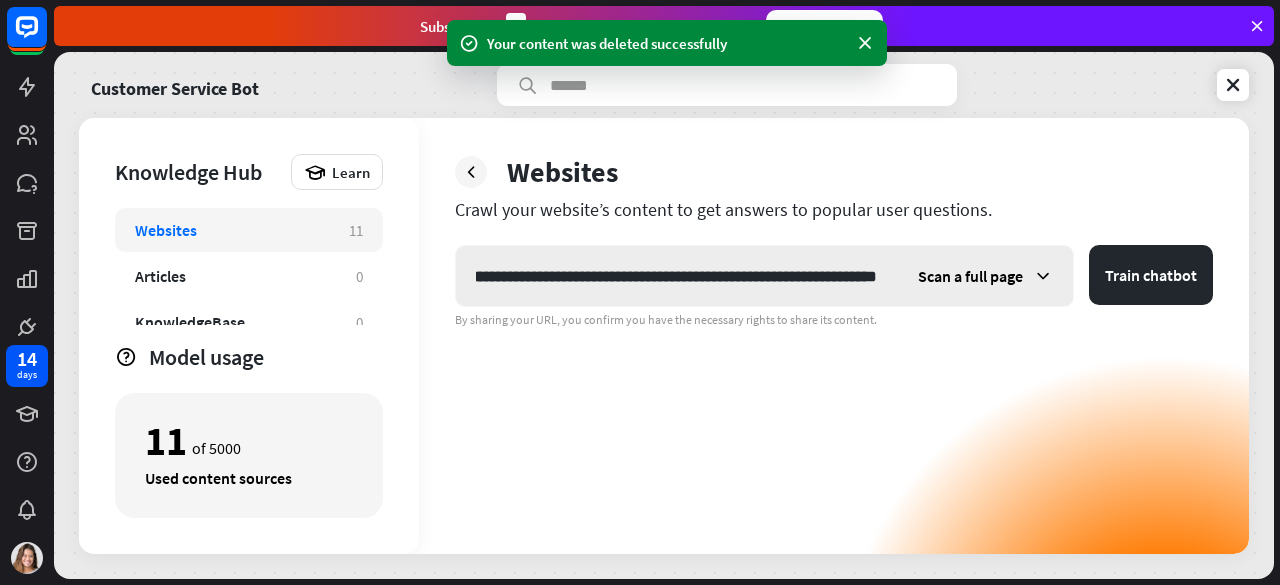 type on "**********" 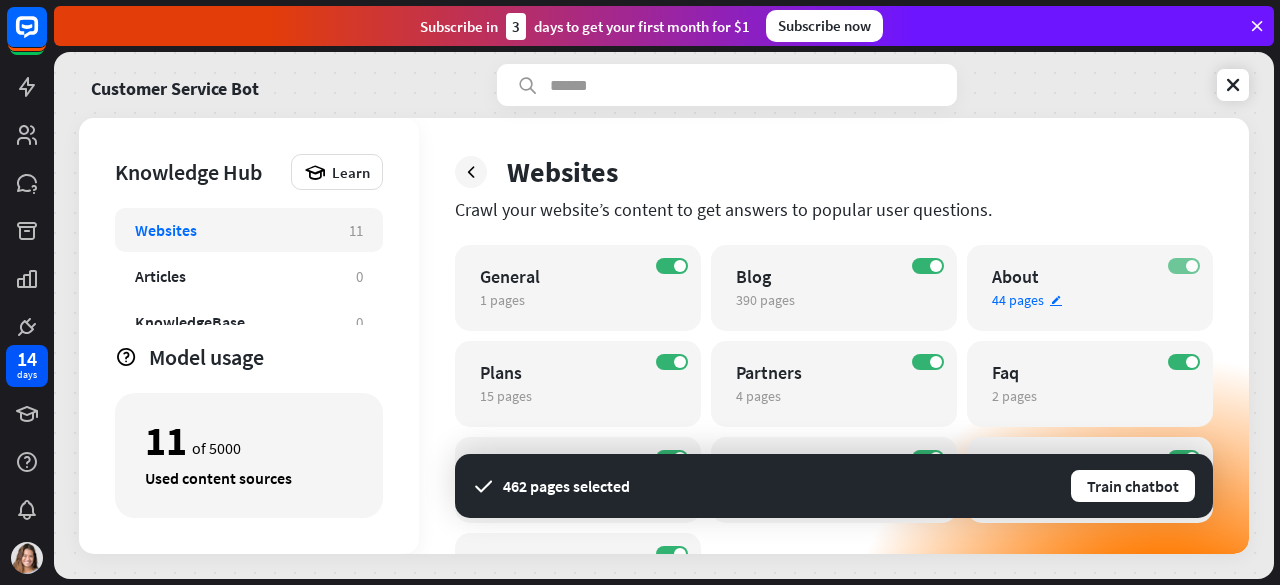 click at bounding box center [1192, 266] 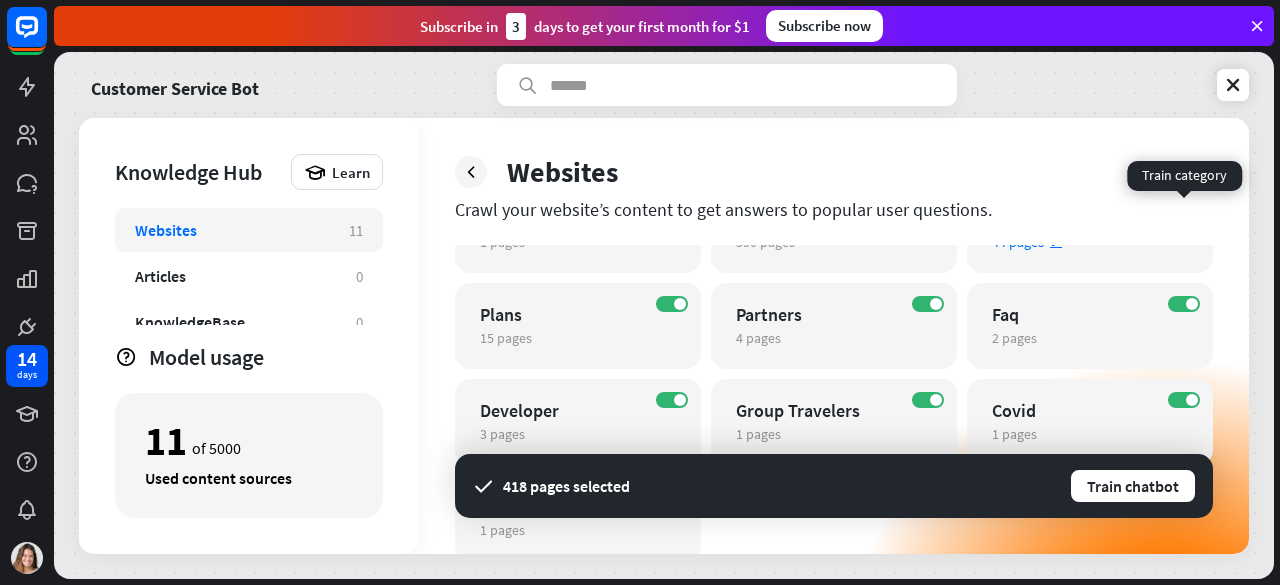 scroll, scrollTop: 57, scrollLeft: 0, axis: vertical 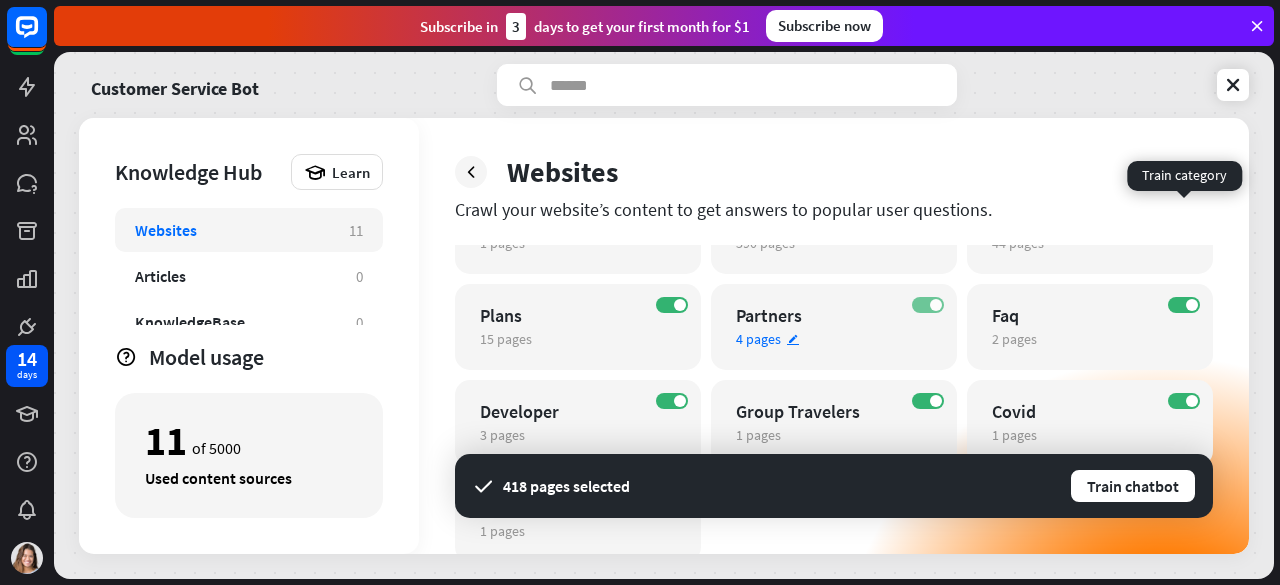 click on "ON" at bounding box center (928, 305) 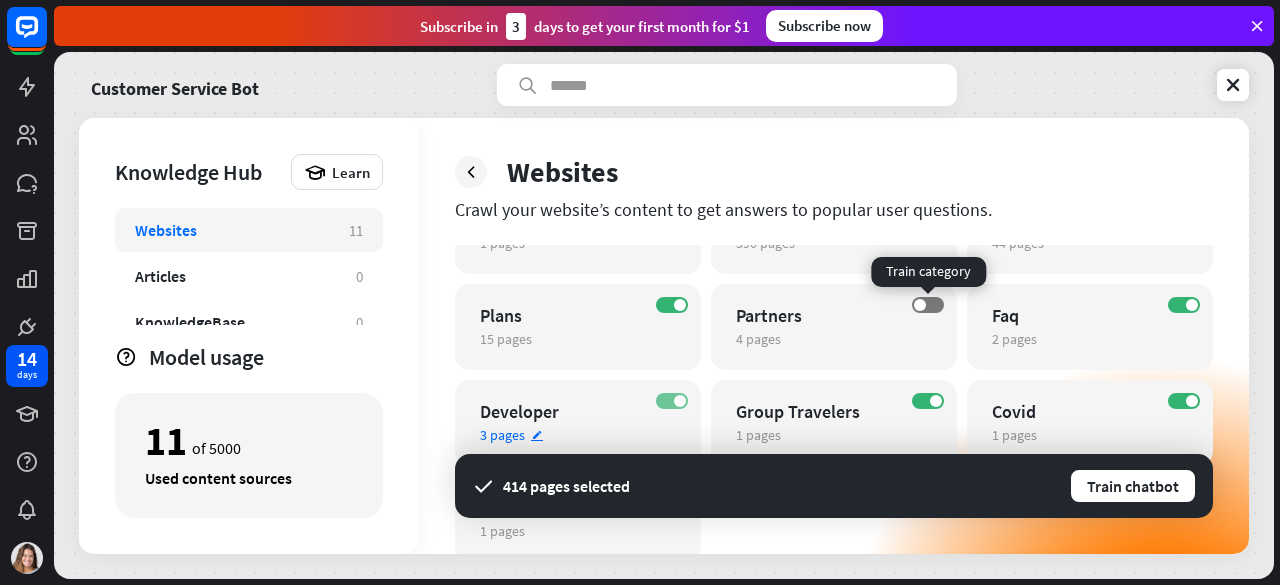 click at bounding box center [680, 401] 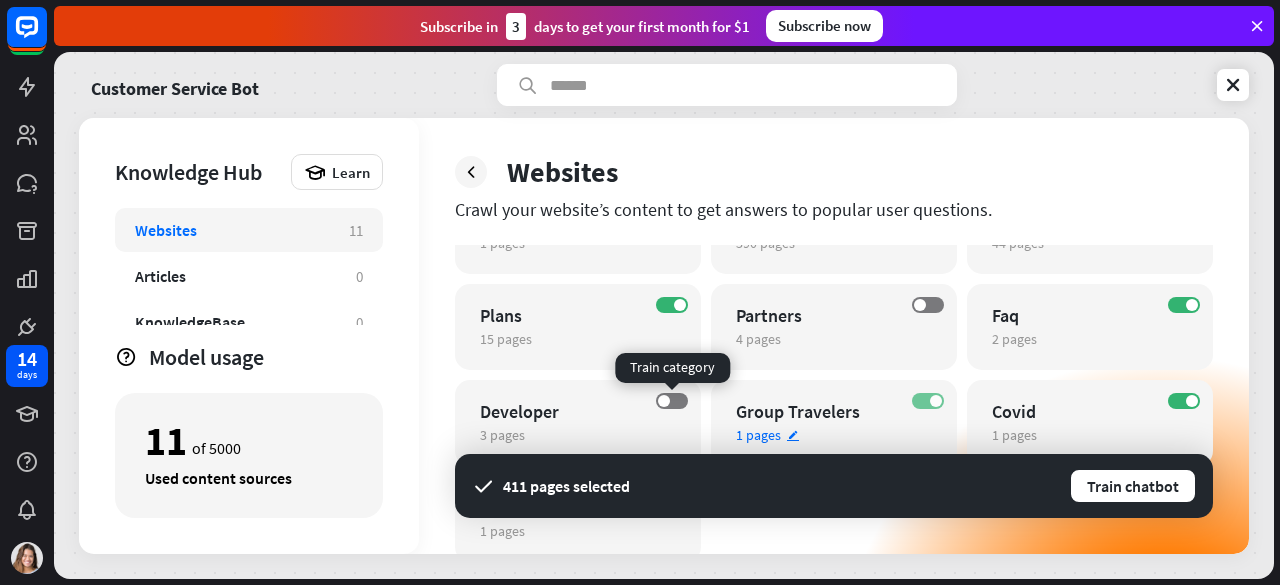 click at bounding box center (936, 401) 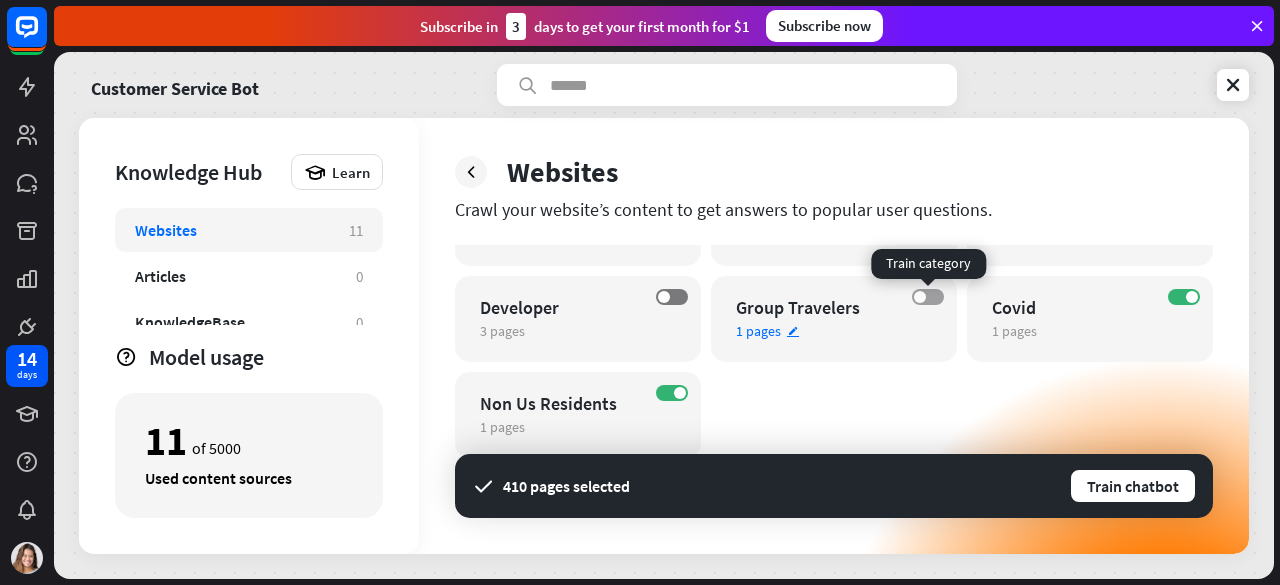 scroll, scrollTop: 174, scrollLeft: 0, axis: vertical 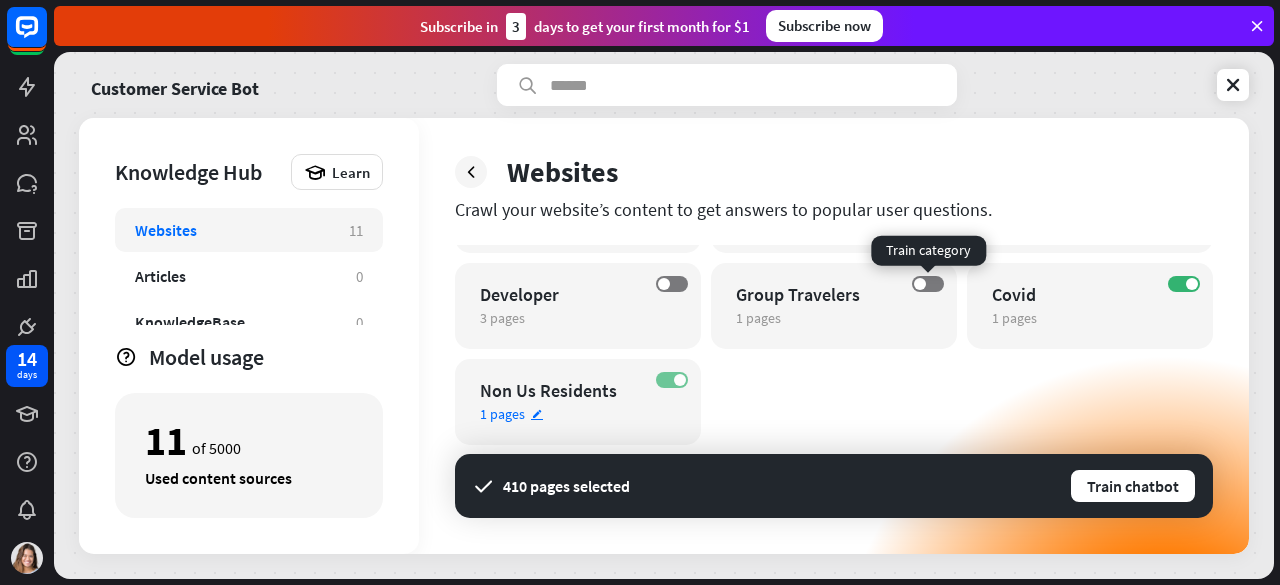 click at bounding box center (680, 380) 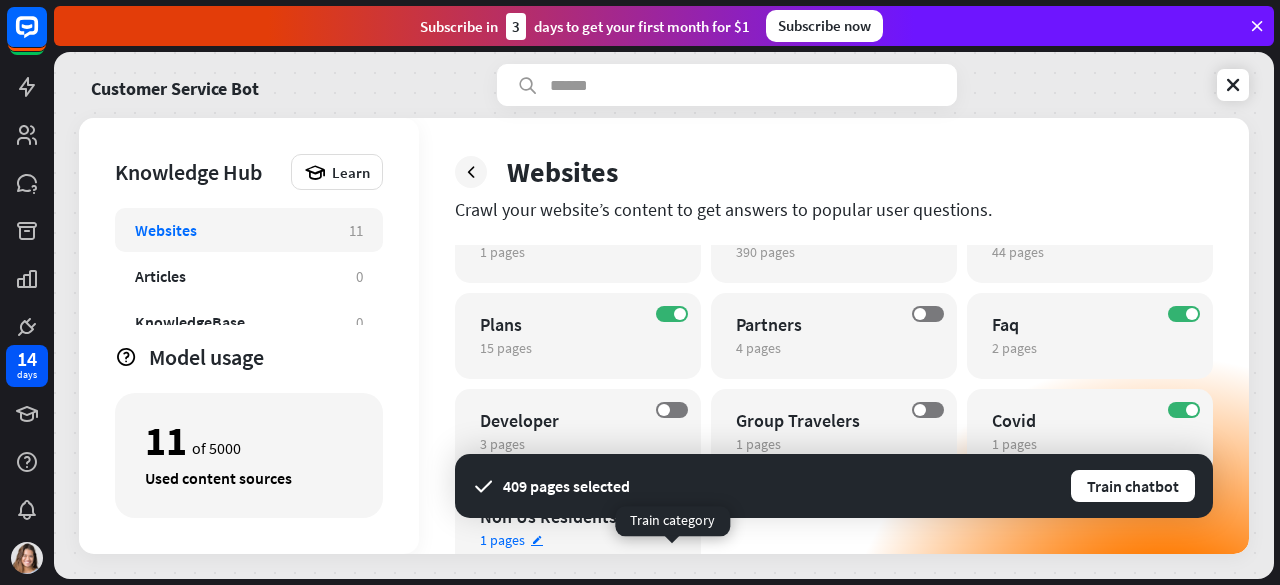 scroll, scrollTop: 0, scrollLeft: 0, axis: both 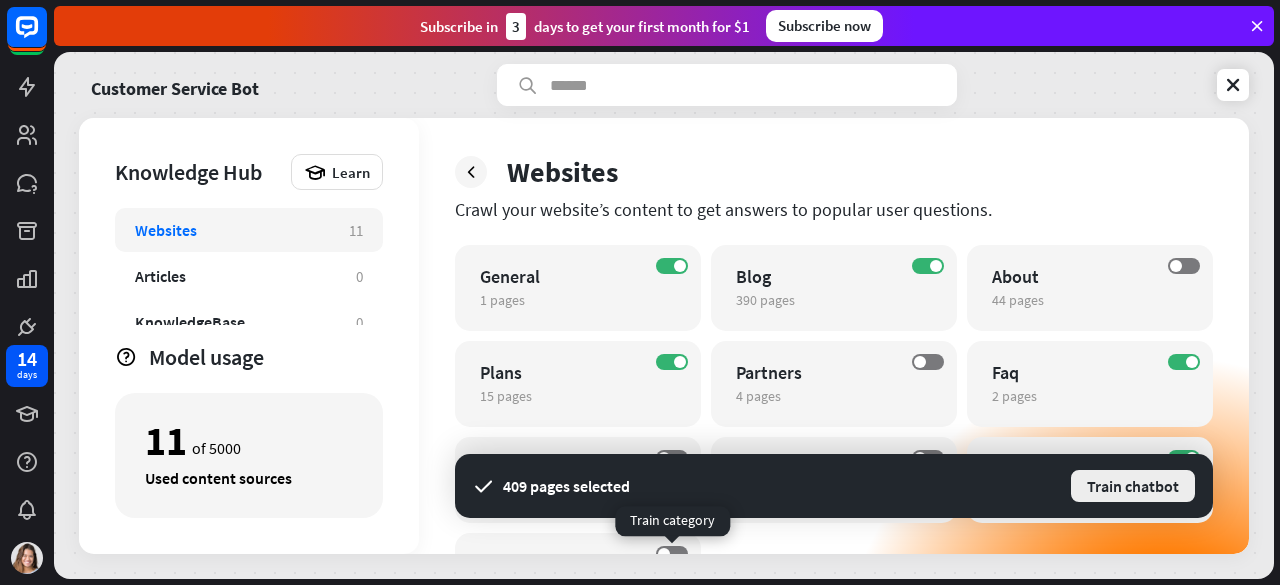 click on "Train chatbot" at bounding box center [1133, 486] 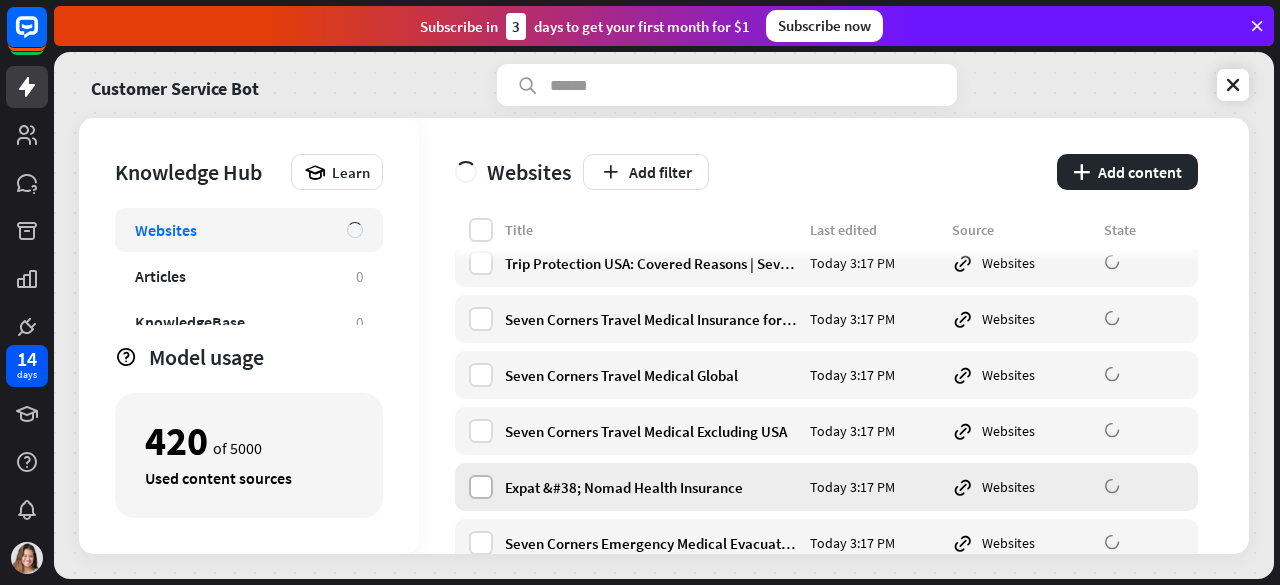 click at bounding box center (481, 487) 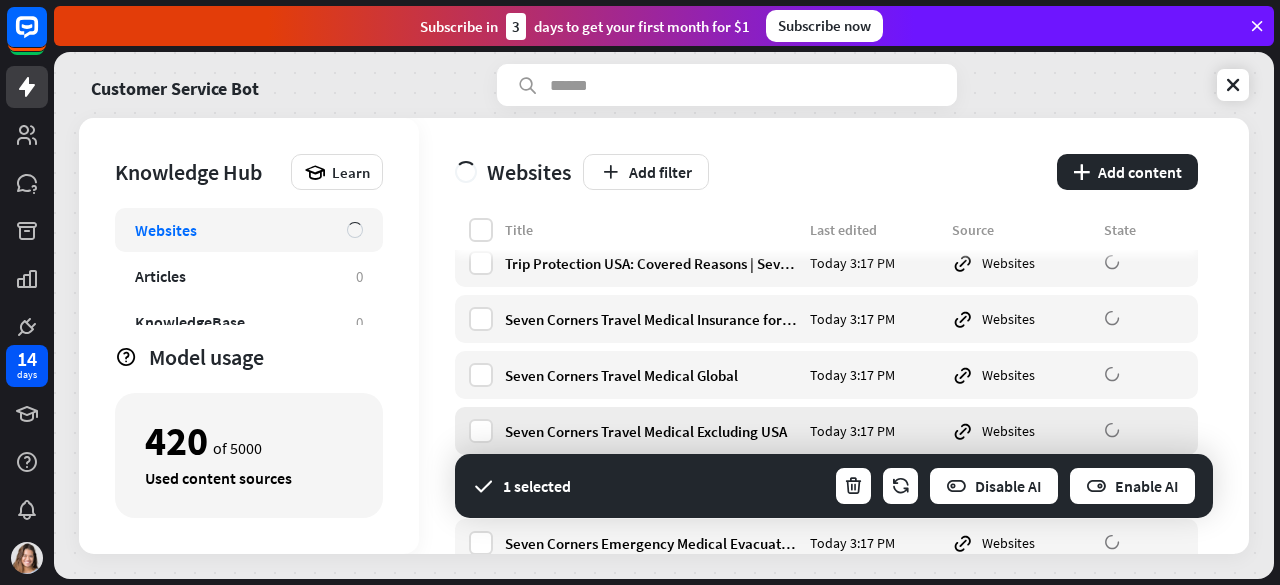 click on "Seven Corners Travel Medical Excluding USA
Today 3:17 PM
Websites" at bounding box center [826, 431] 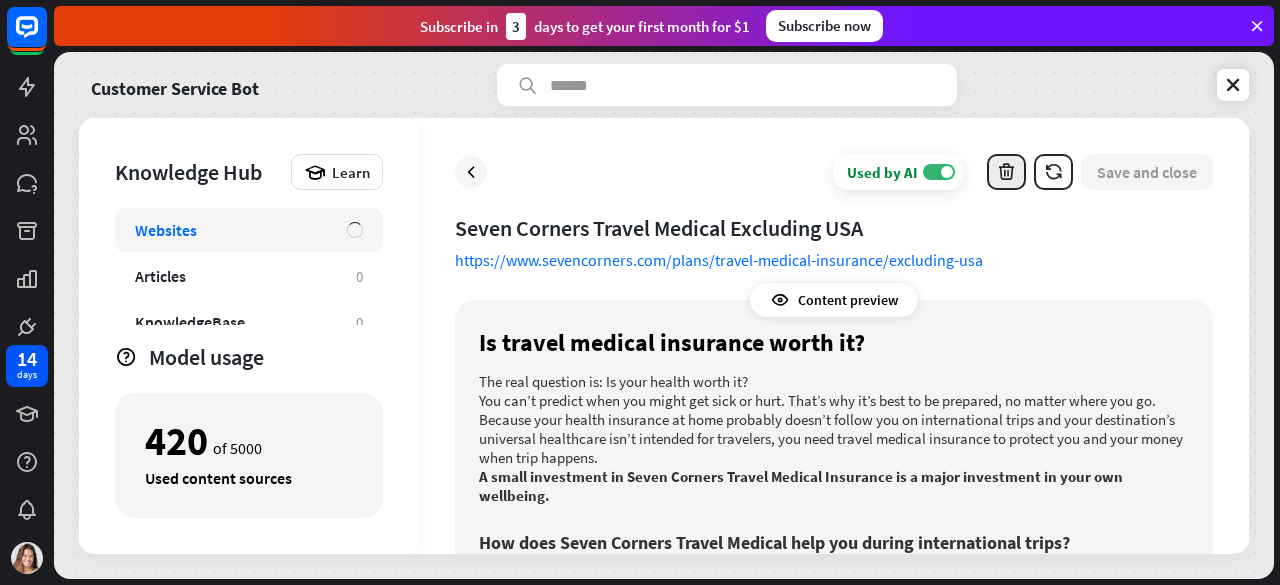 click at bounding box center [1006, 172] 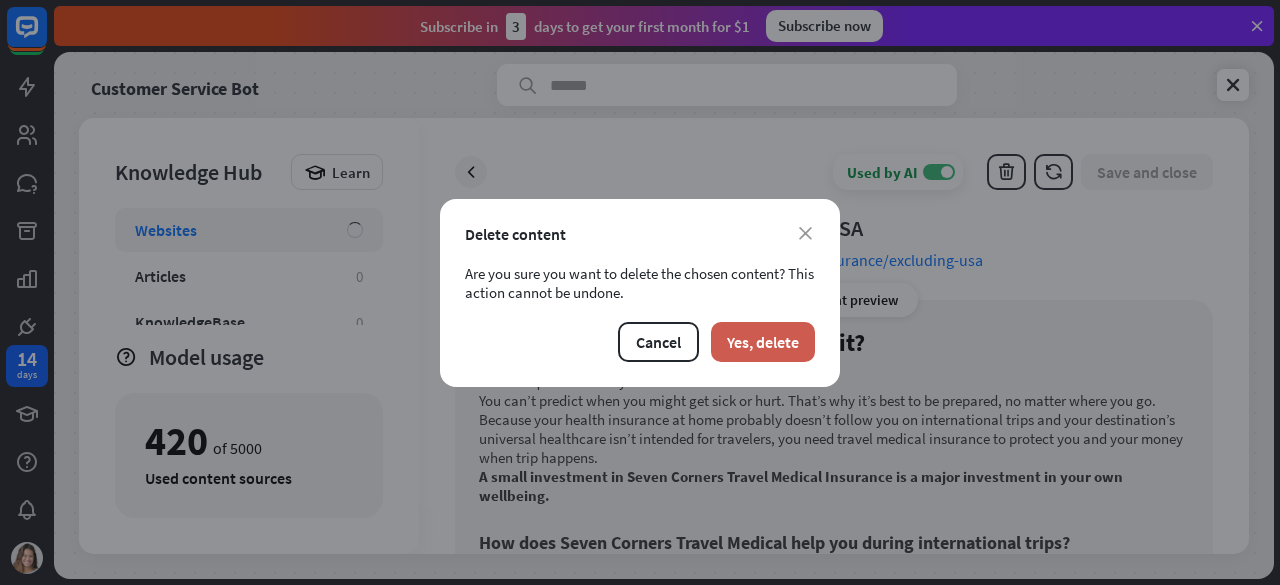 click on "Yes, delete" at bounding box center [763, 342] 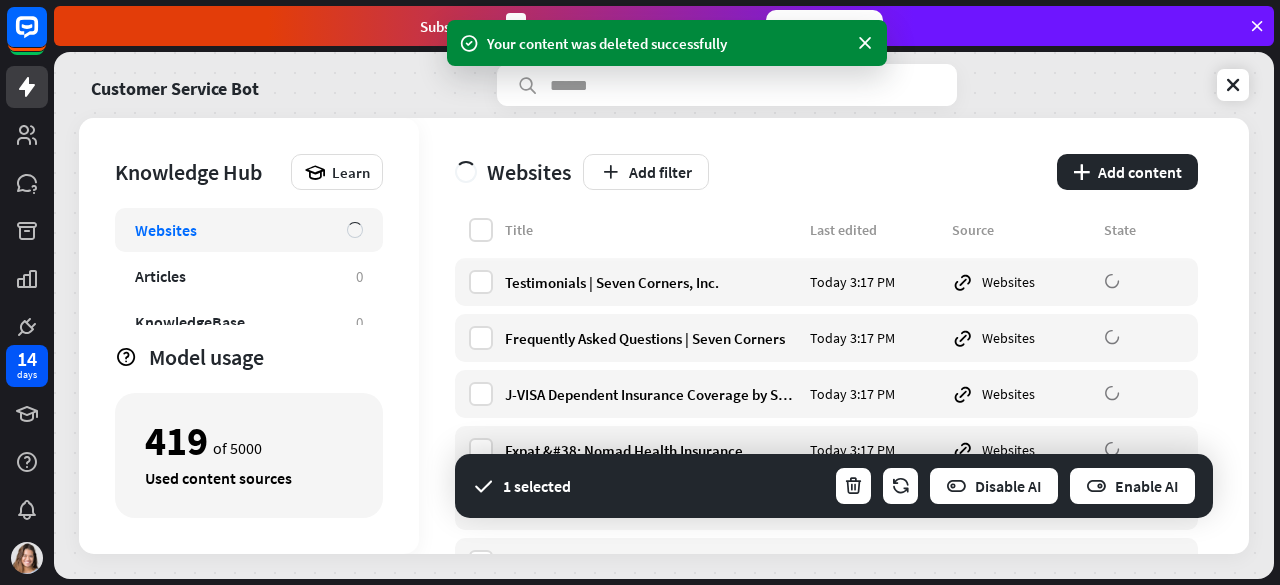 scroll, scrollTop: 58, scrollLeft: 0, axis: vertical 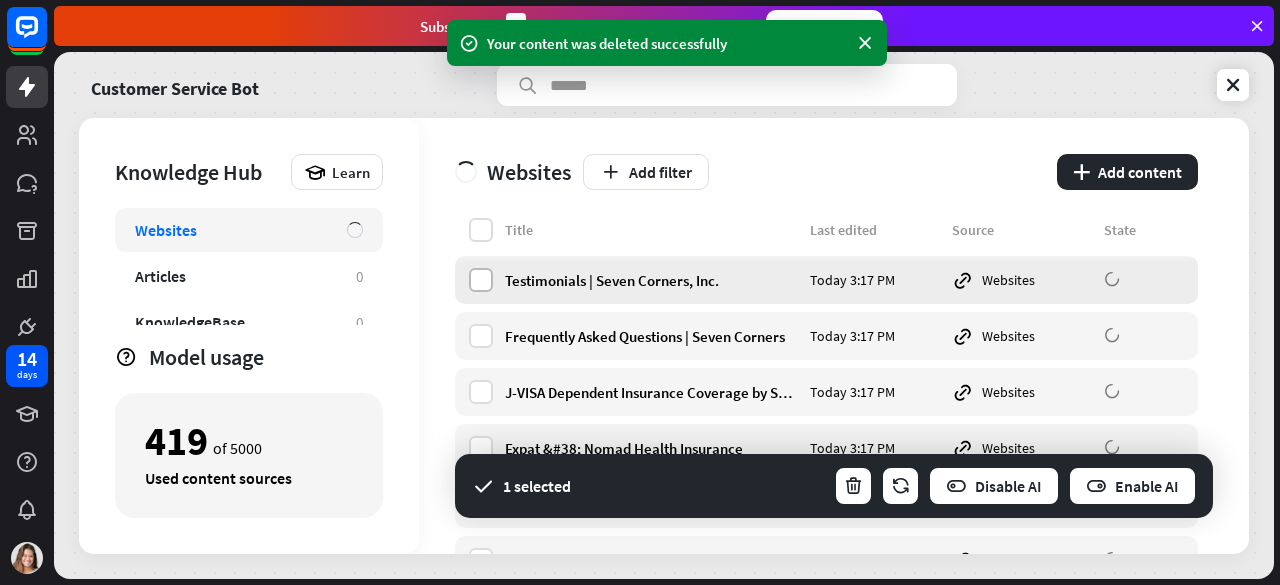 click at bounding box center [481, 280] 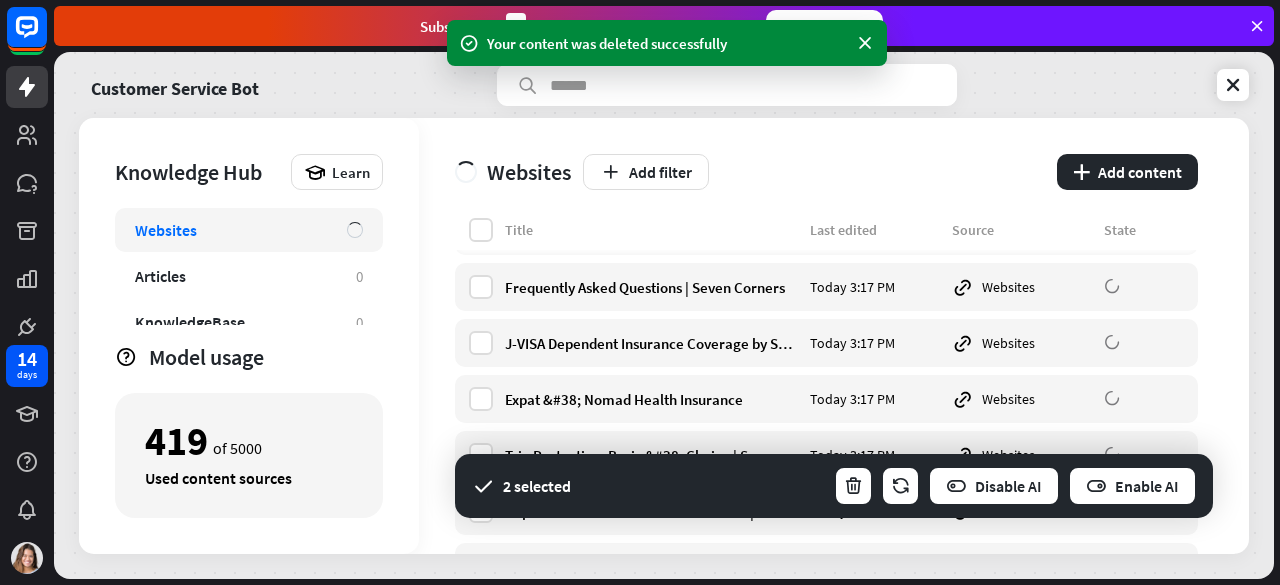 scroll, scrollTop: 108, scrollLeft: 0, axis: vertical 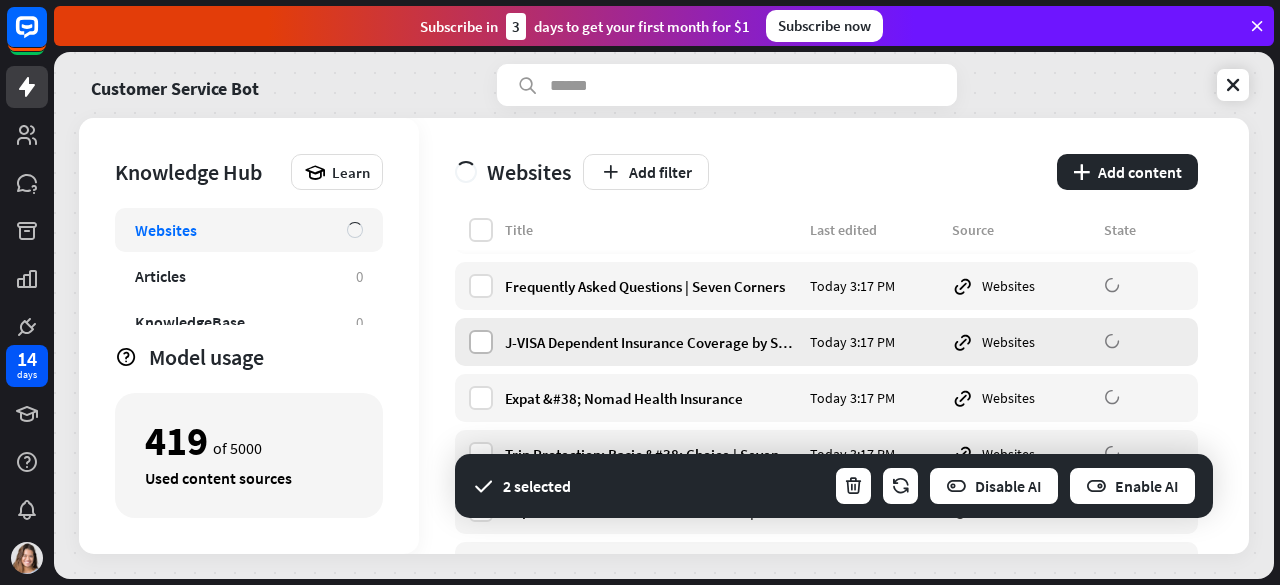 click at bounding box center (481, 342) 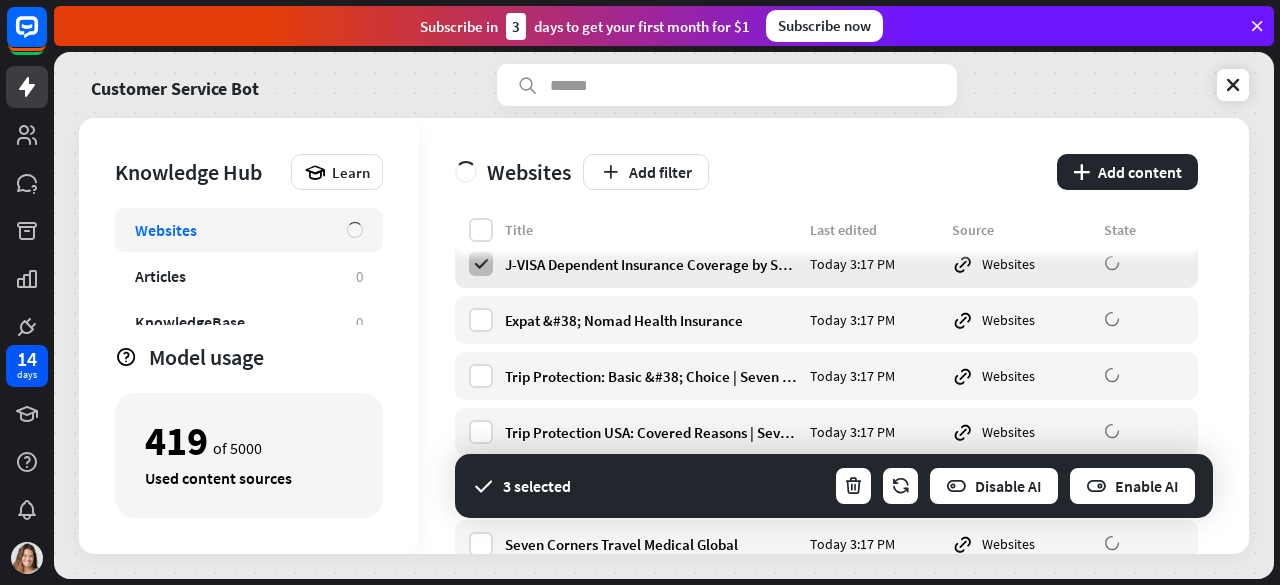 scroll, scrollTop: 188, scrollLeft: 0, axis: vertical 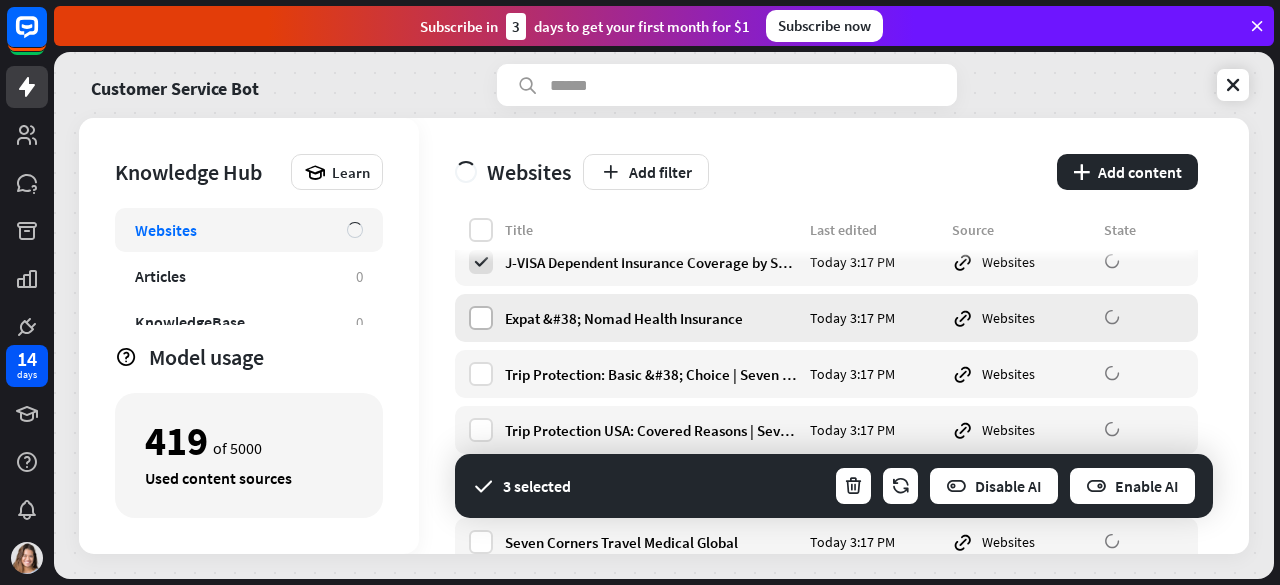 click at bounding box center [481, 318] 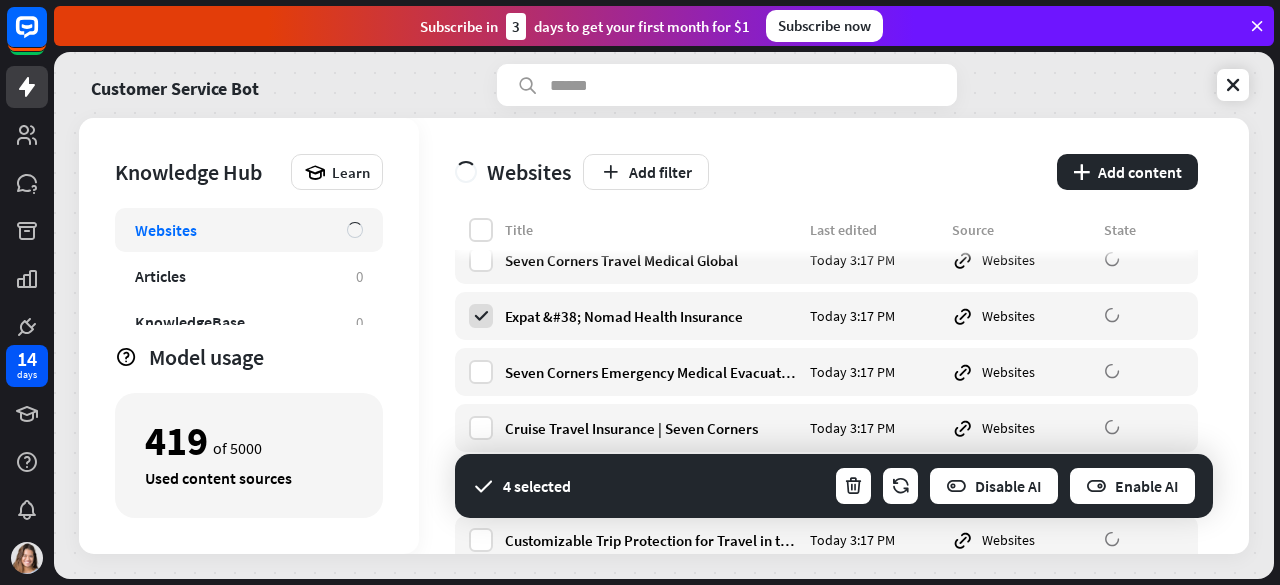 scroll, scrollTop: 474, scrollLeft: 0, axis: vertical 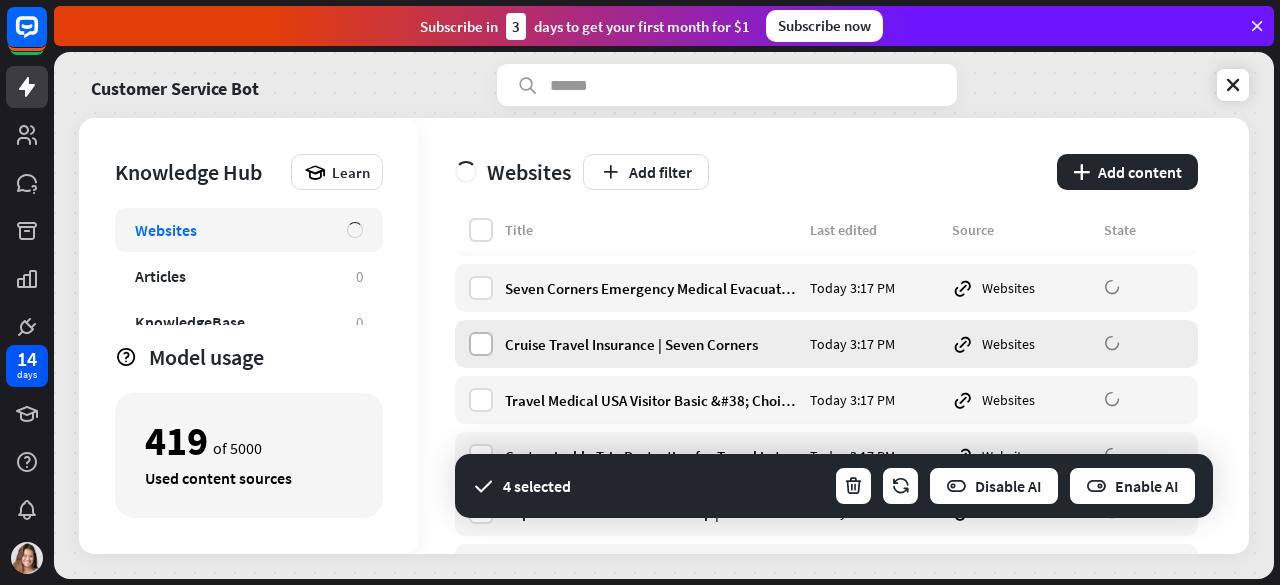 click at bounding box center (481, 344) 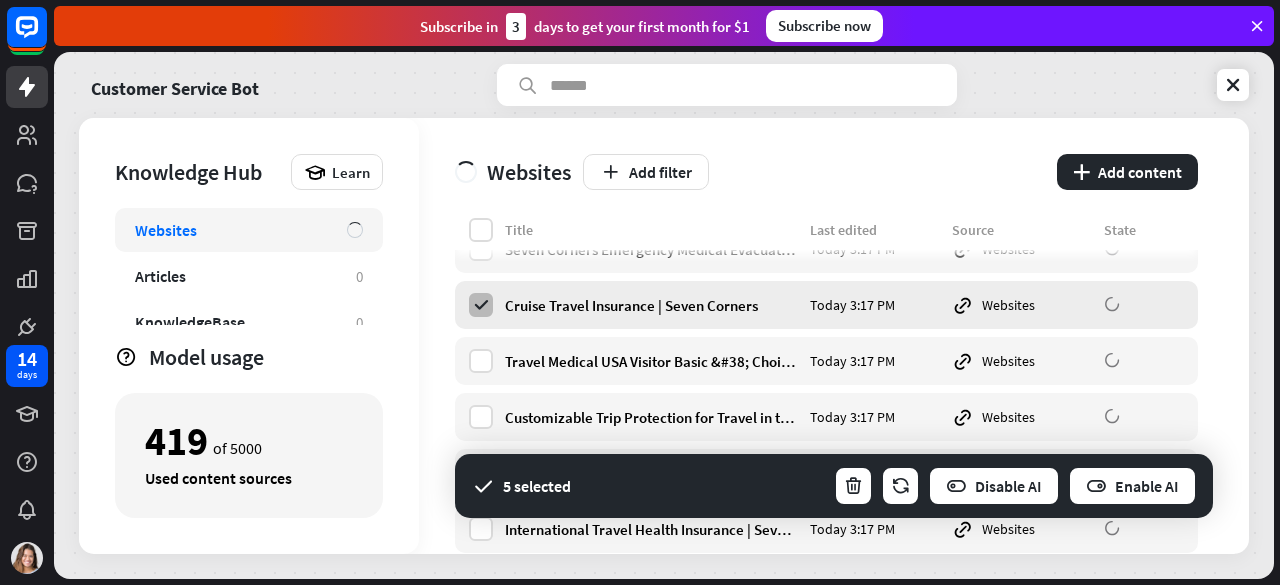 scroll, scrollTop: 603, scrollLeft: 0, axis: vertical 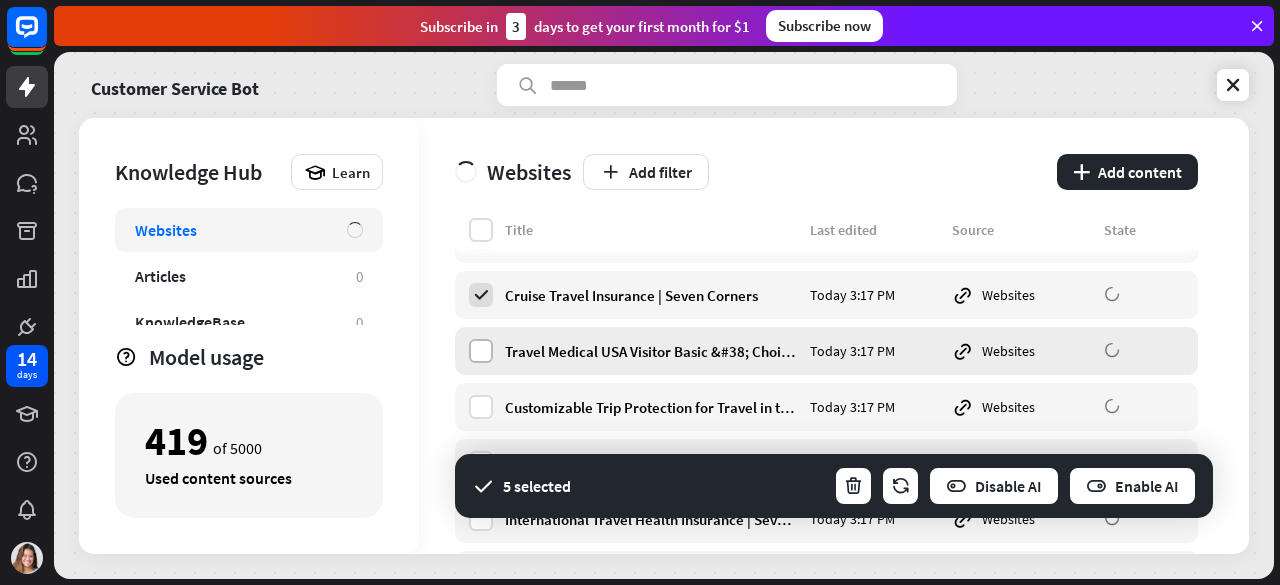 click at bounding box center (481, 351) 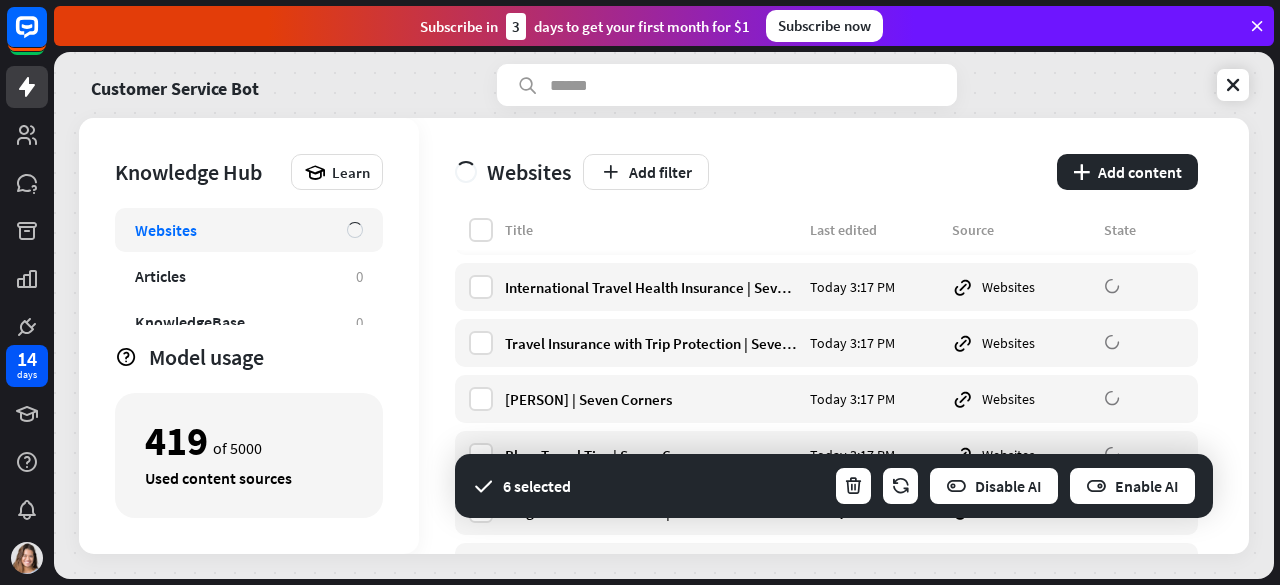scroll, scrollTop: 836, scrollLeft: 0, axis: vertical 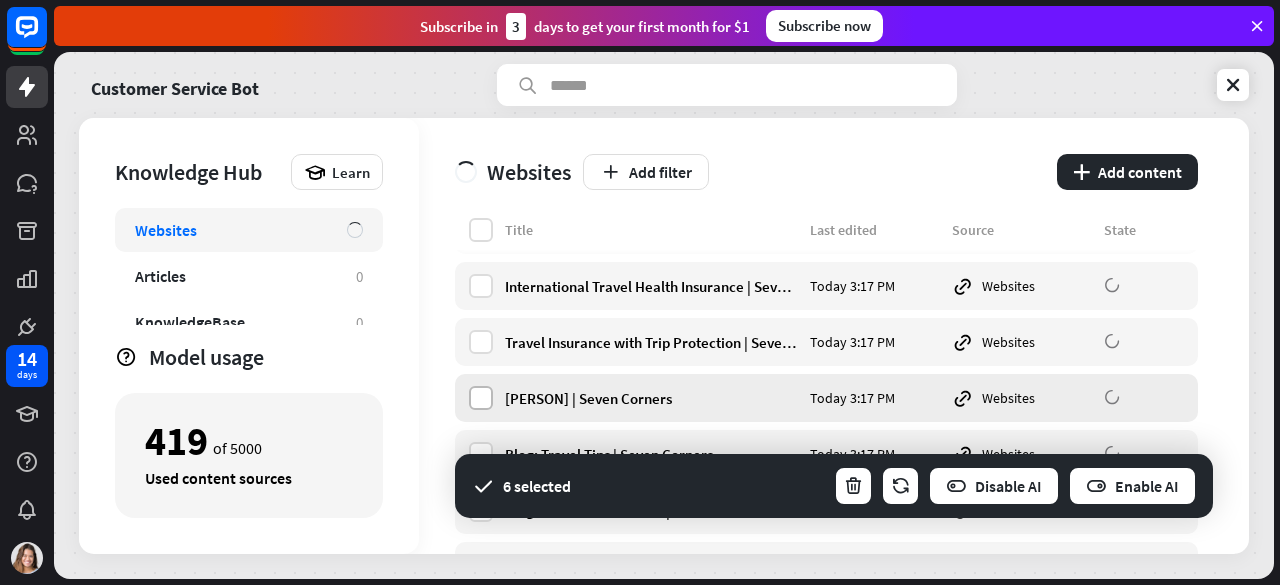 click at bounding box center [481, 398] 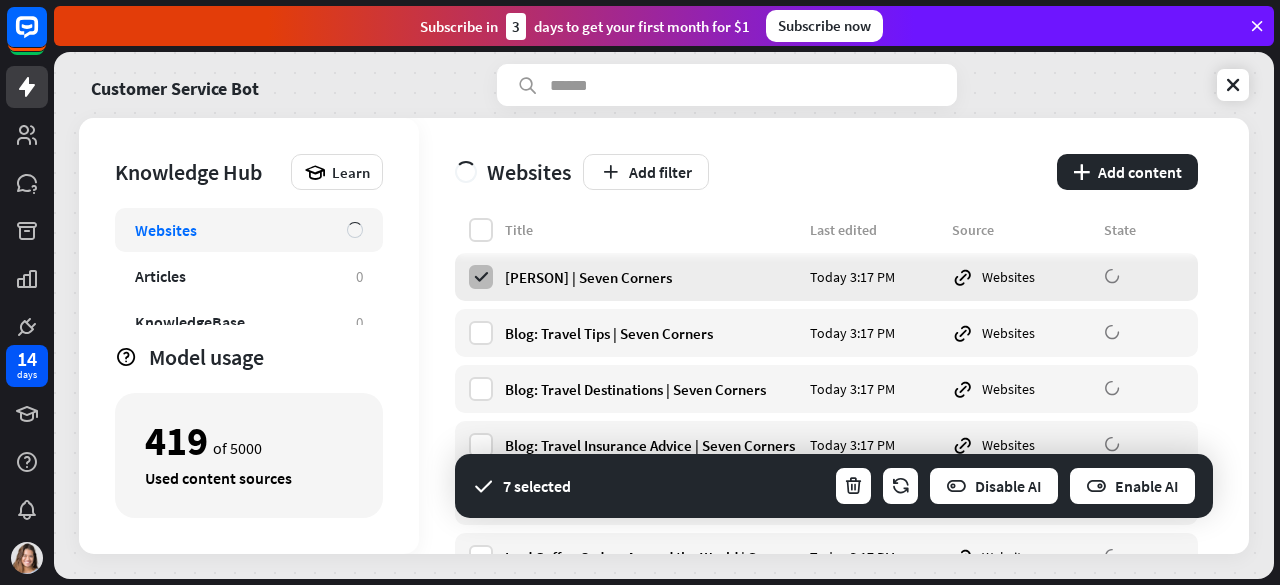 scroll, scrollTop: 958, scrollLeft: 0, axis: vertical 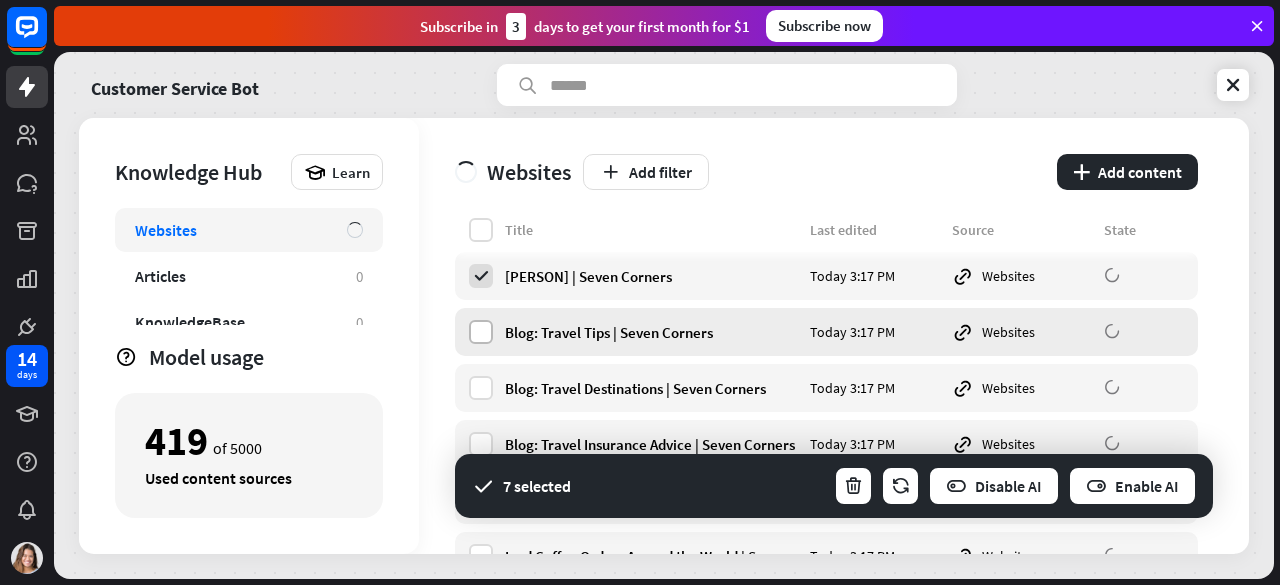 click at bounding box center [481, 332] 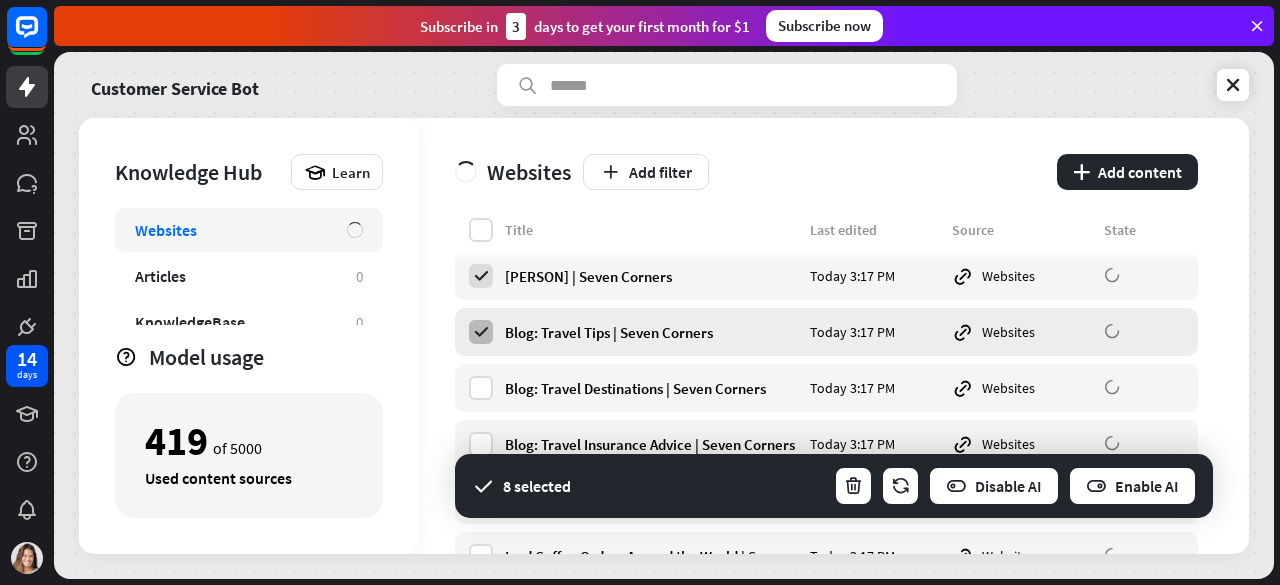 click at bounding box center [481, 332] 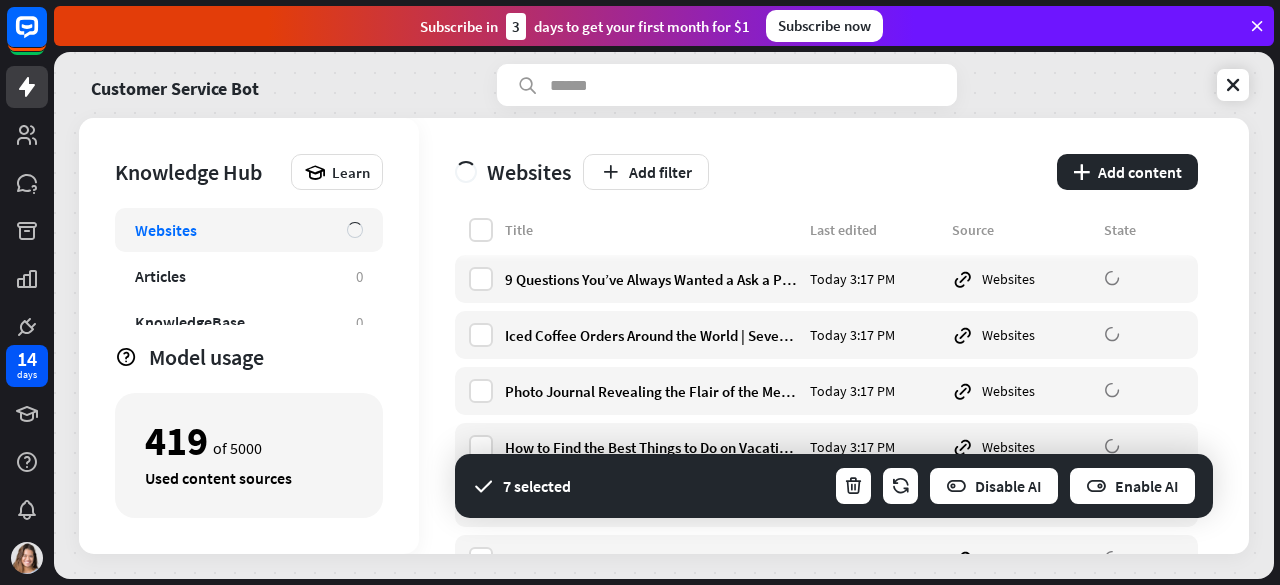 scroll, scrollTop: 1180, scrollLeft: 0, axis: vertical 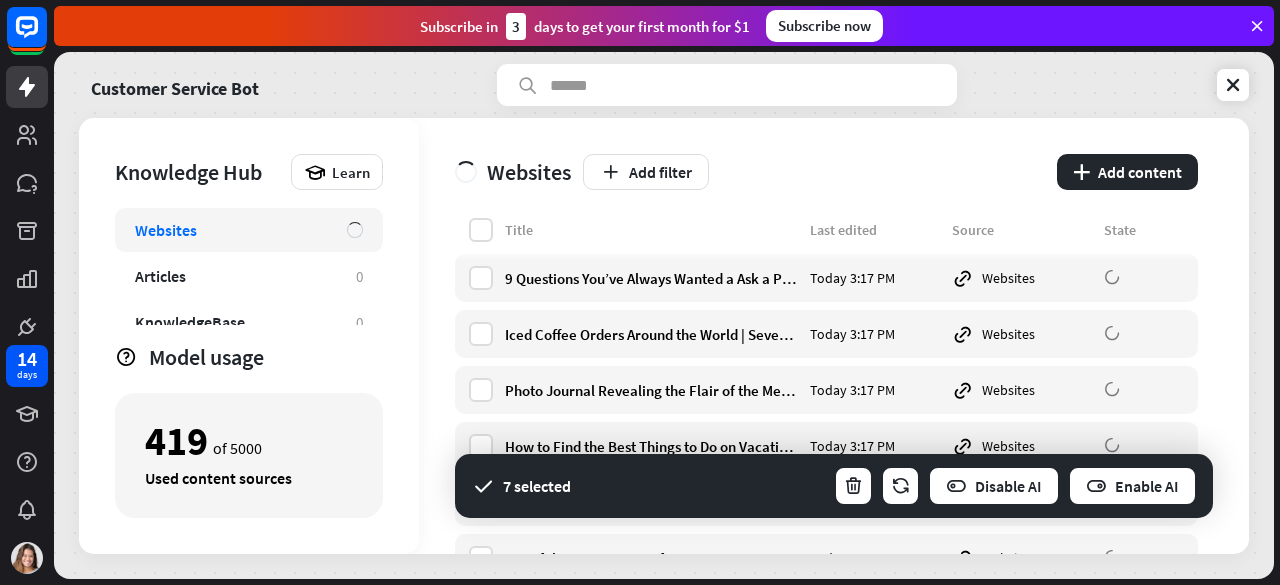 click at bounding box center (481, 334) 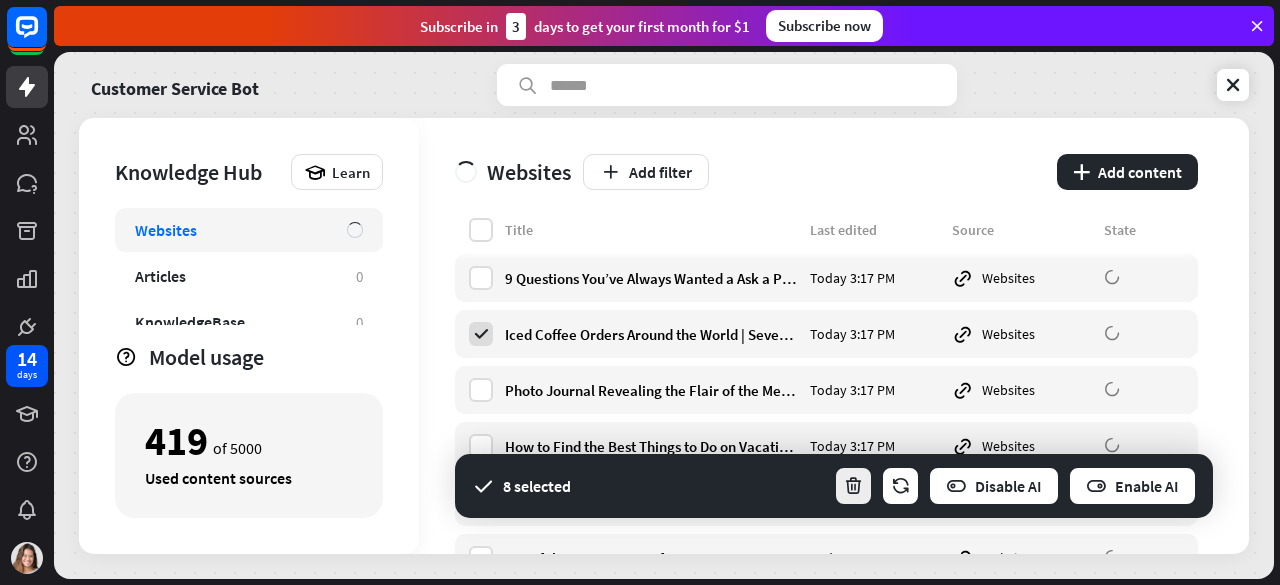 click at bounding box center (853, 486) 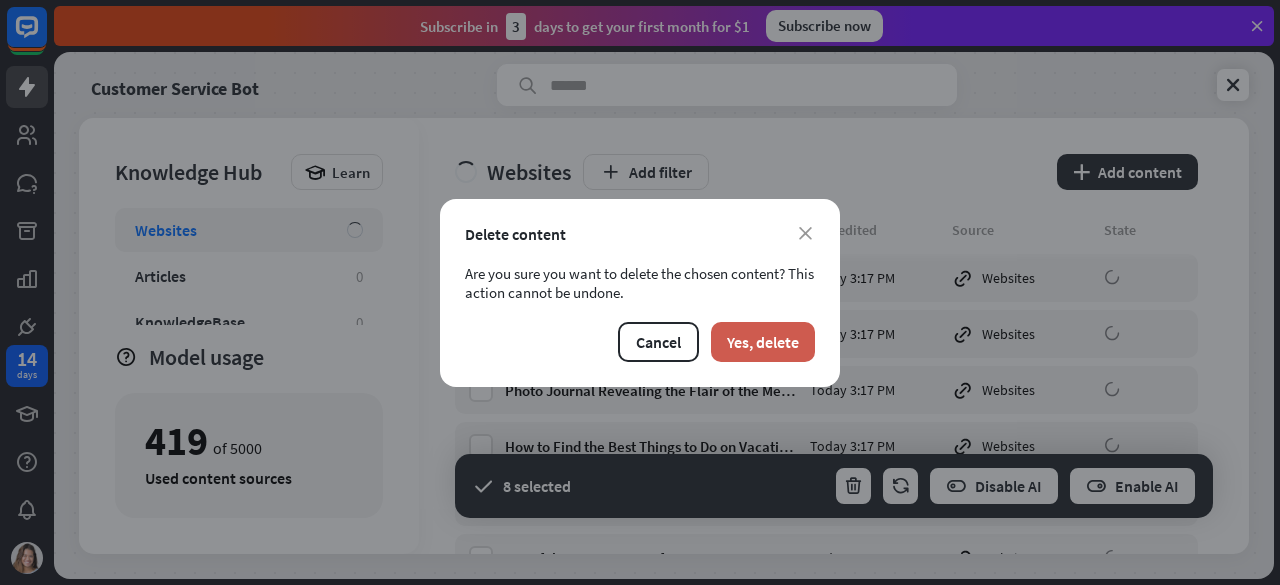 click on "Yes, delete" at bounding box center (763, 342) 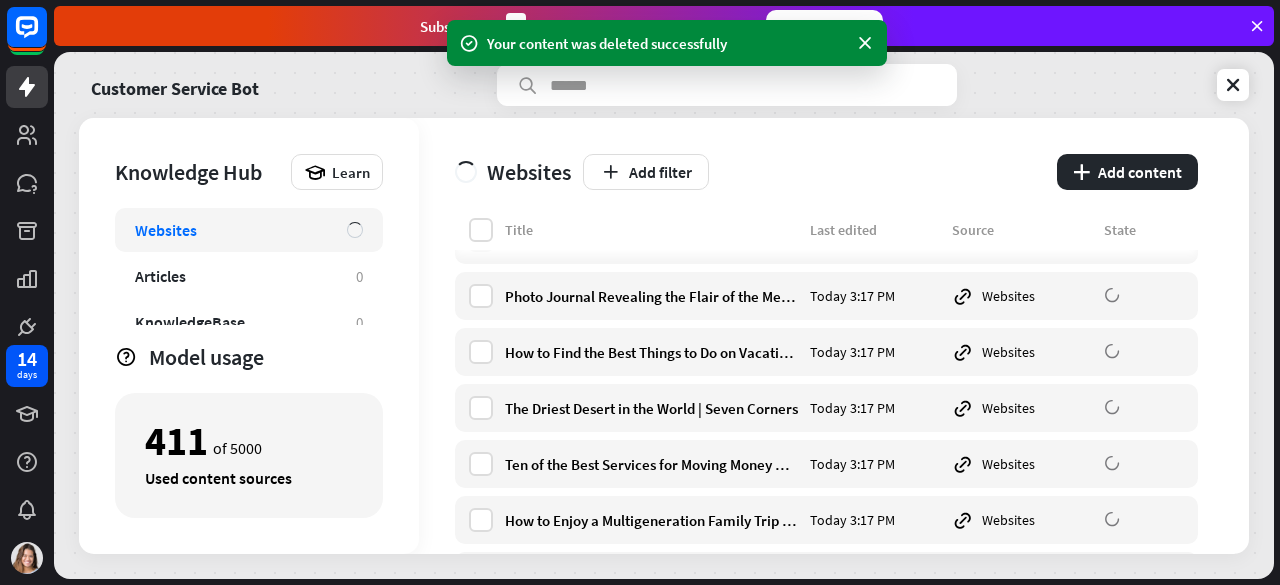 scroll, scrollTop: 828, scrollLeft: 0, axis: vertical 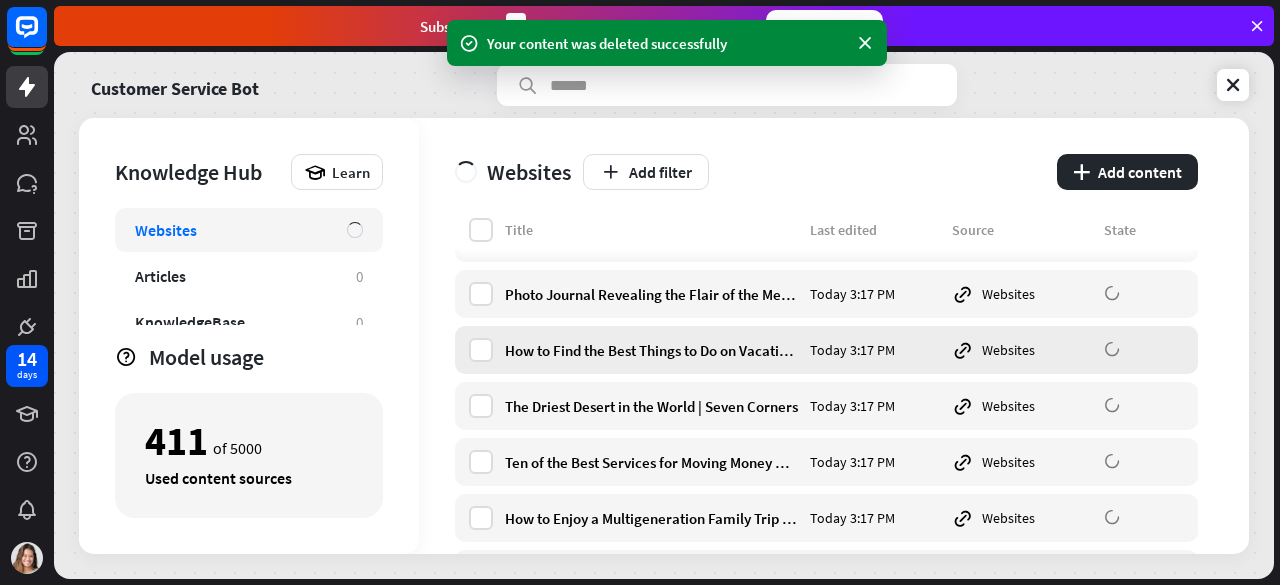click on "How to Find the Best Things to Do on Vacation | Seven Corners
Today [TIME]
Websites" at bounding box center (826, 350) 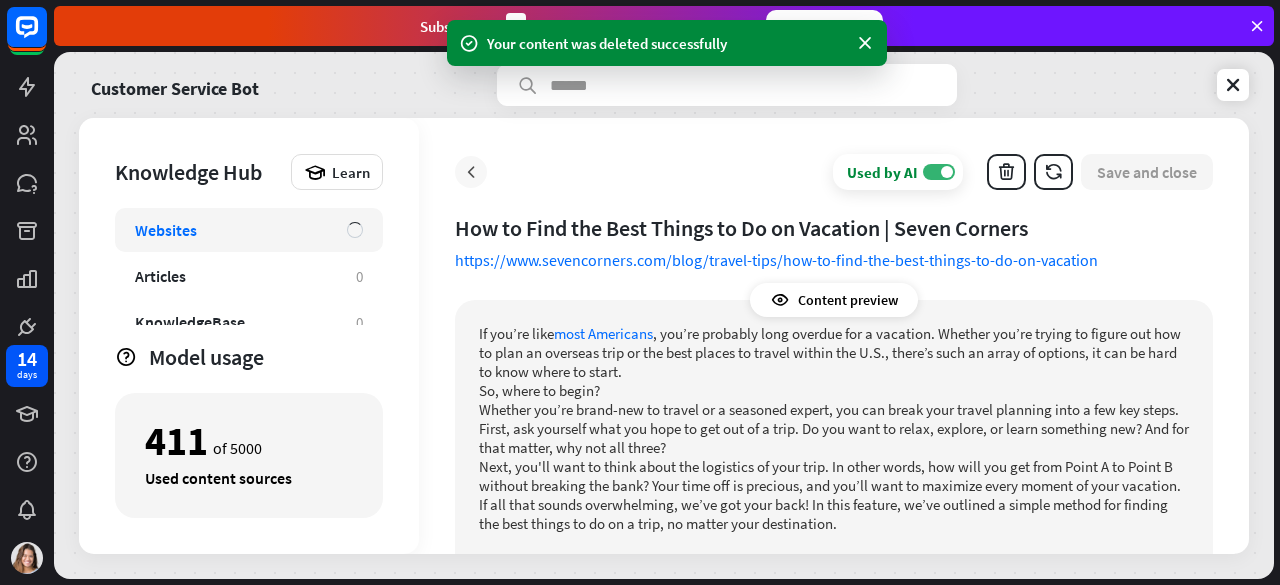 click at bounding box center [471, 172] 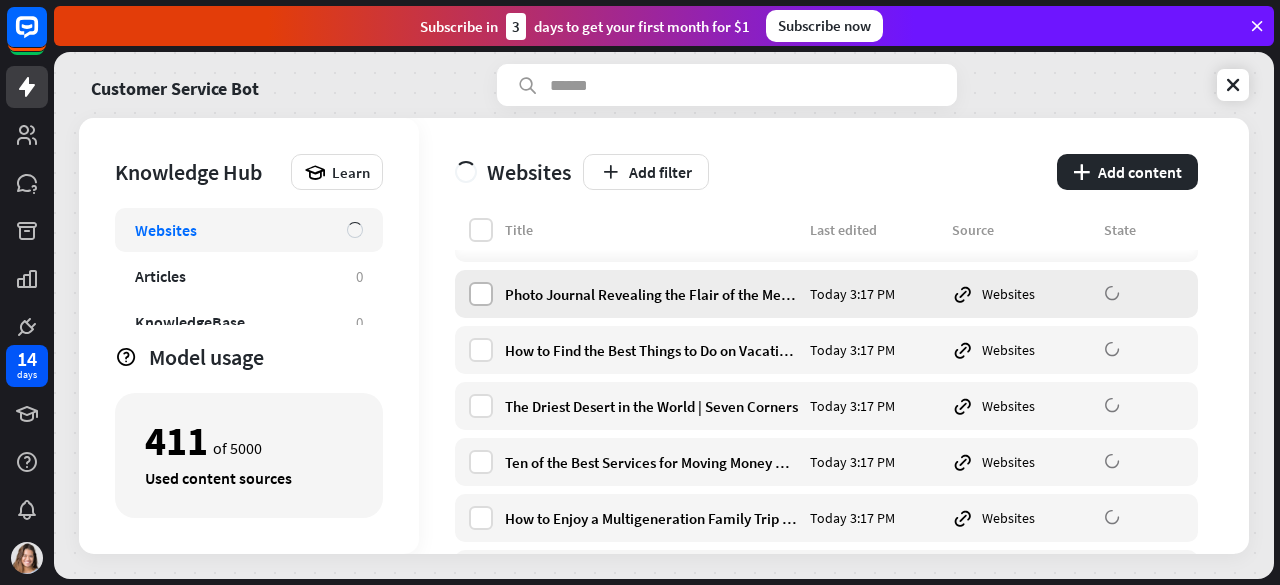 click at bounding box center (481, 294) 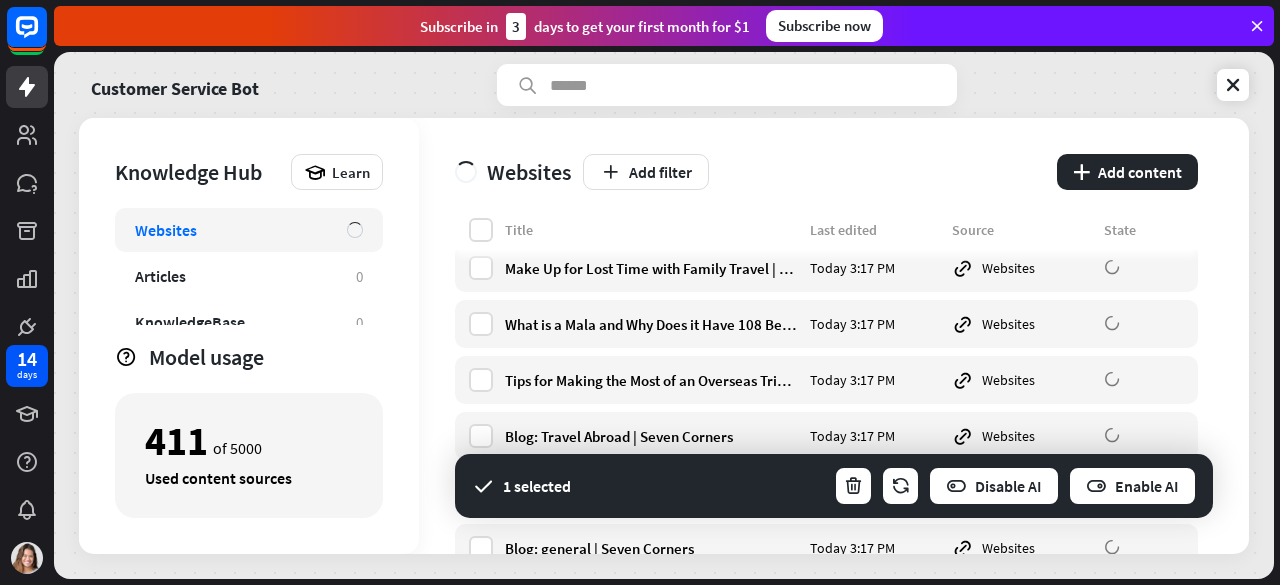 scroll, scrollTop: 1134, scrollLeft: 0, axis: vertical 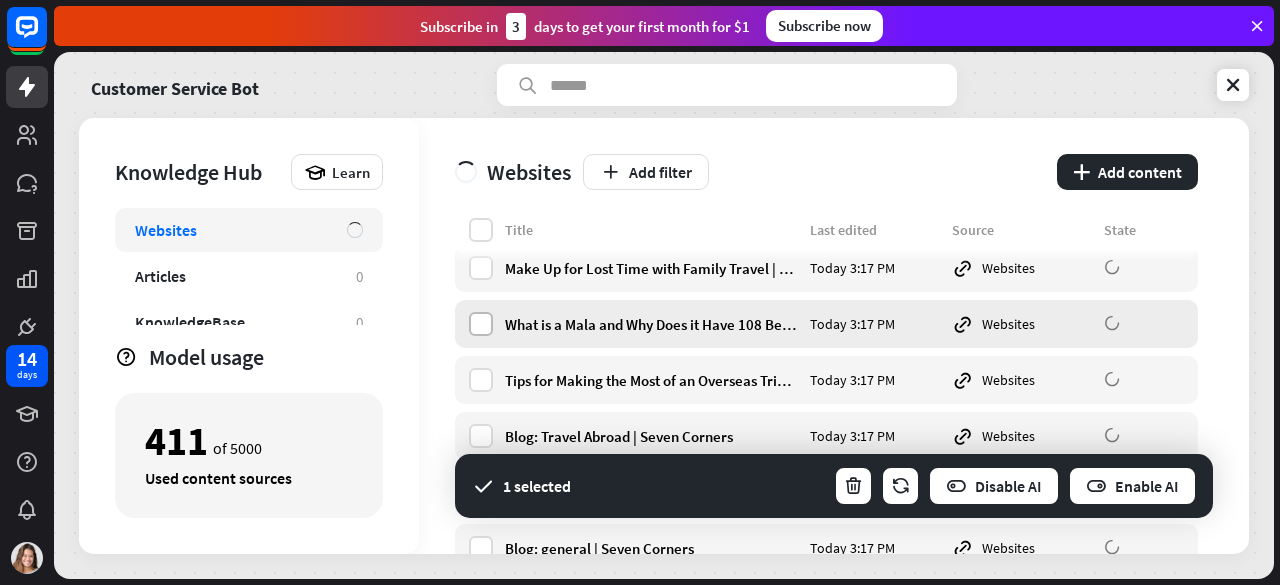 click at bounding box center [481, 324] 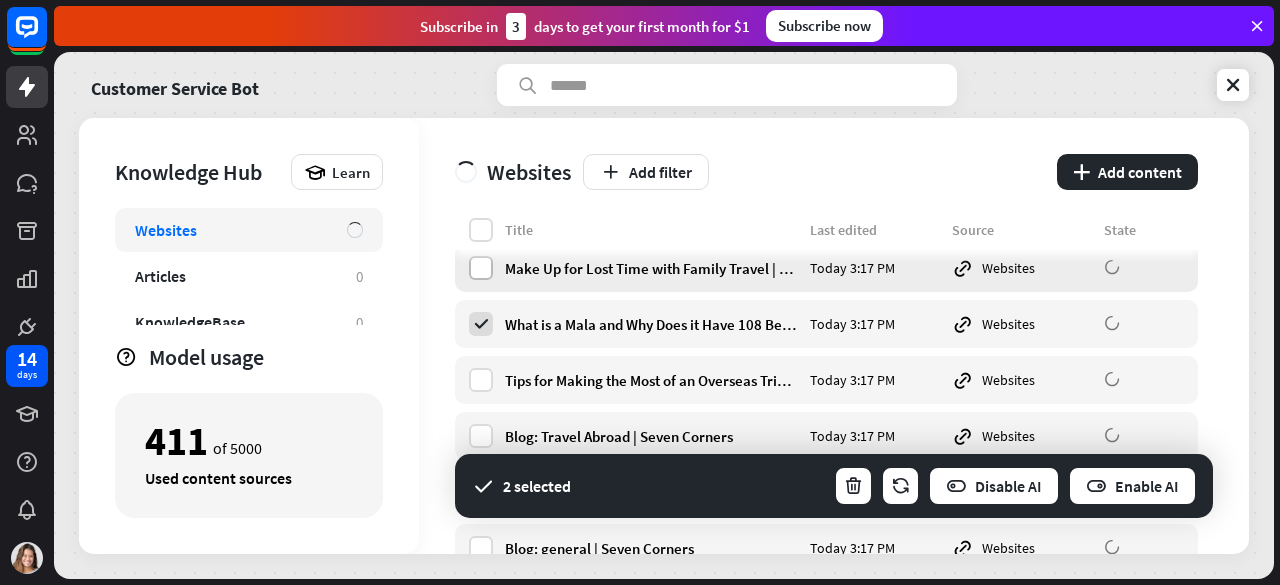 click at bounding box center (481, 268) 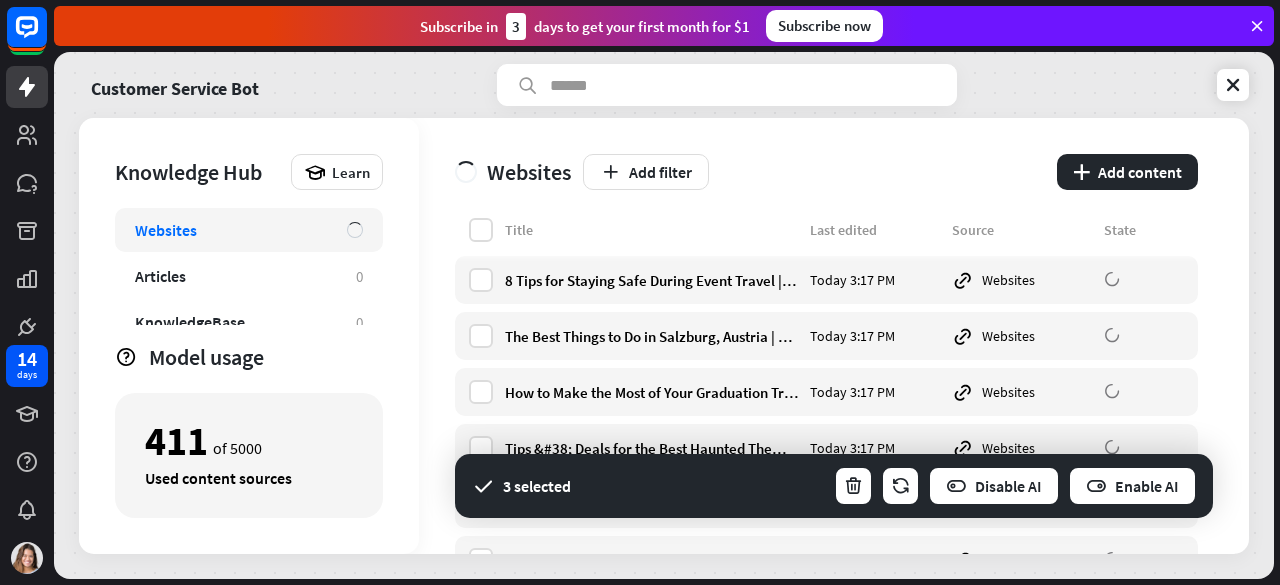 scroll, scrollTop: 1907, scrollLeft: 0, axis: vertical 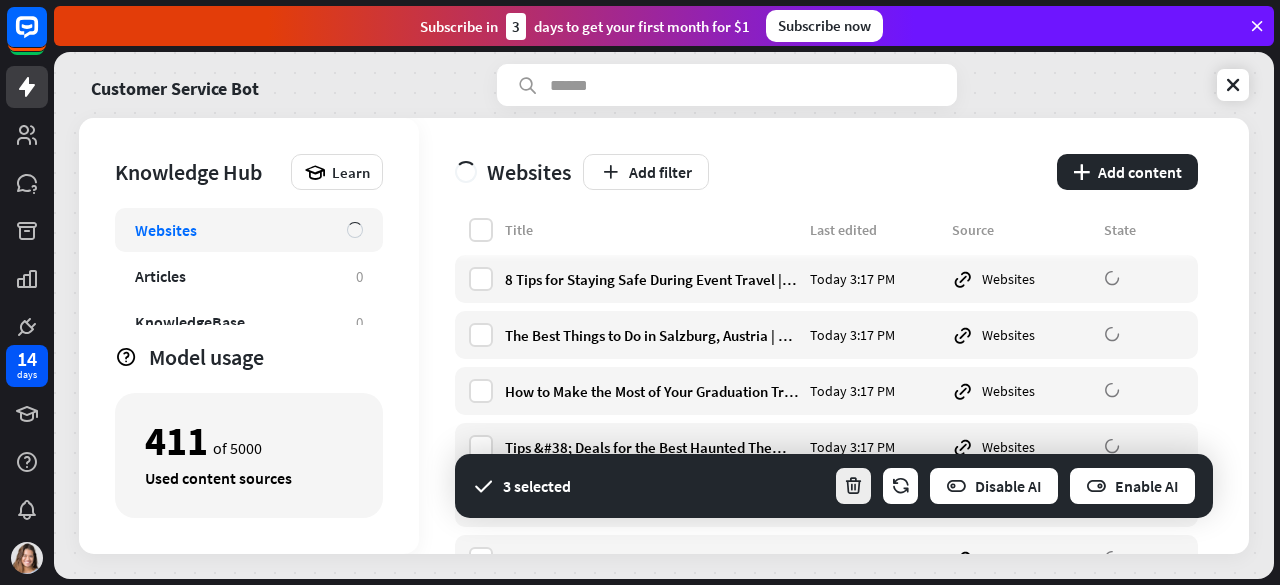 click at bounding box center [853, 486] 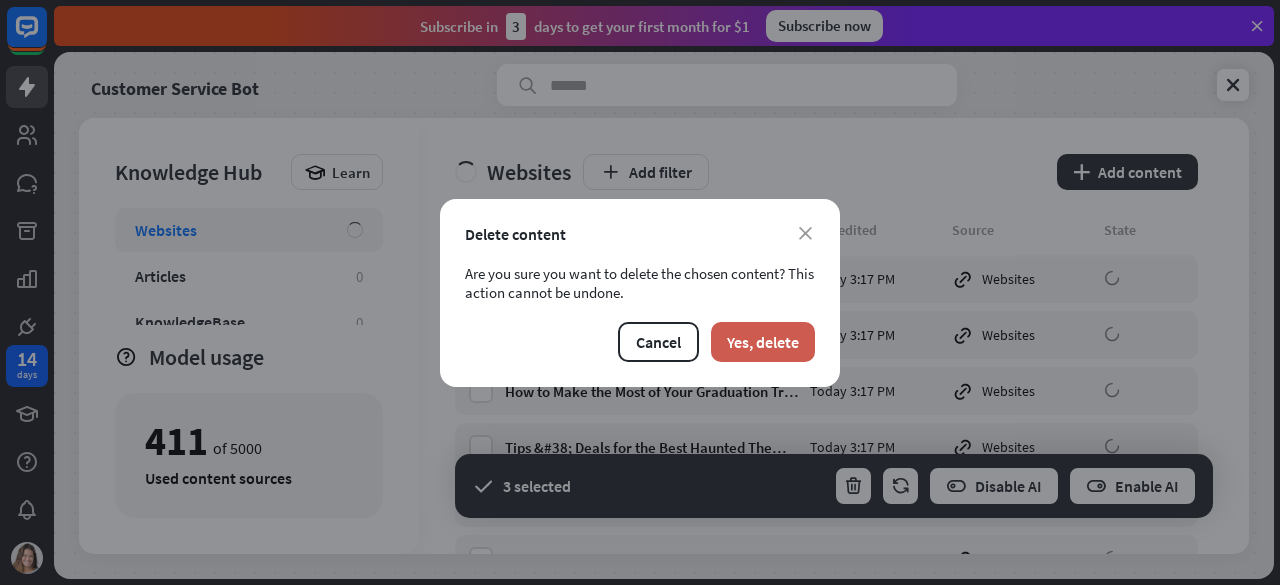 click on "Yes, delete" at bounding box center (763, 342) 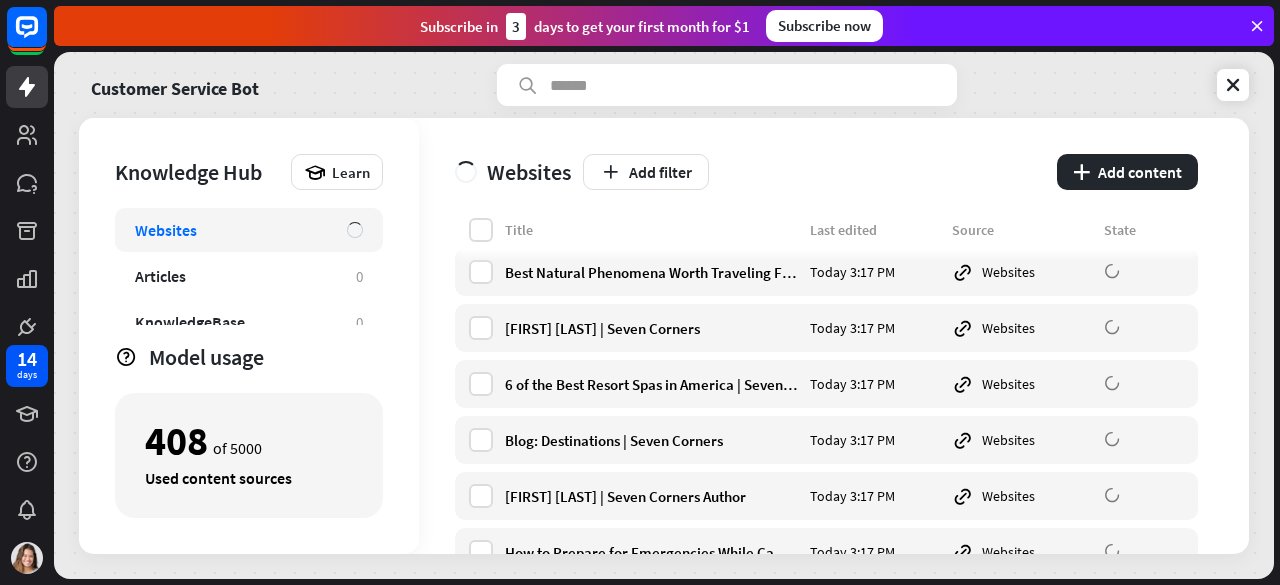 scroll, scrollTop: 2592, scrollLeft: 0, axis: vertical 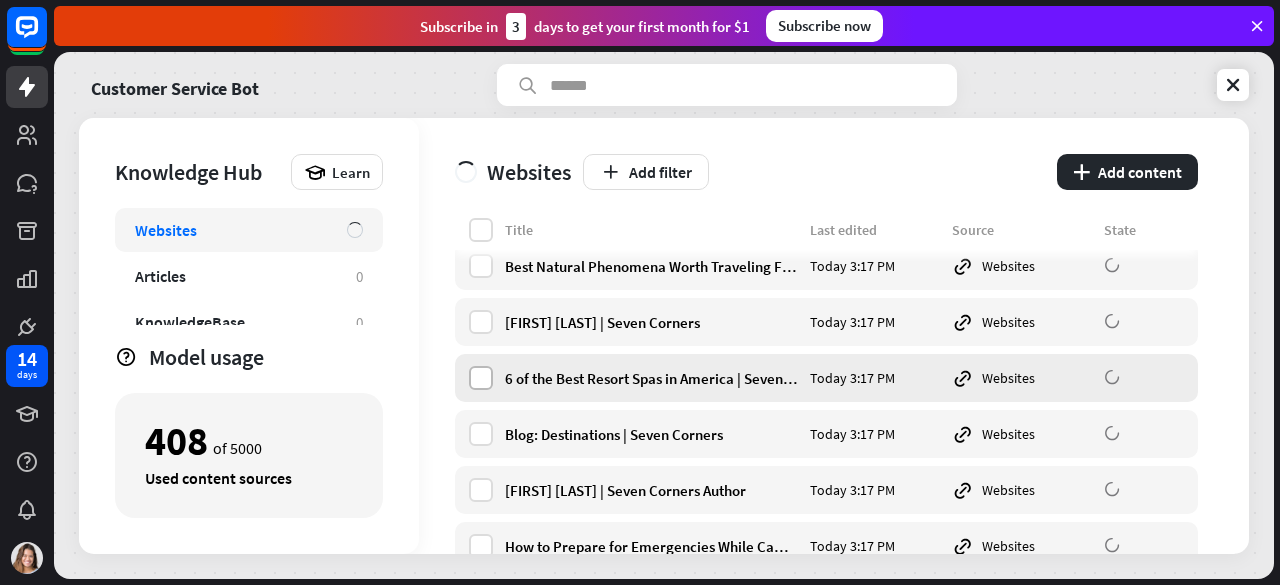click at bounding box center (481, 378) 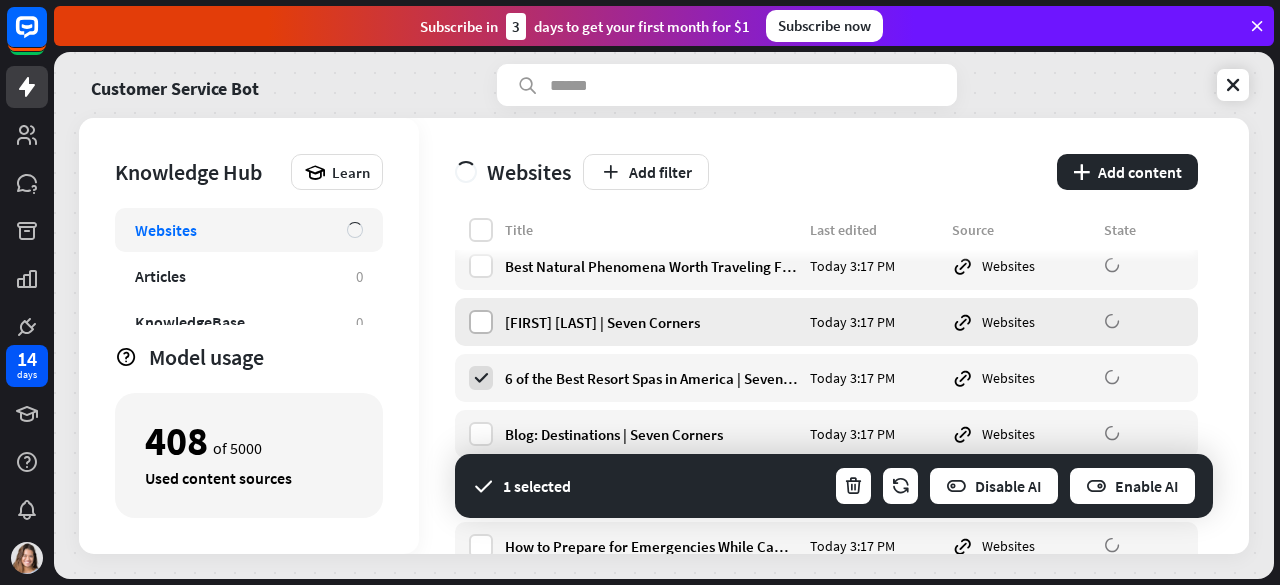 click at bounding box center [481, 322] 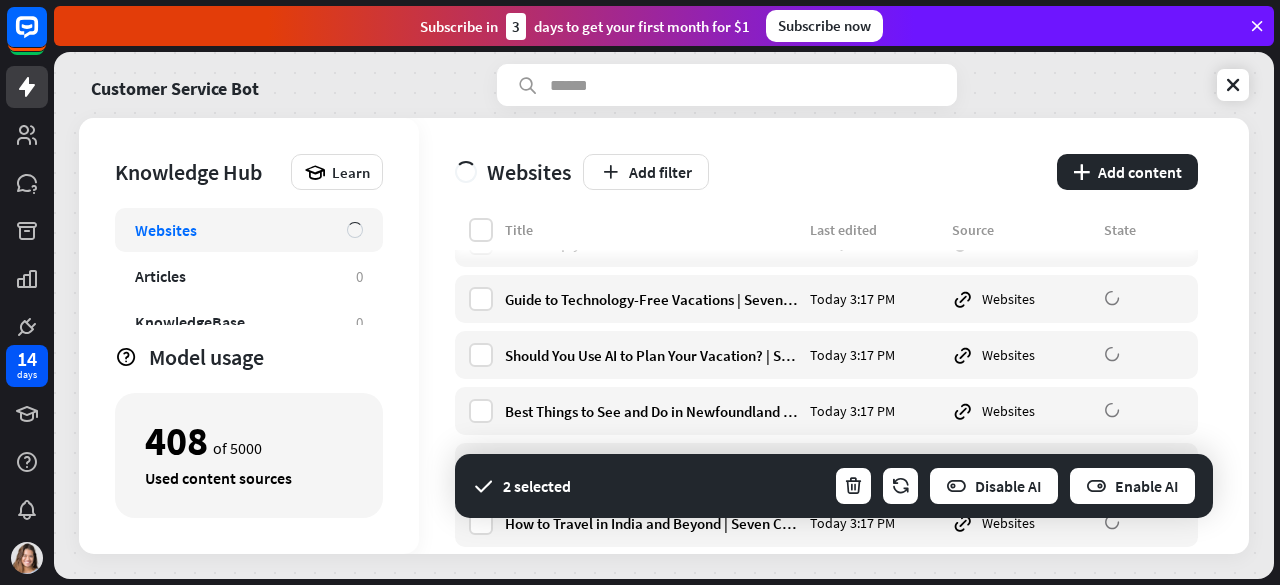 scroll, scrollTop: 2952, scrollLeft: 0, axis: vertical 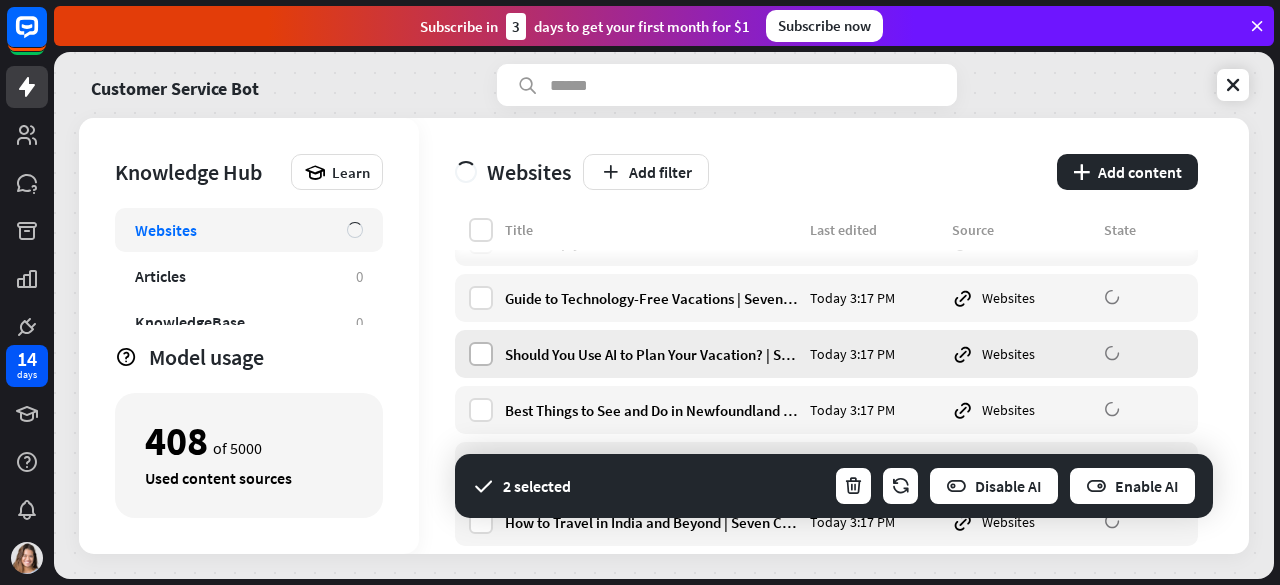 click at bounding box center [481, 354] 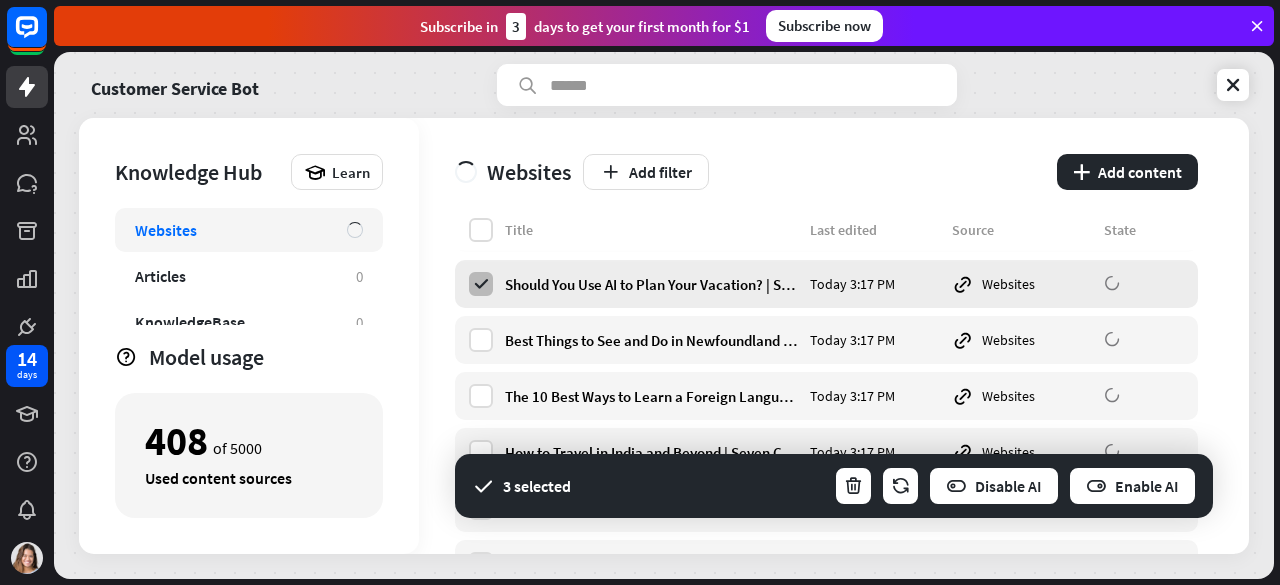 scroll, scrollTop: 3038, scrollLeft: 0, axis: vertical 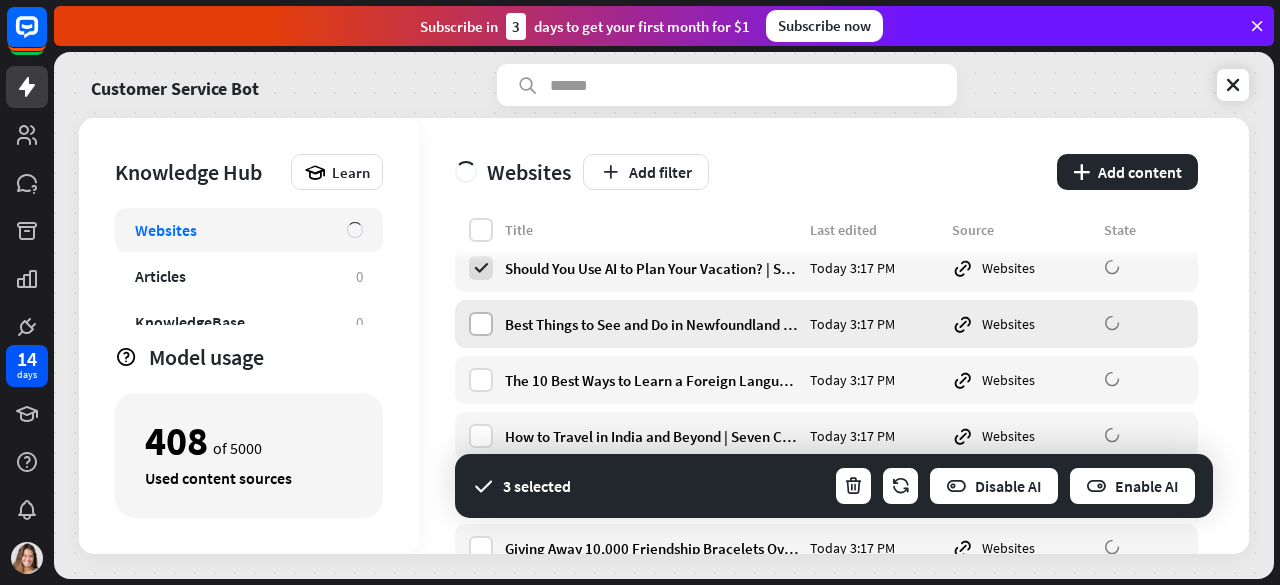 click at bounding box center [481, 324] 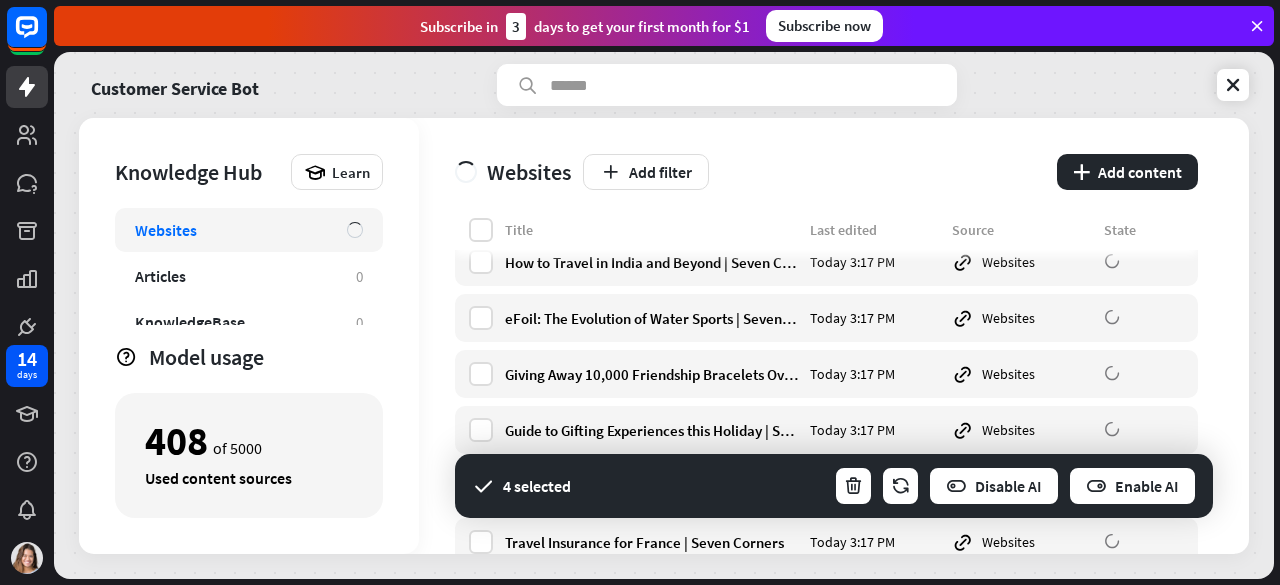 scroll, scrollTop: 3220, scrollLeft: 0, axis: vertical 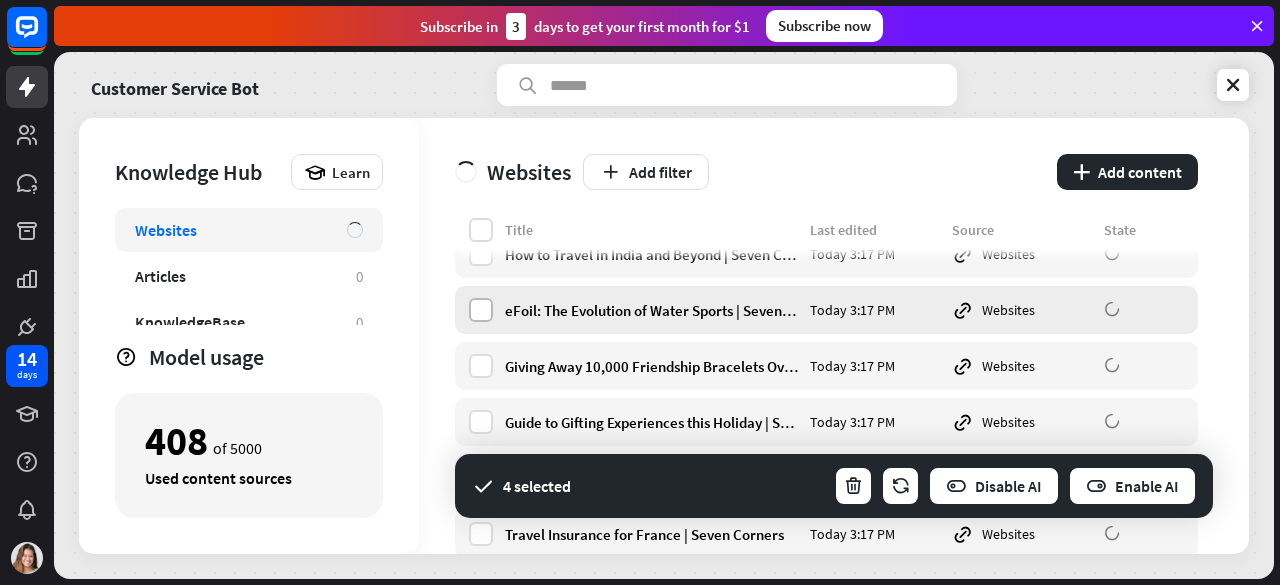 click at bounding box center (481, 310) 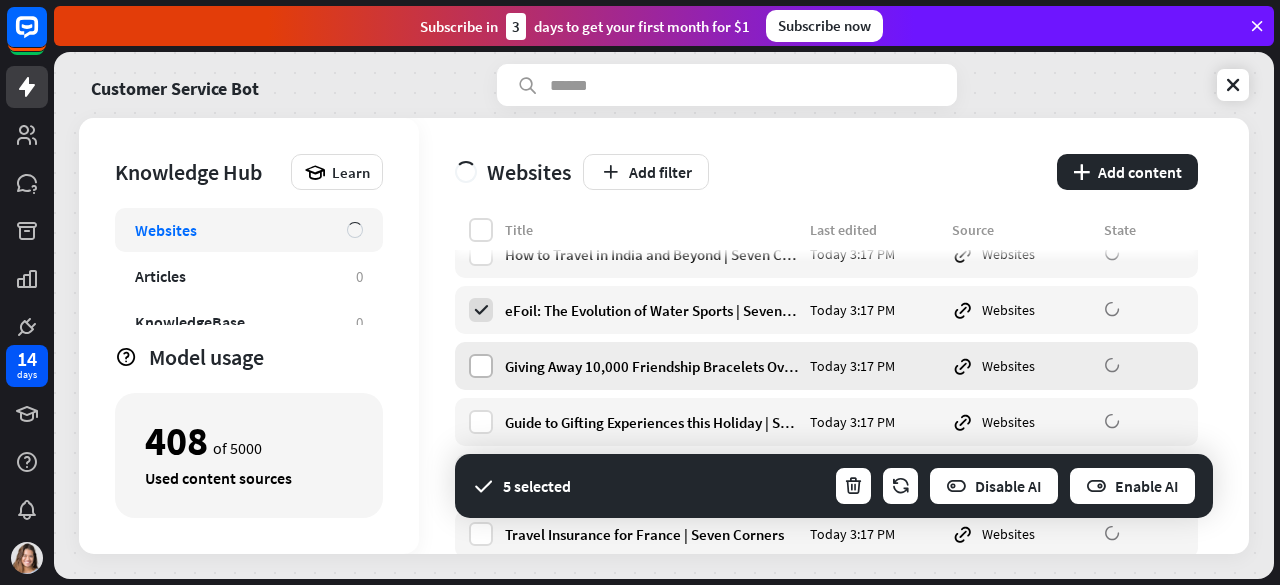 click at bounding box center (481, 366) 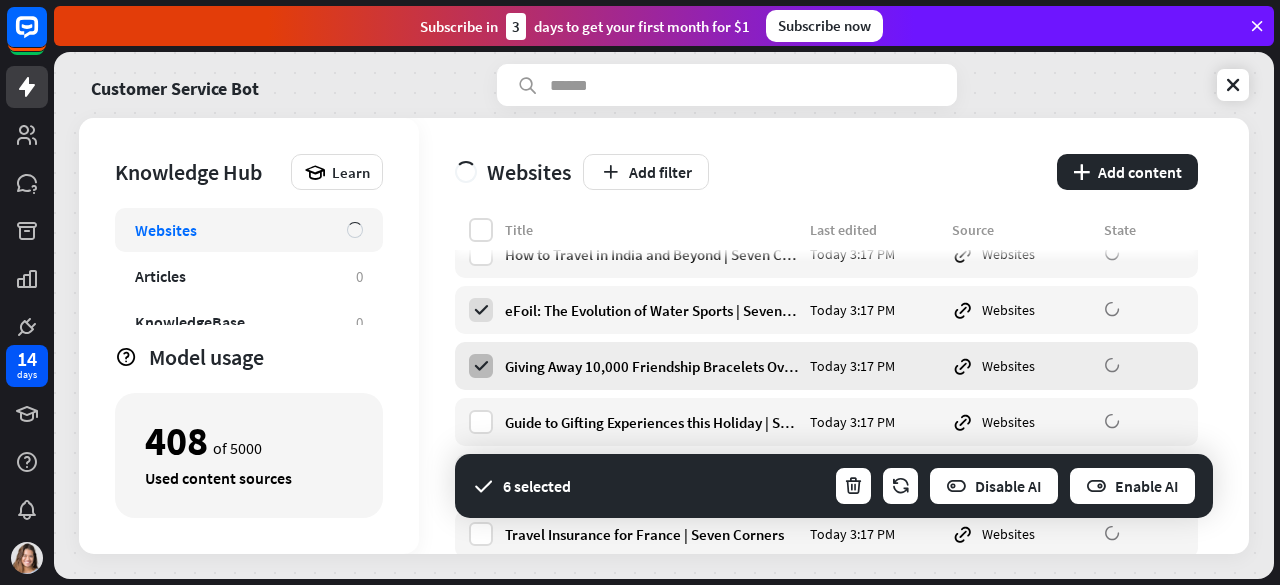 click at bounding box center (481, 422) 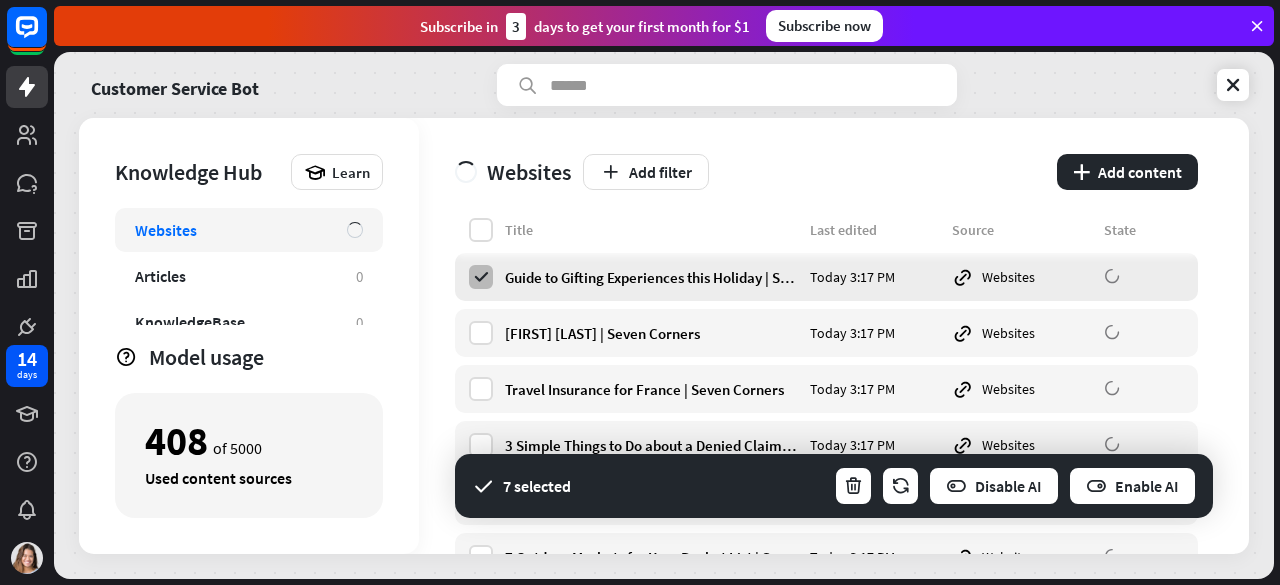 scroll, scrollTop: 3369, scrollLeft: 0, axis: vertical 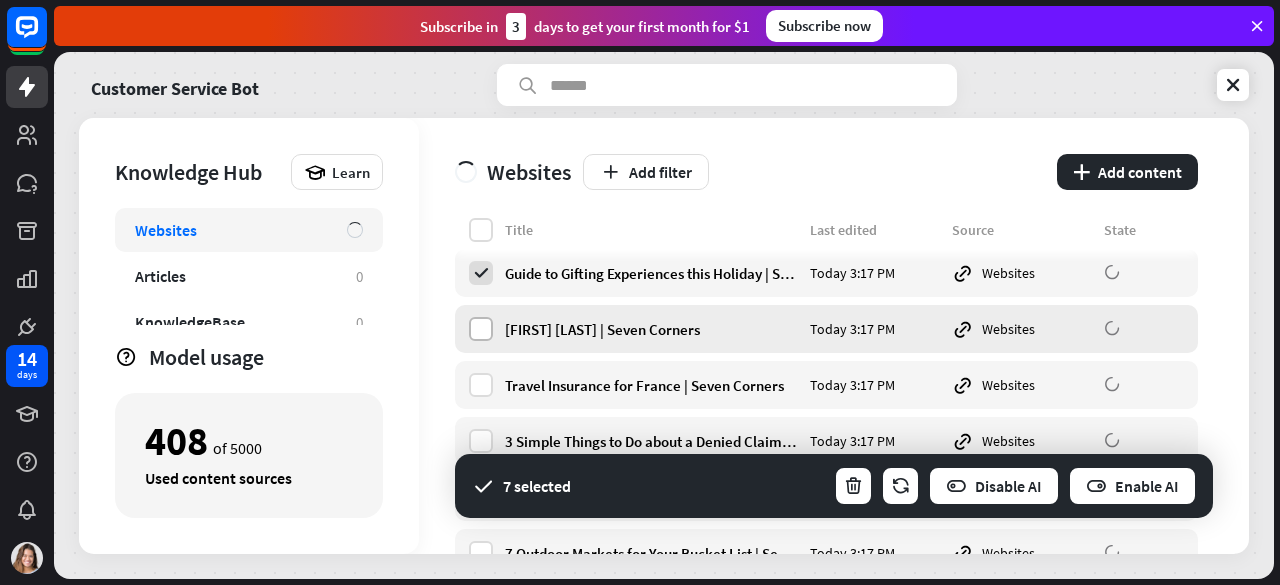 click at bounding box center [481, 329] 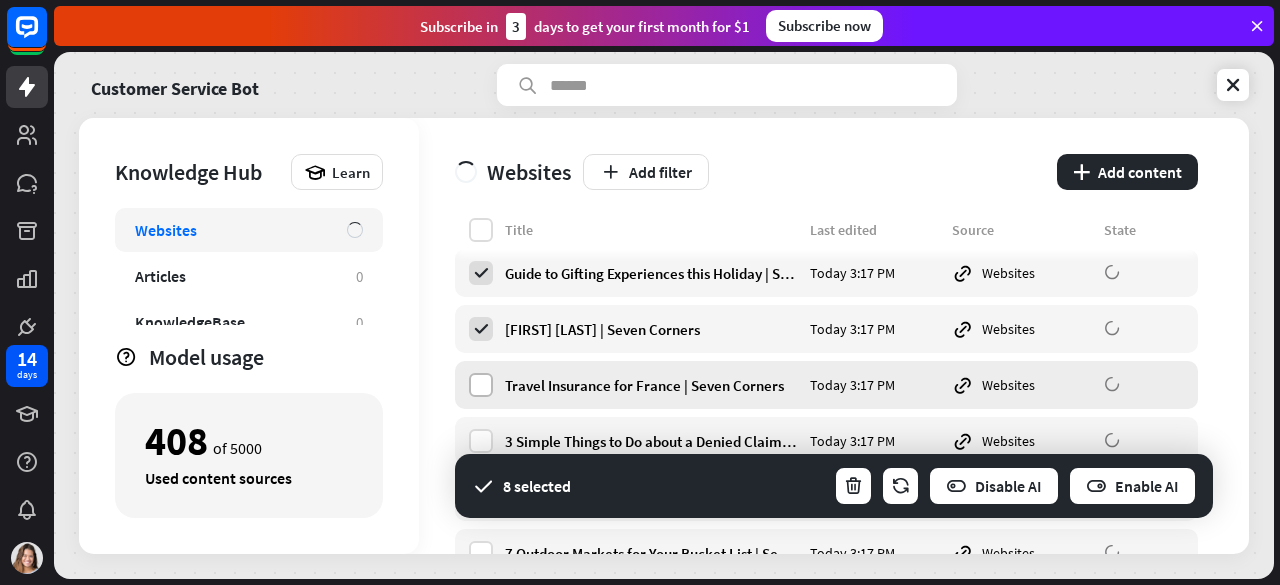 click at bounding box center (481, 385) 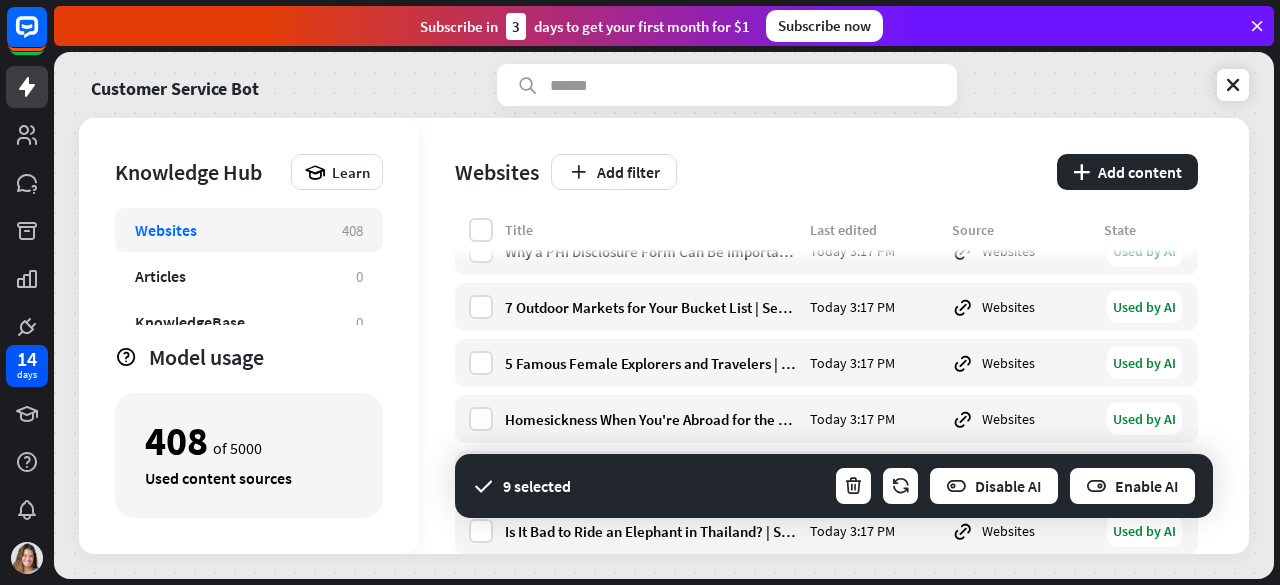 scroll, scrollTop: 3616, scrollLeft: 0, axis: vertical 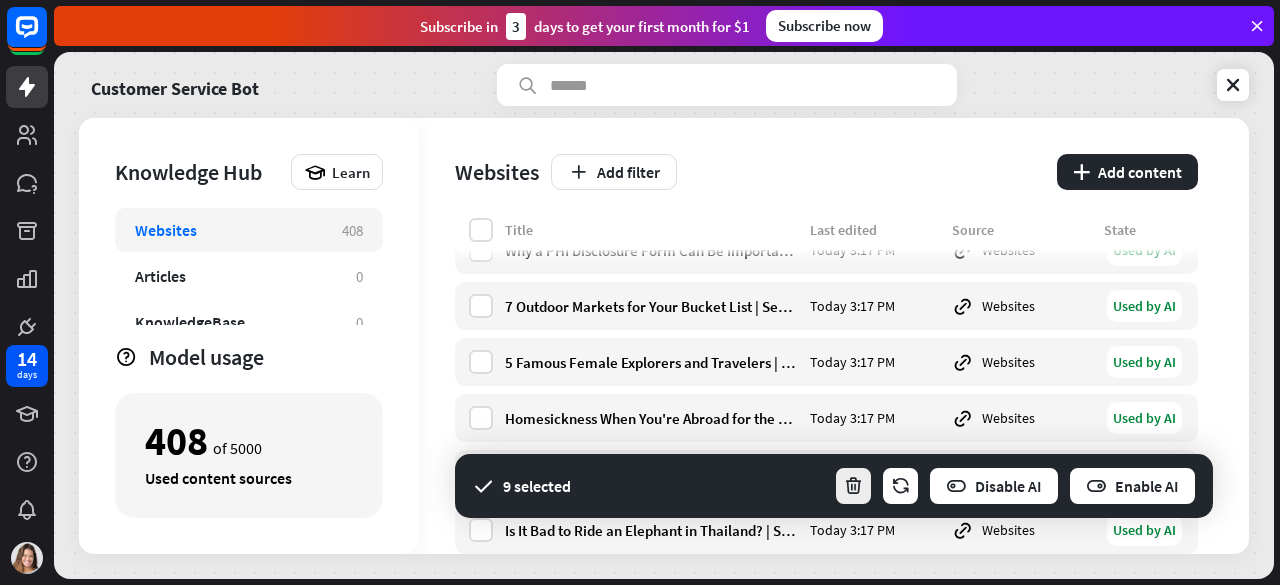 click at bounding box center [853, 486] 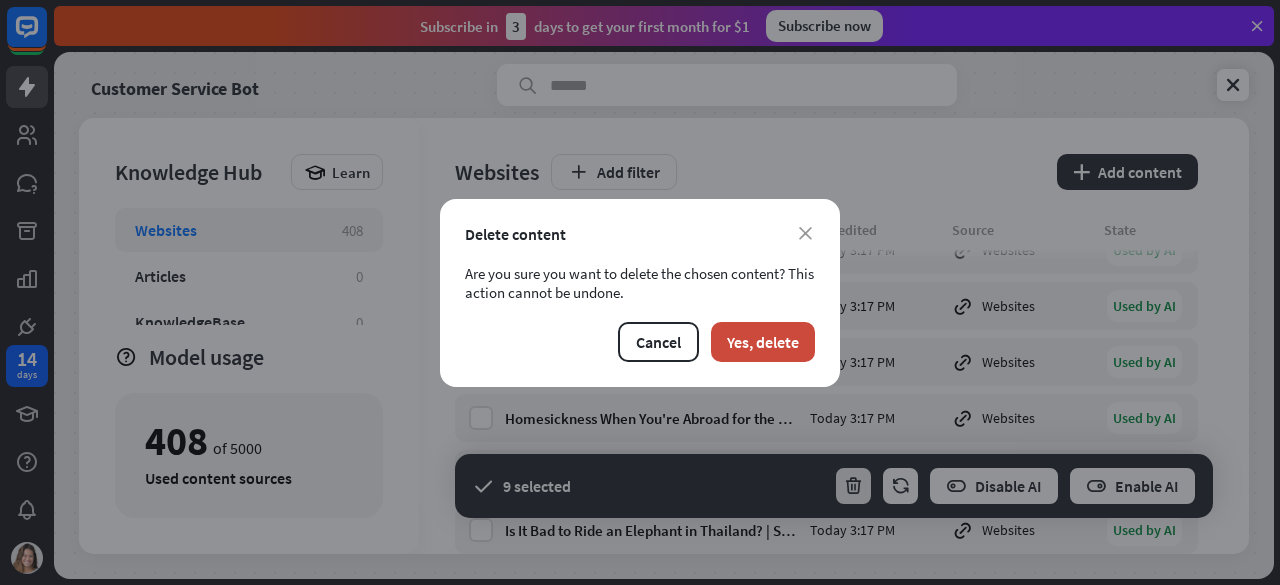 click on "Yes, delete" at bounding box center (763, 342) 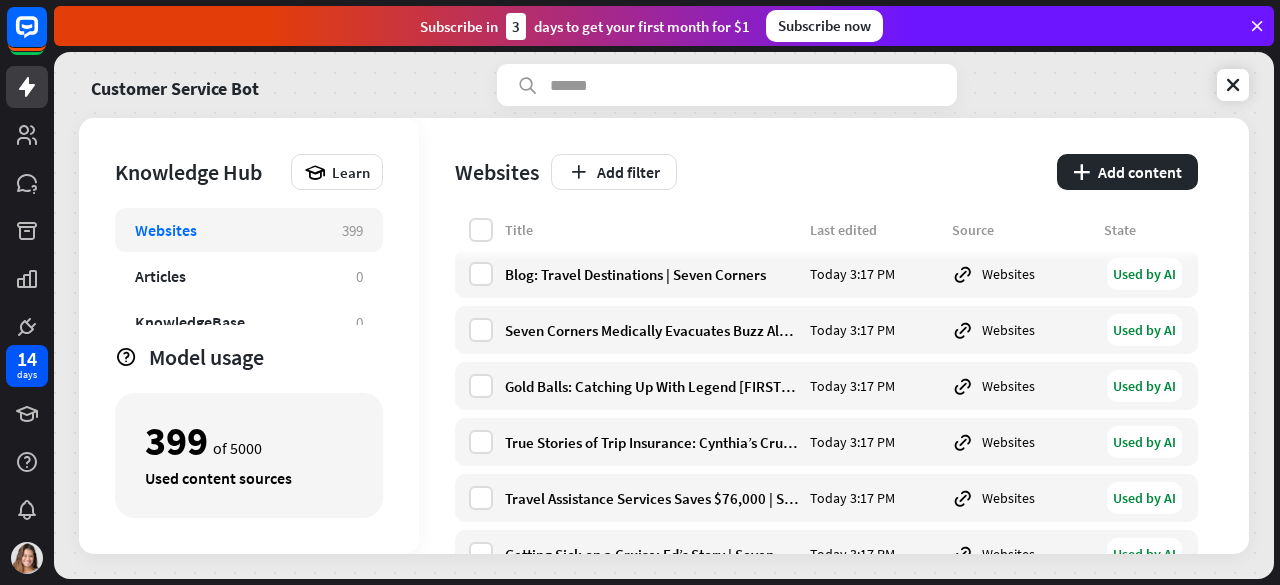 scroll, scrollTop: 5271, scrollLeft: 0, axis: vertical 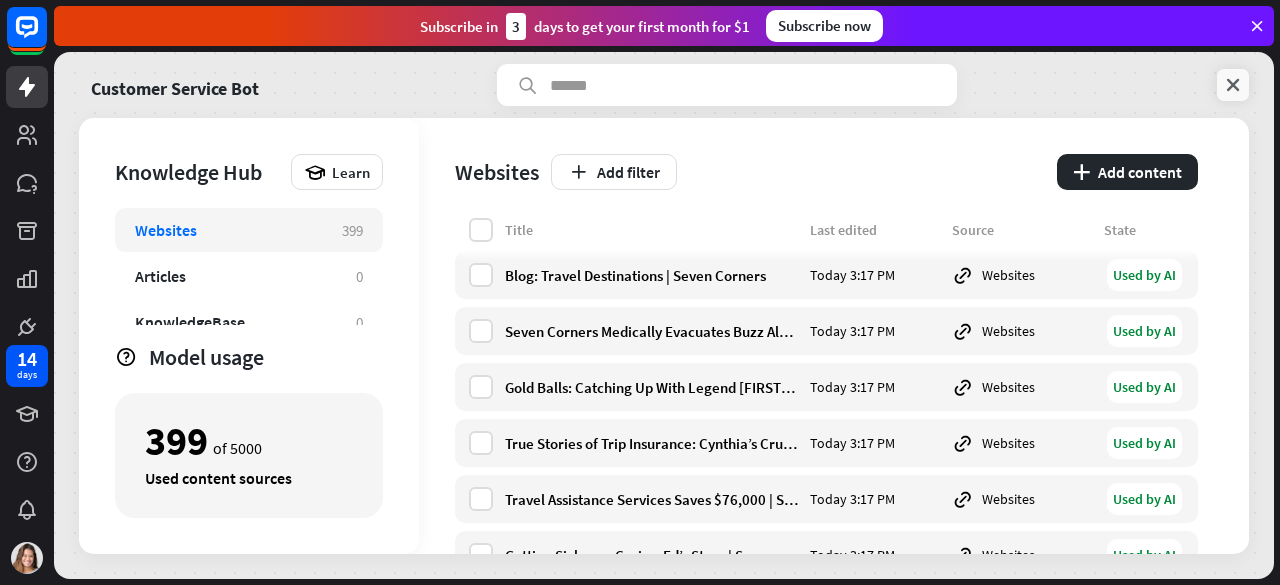 click at bounding box center (1233, 85) 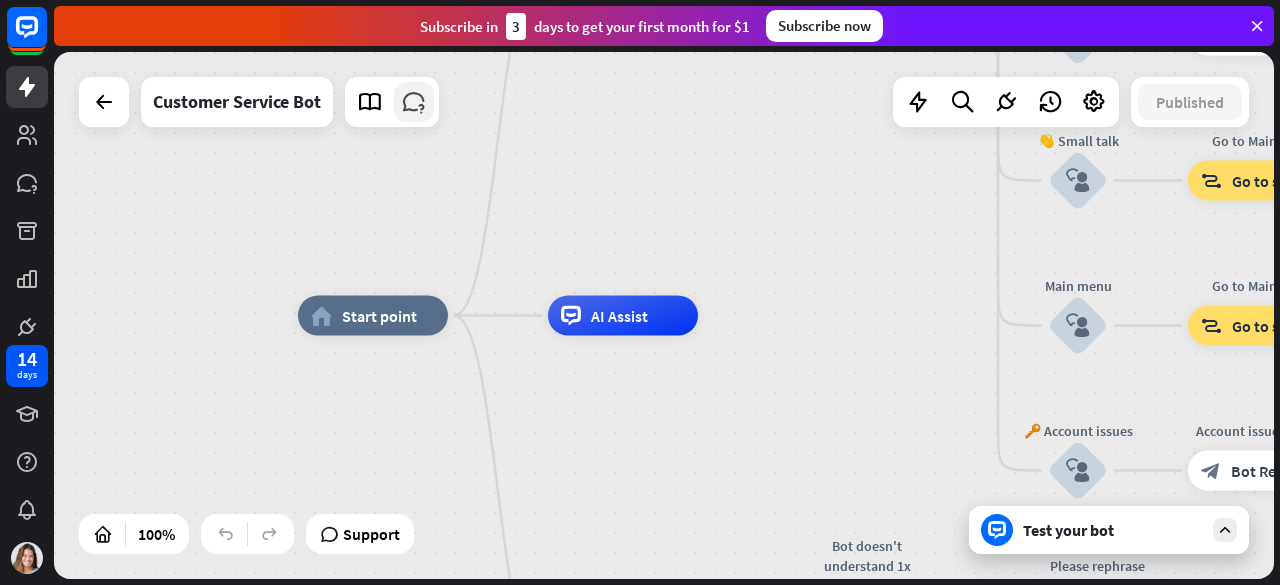 click at bounding box center [414, 102] 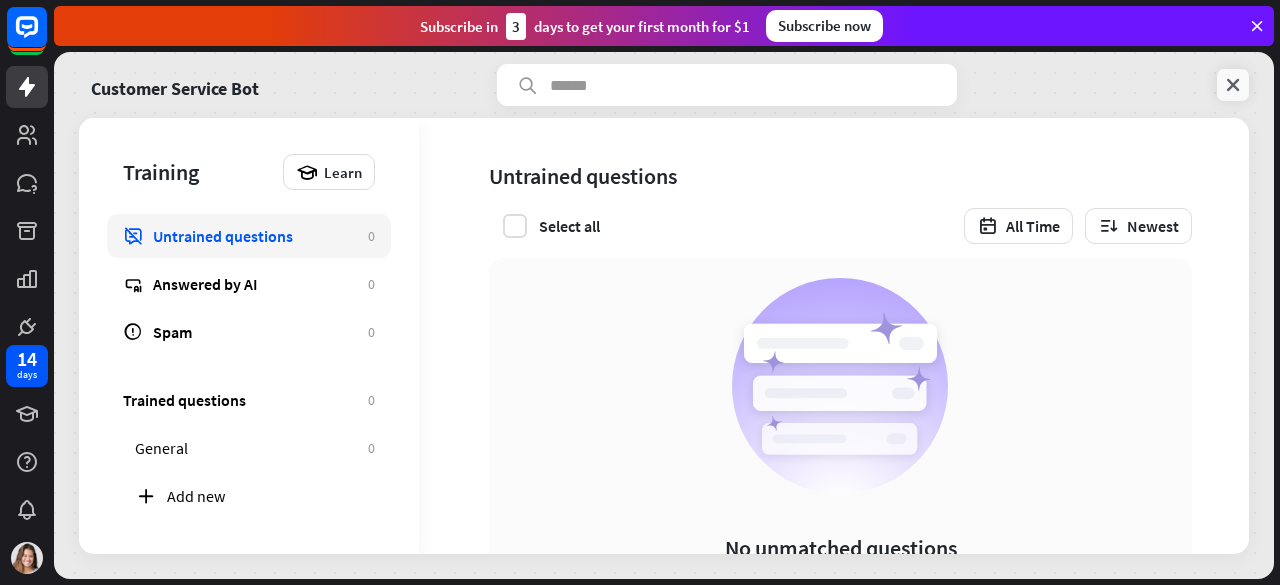 click at bounding box center (1233, 85) 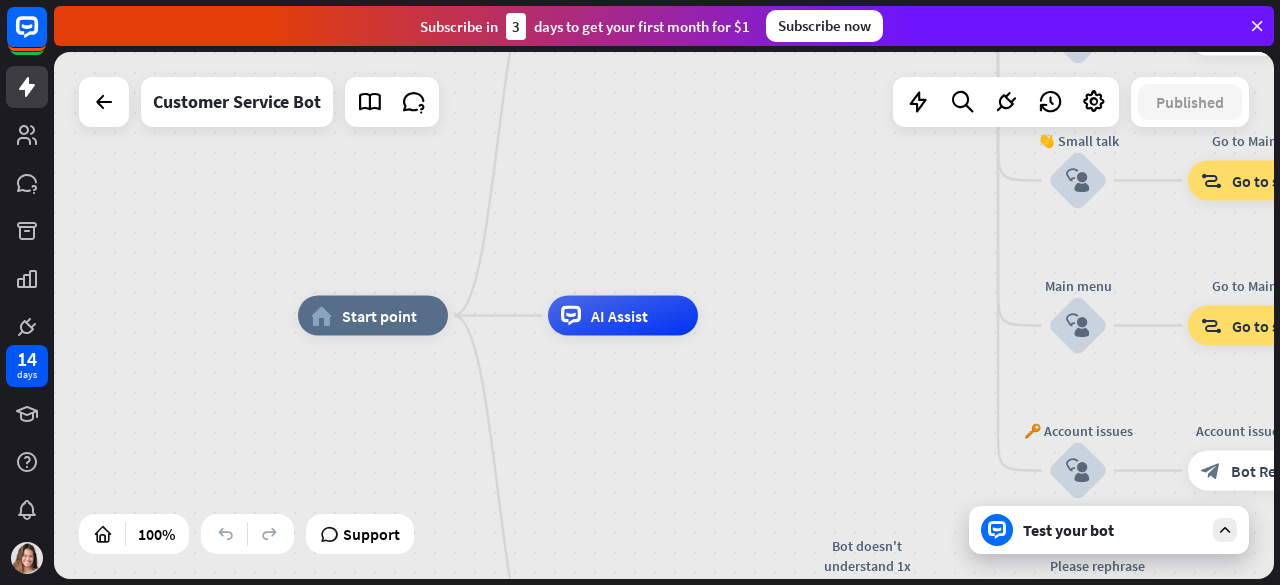 click on "Test your bot" at bounding box center (1109, 530) 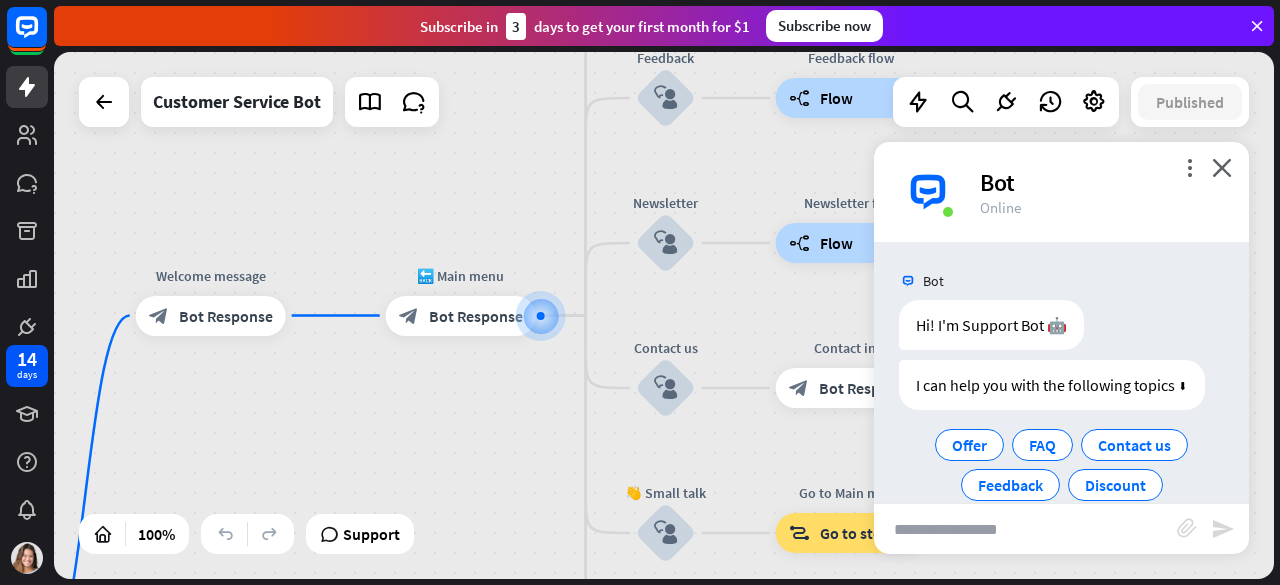 scroll, scrollTop: 71, scrollLeft: 0, axis: vertical 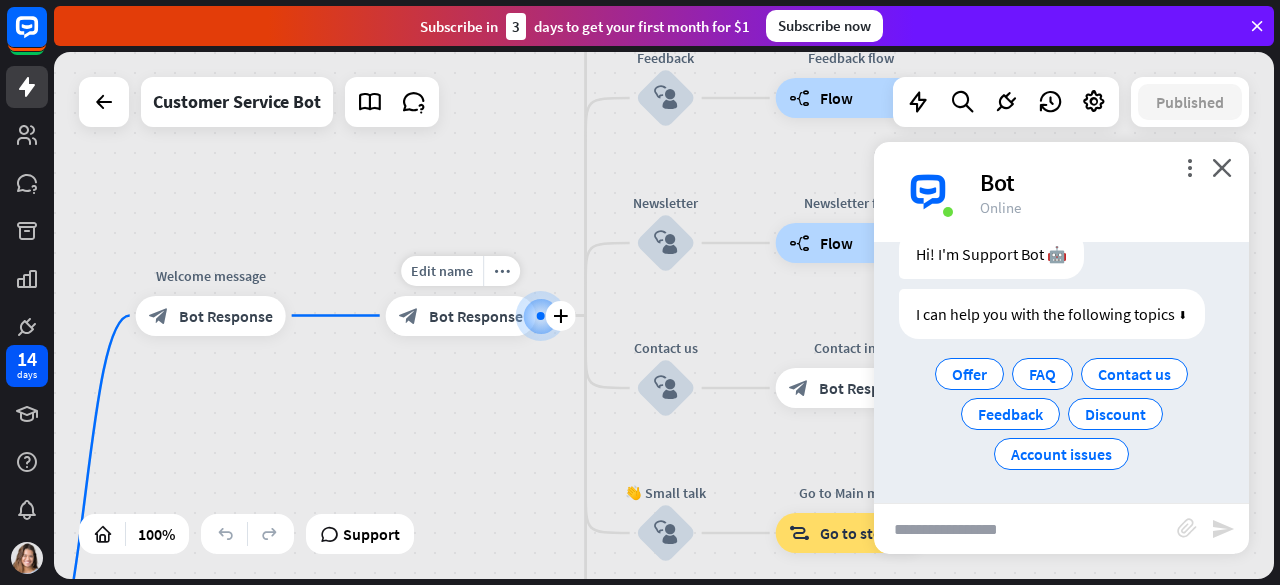 click on "Bot Response" at bounding box center (476, 316) 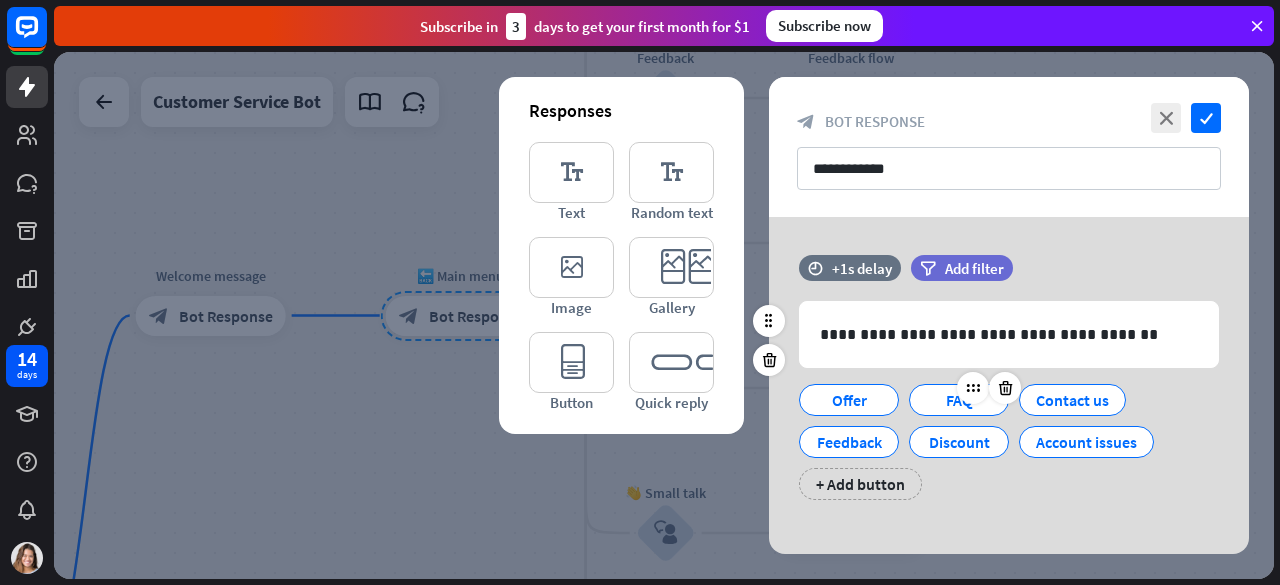 click at bounding box center (989, 388) 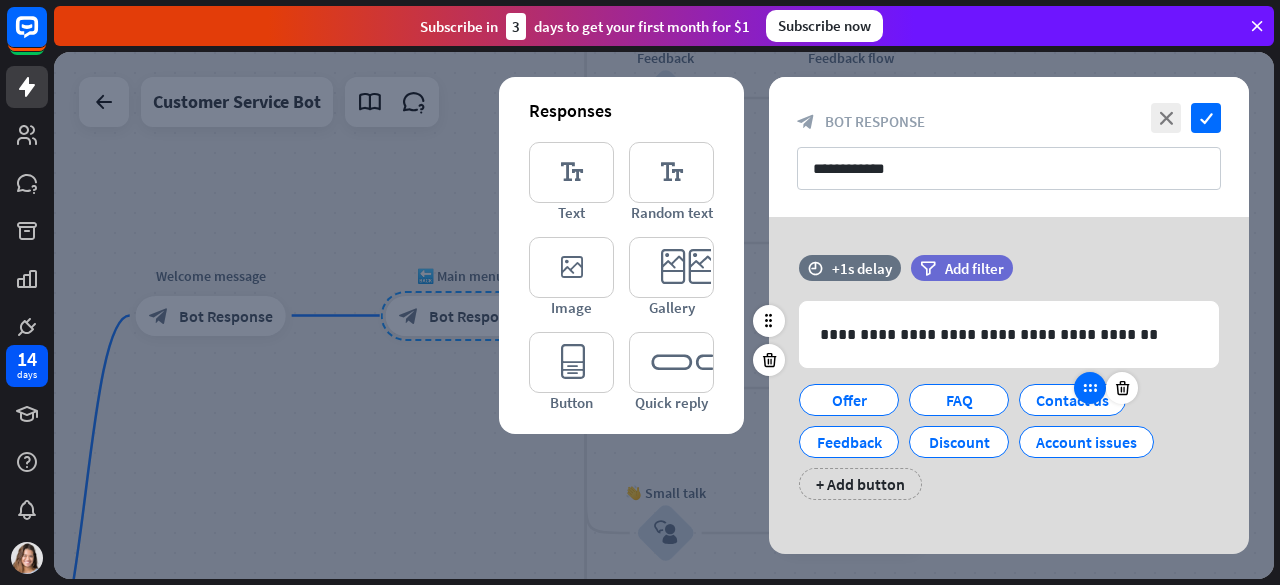 click at bounding box center [1090, 388] 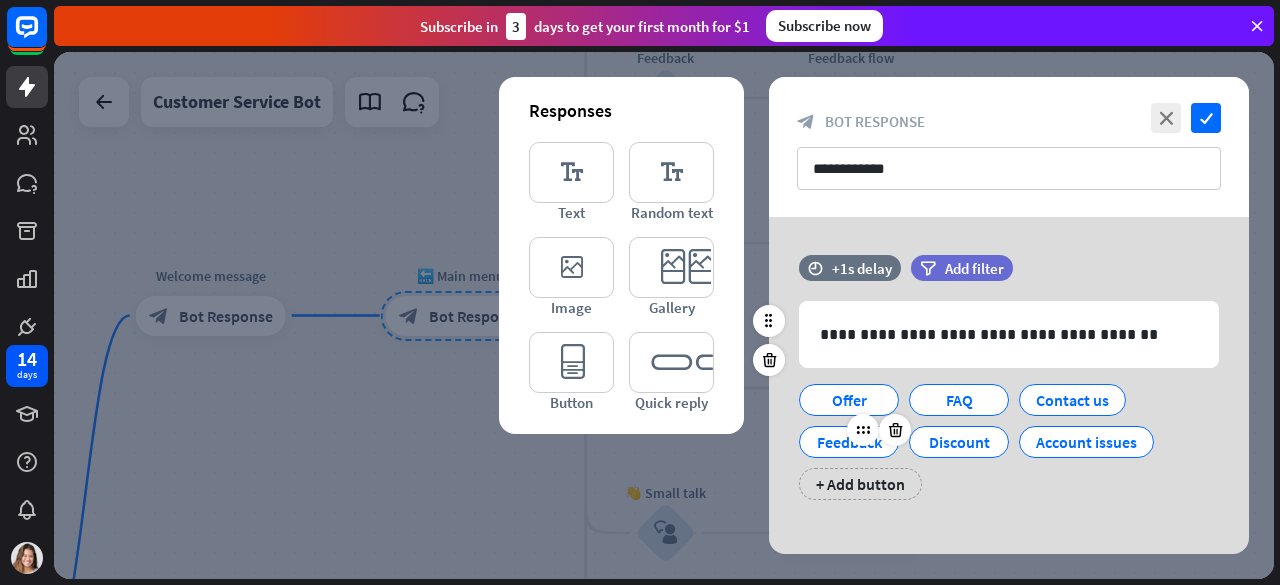 click on "Feedback" at bounding box center [849, 442] 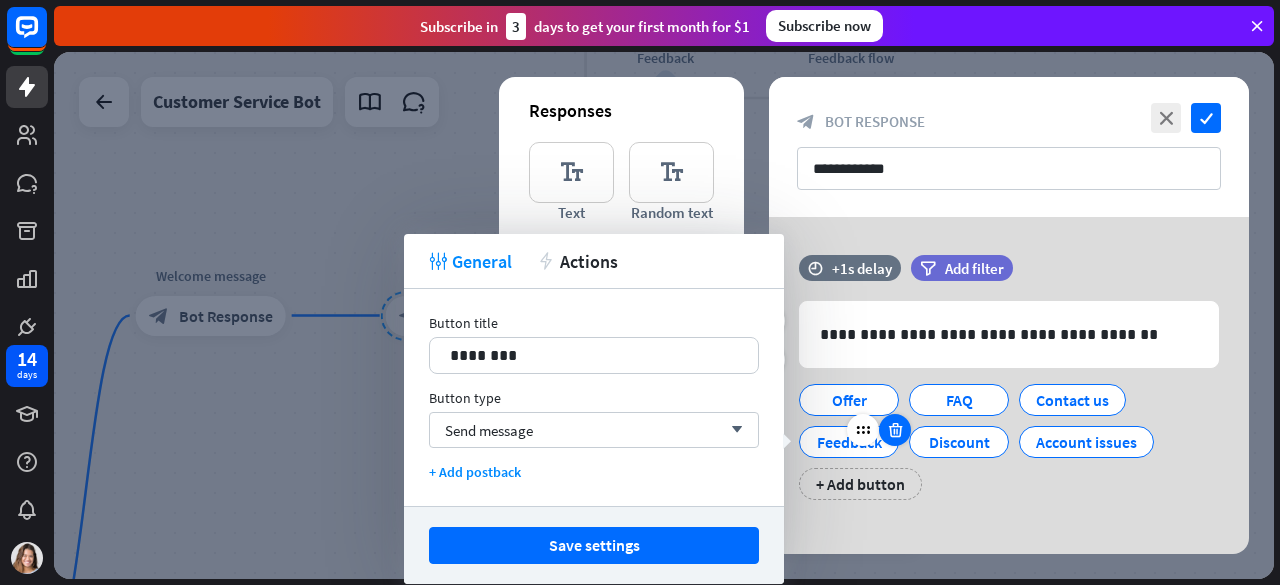 click at bounding box center [895, 430] 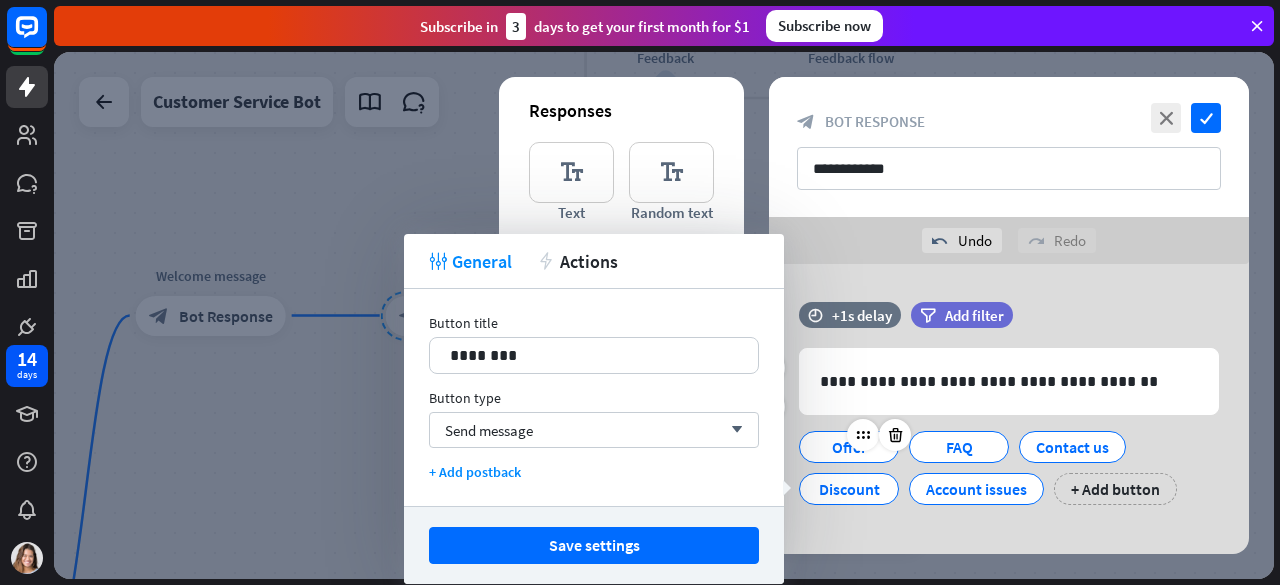 click on "Offer" at bounding box center (849, 447) 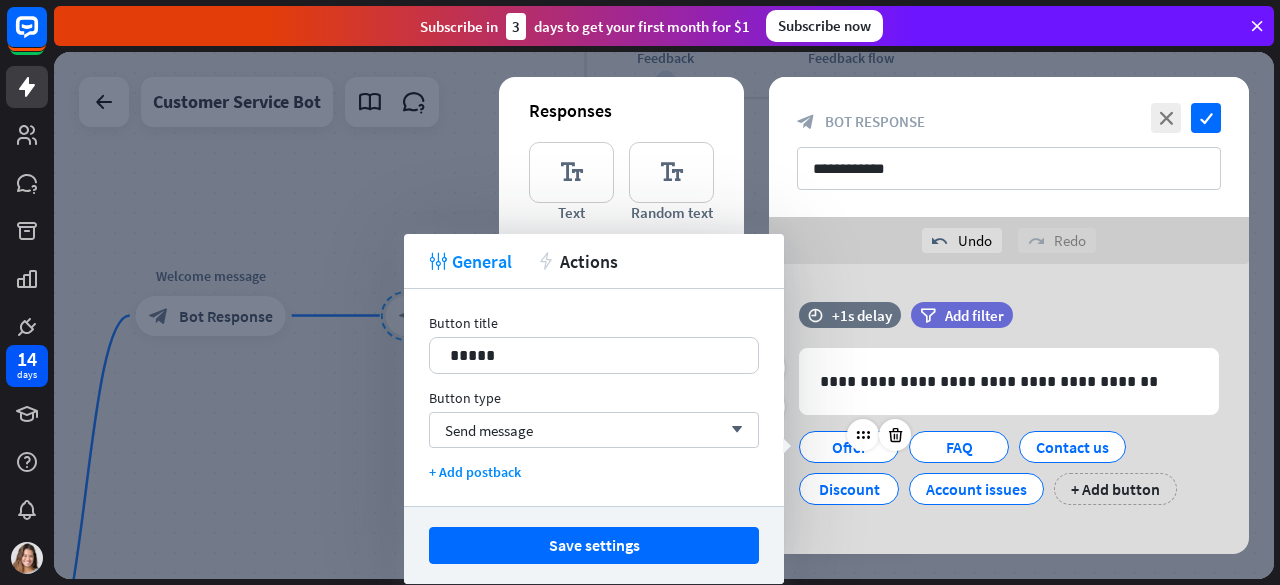 click on "Offer" at bounding box center (849, 447) 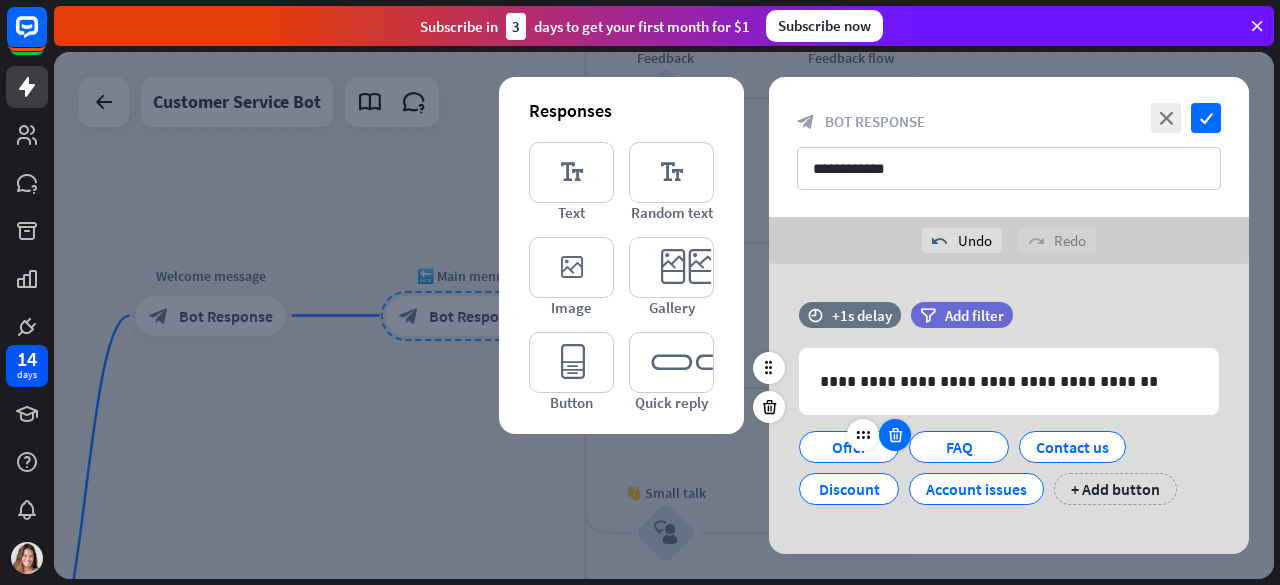 click at bounding box center [895, 435] 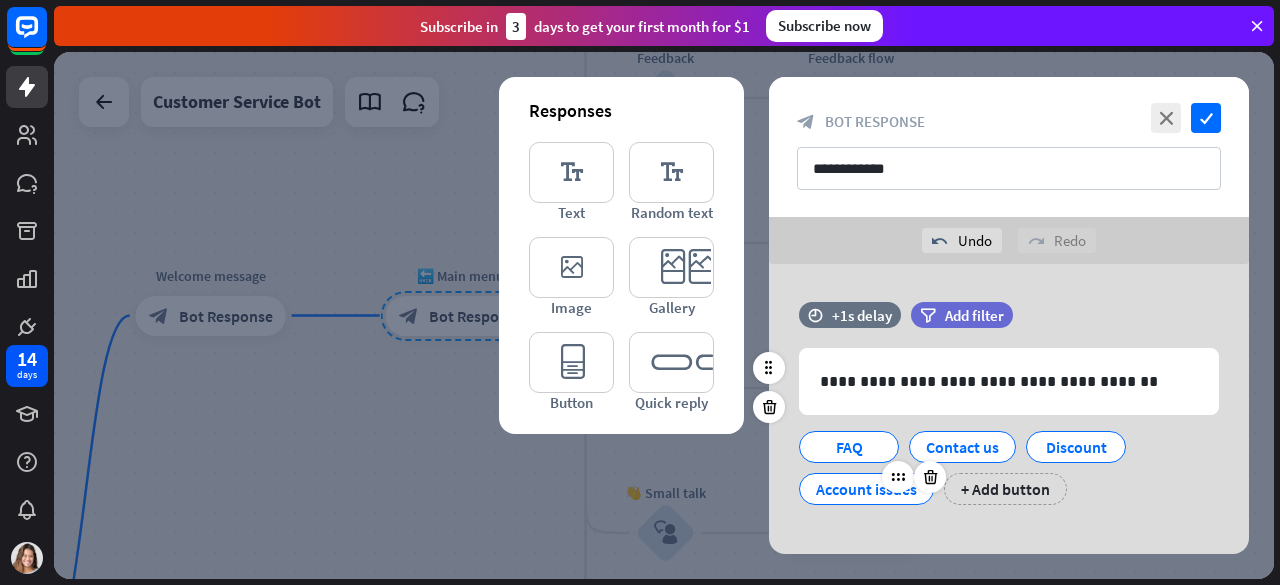 click on "Account issues" at bounding box center (866, 489) 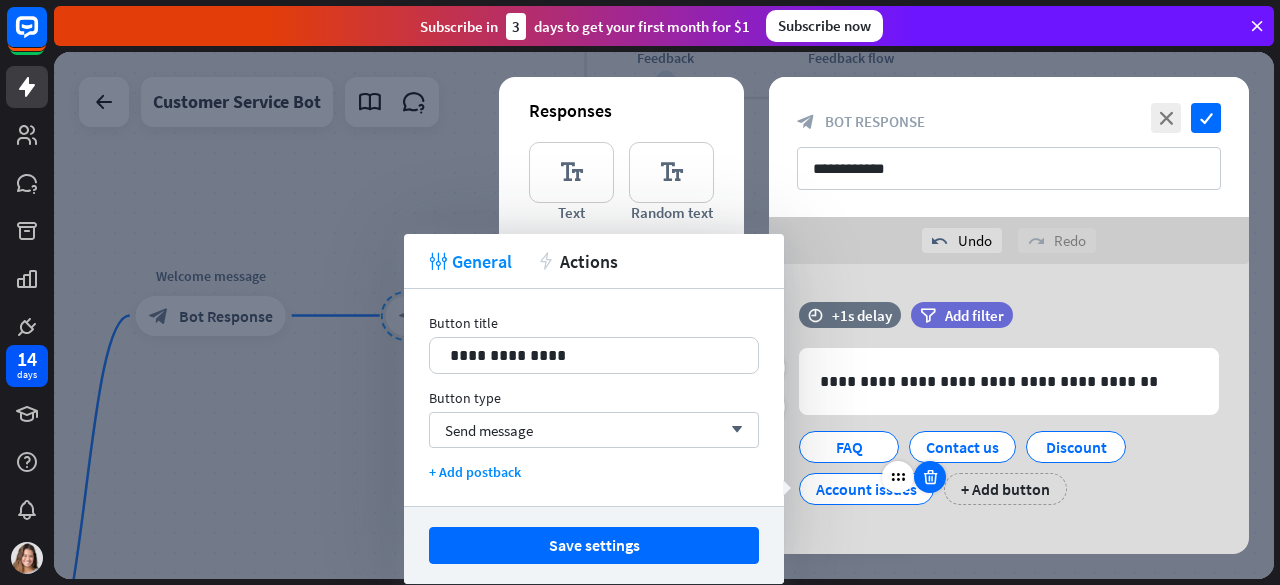 click at bounding box center (930, 477) 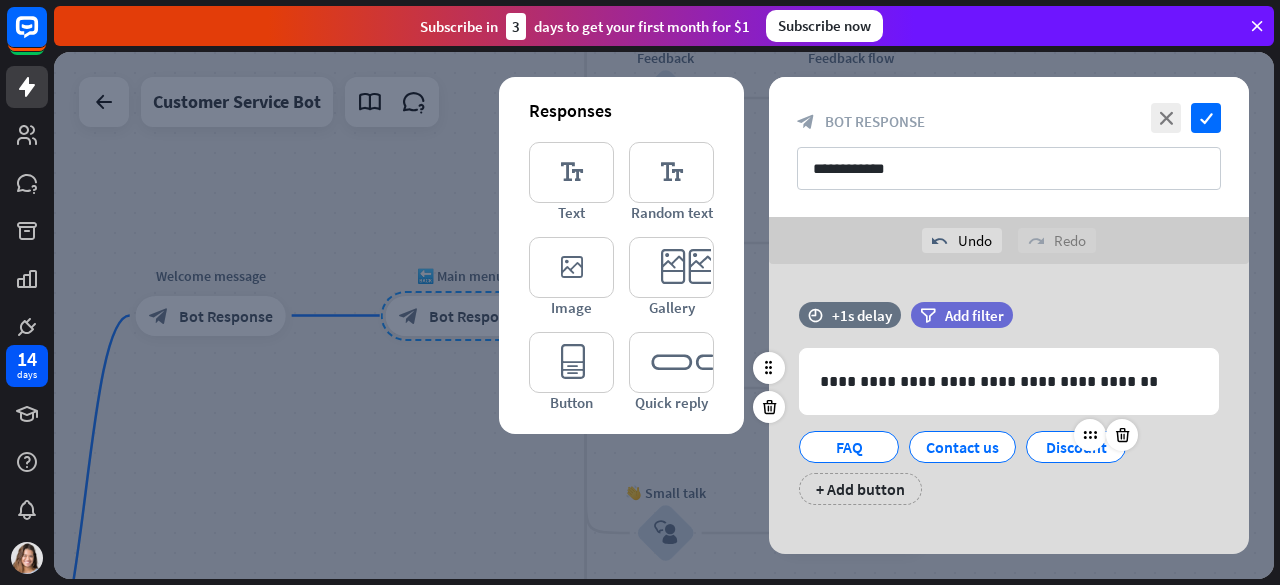 click on "Discount" at bounding box center [1076, 447] 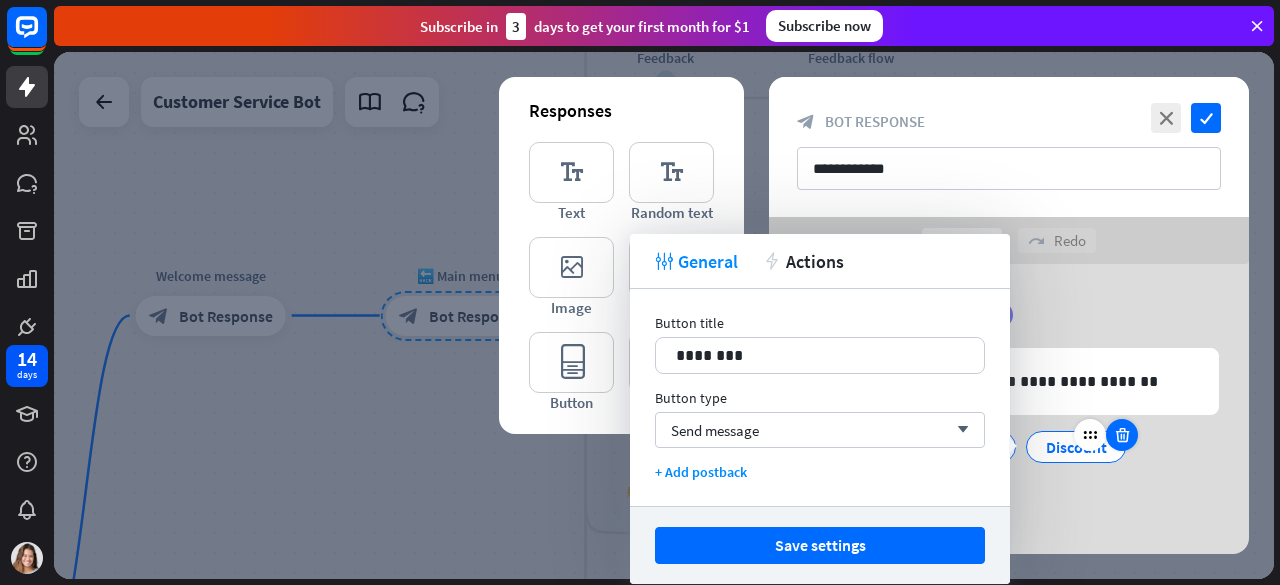 click at bounding box center (1122, 435) 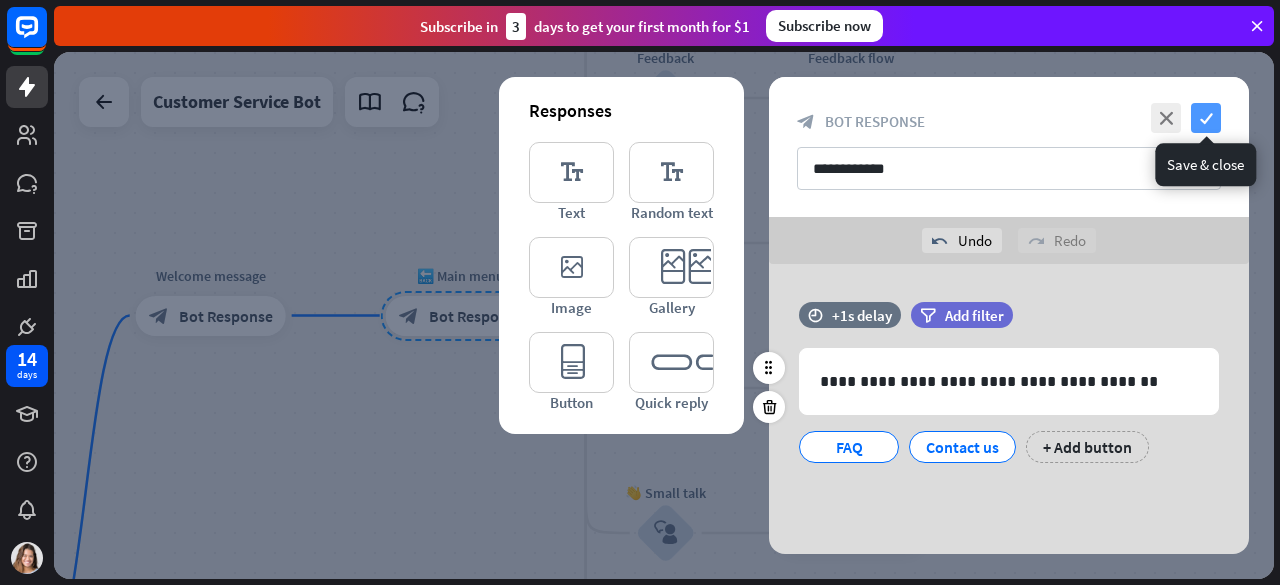 click on "check" at bounding box center (1206, 118) 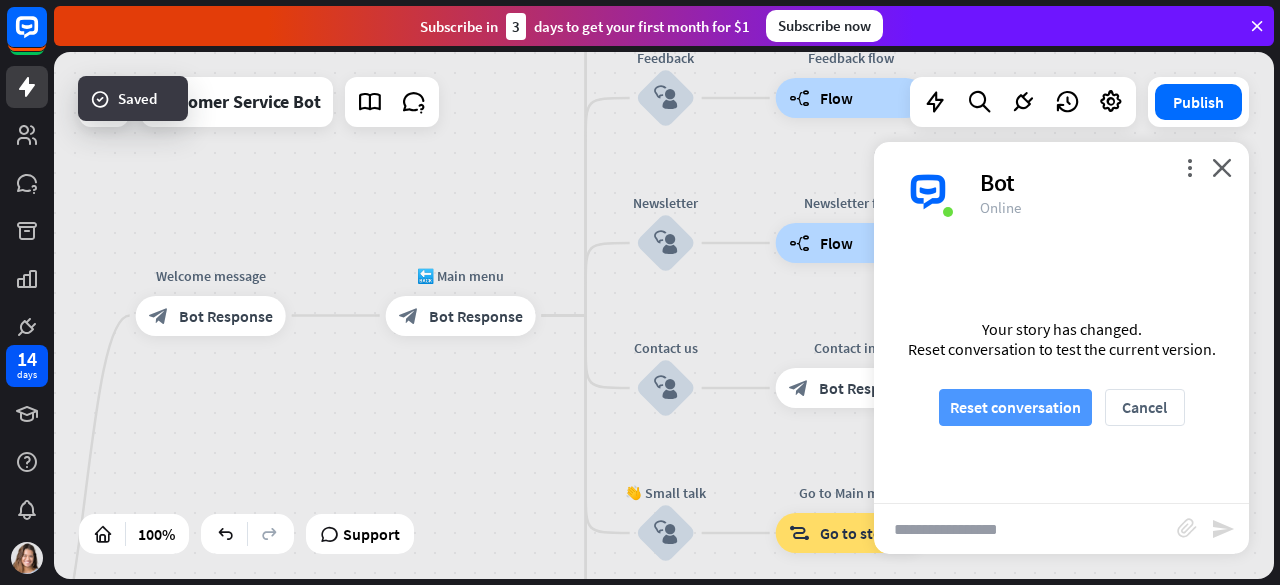 click on "Reset conversation" at bounding box center (1015, 407) 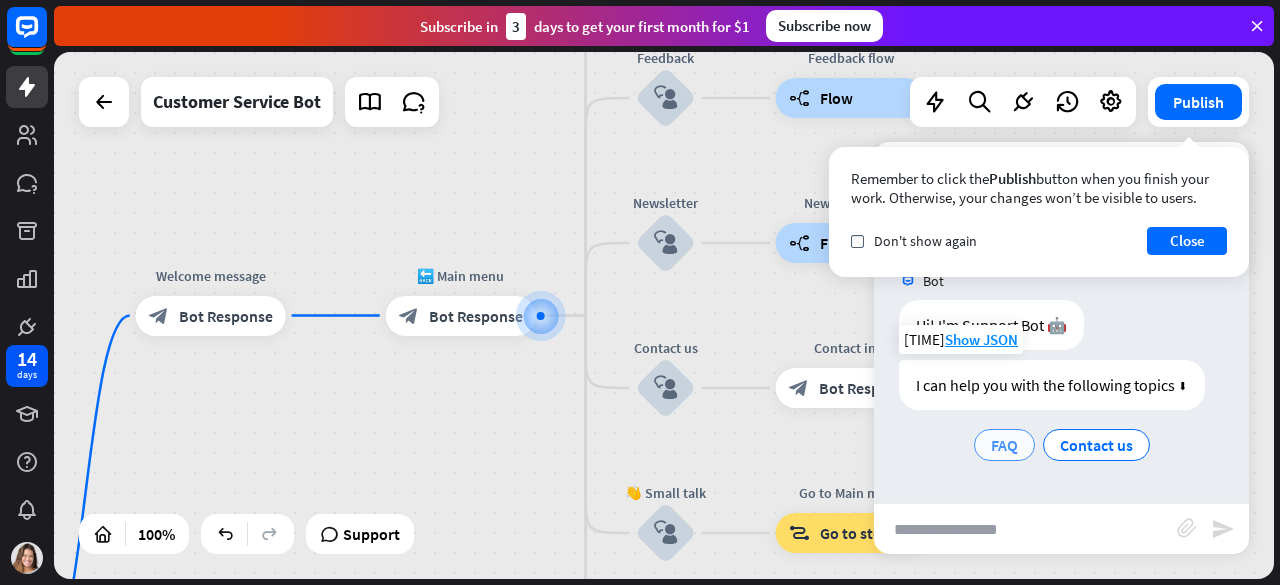 click on "FAQ" at bounding box center [1004, 445] 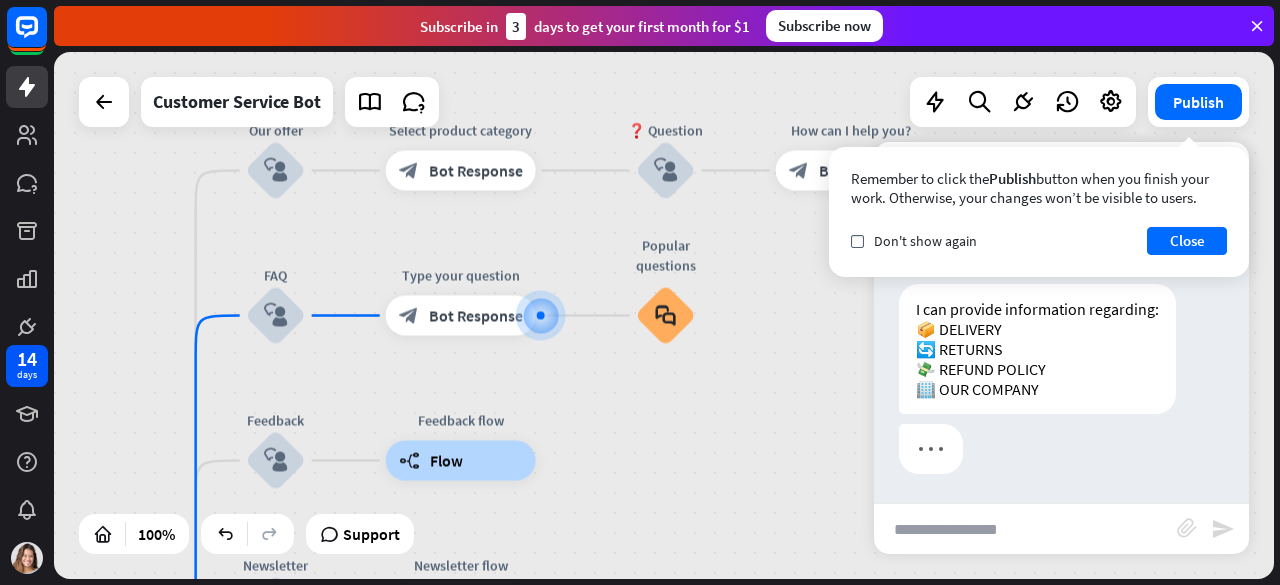 scroll, scrollTop: 272, scrollLeft: 0, axis: vertical 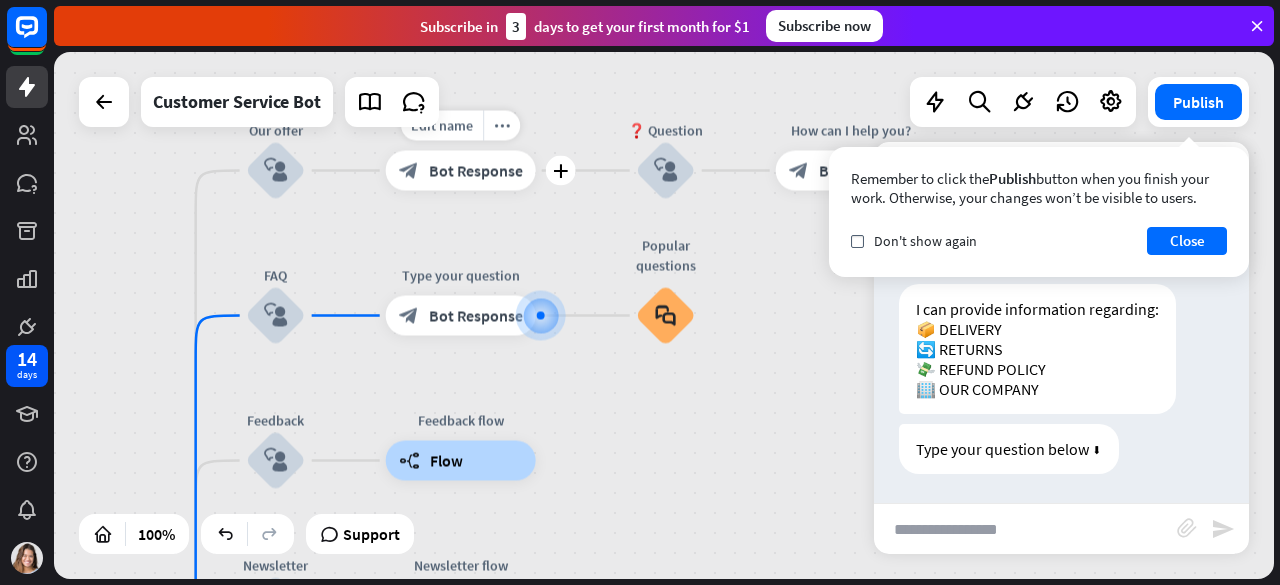 click on "block_bot_response   Bot Response" at bounding box center (461, 171) 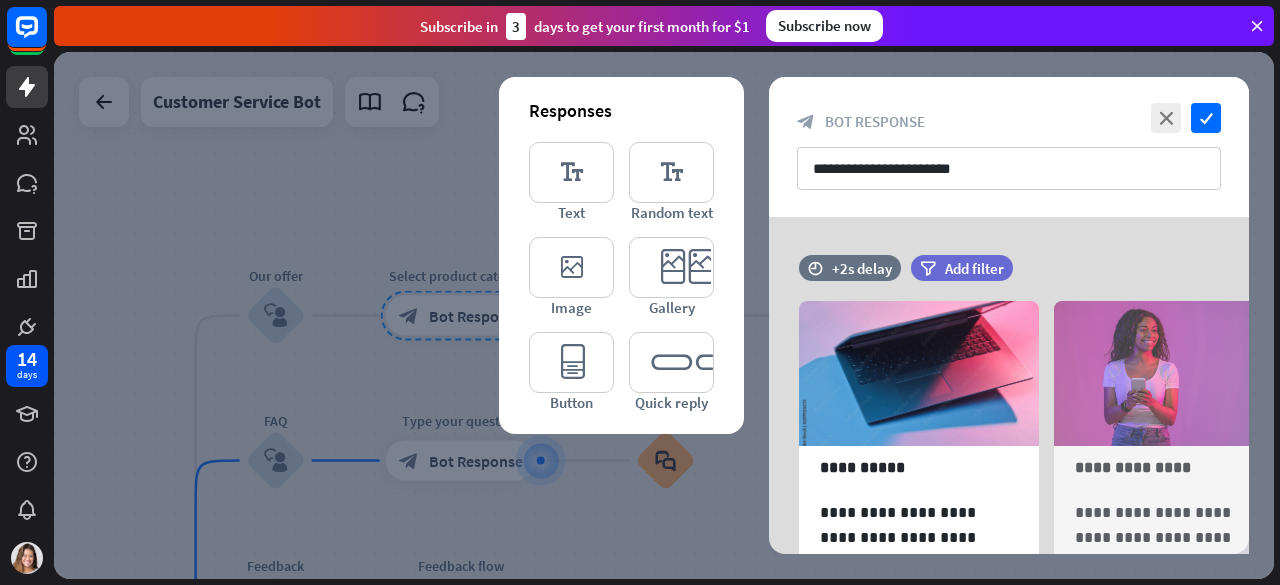 click at bounding box center [1257, 26] 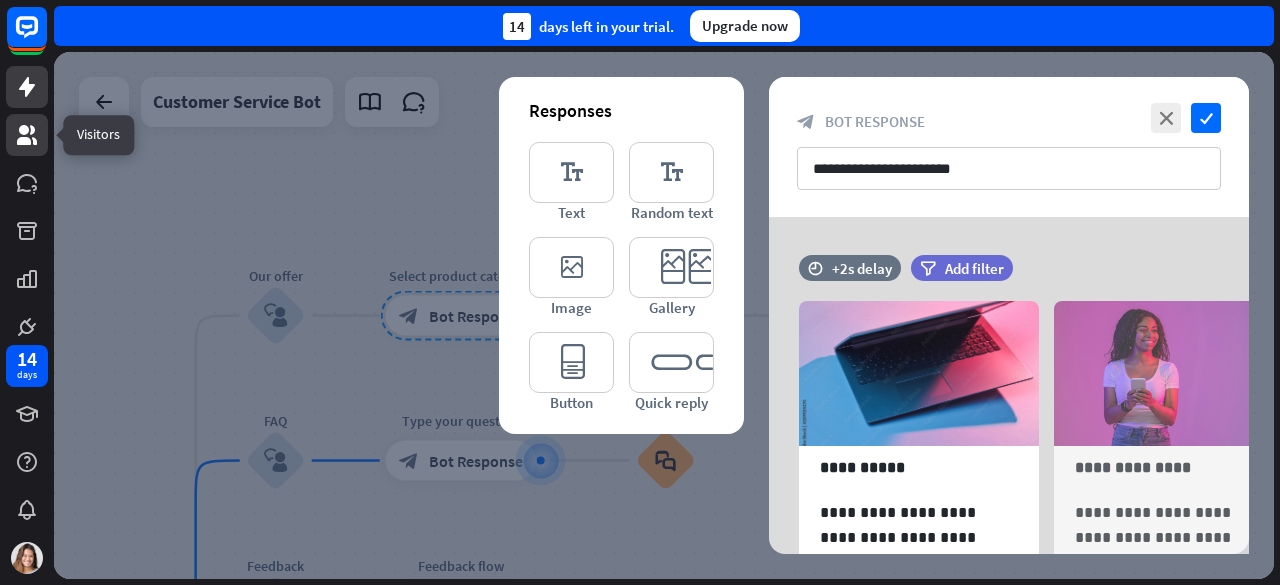 click 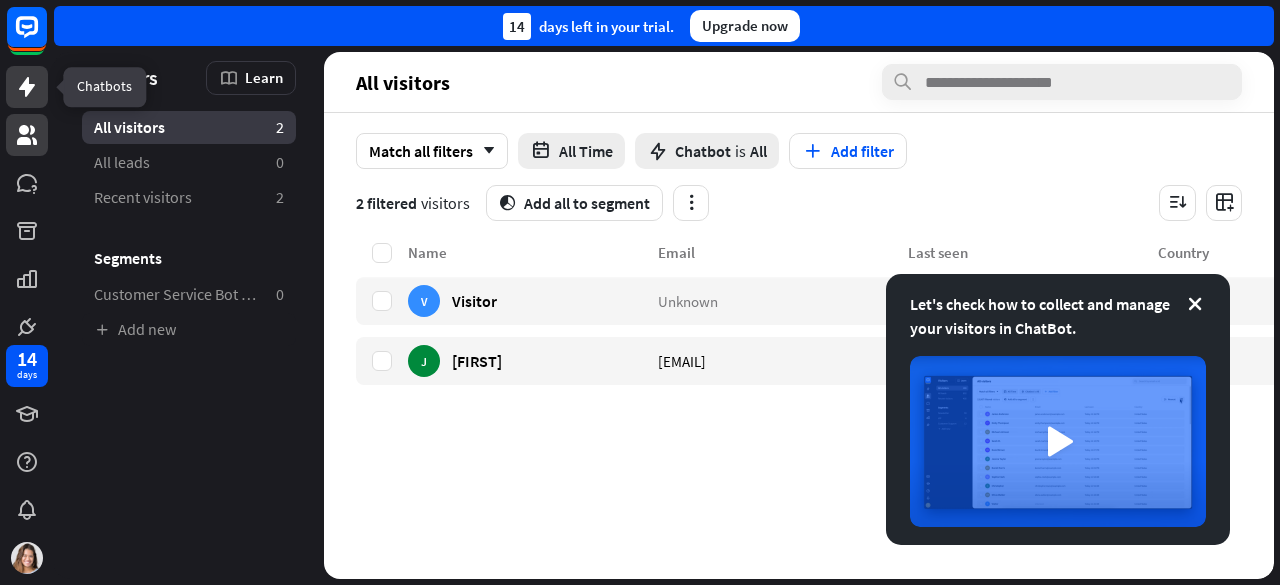 click 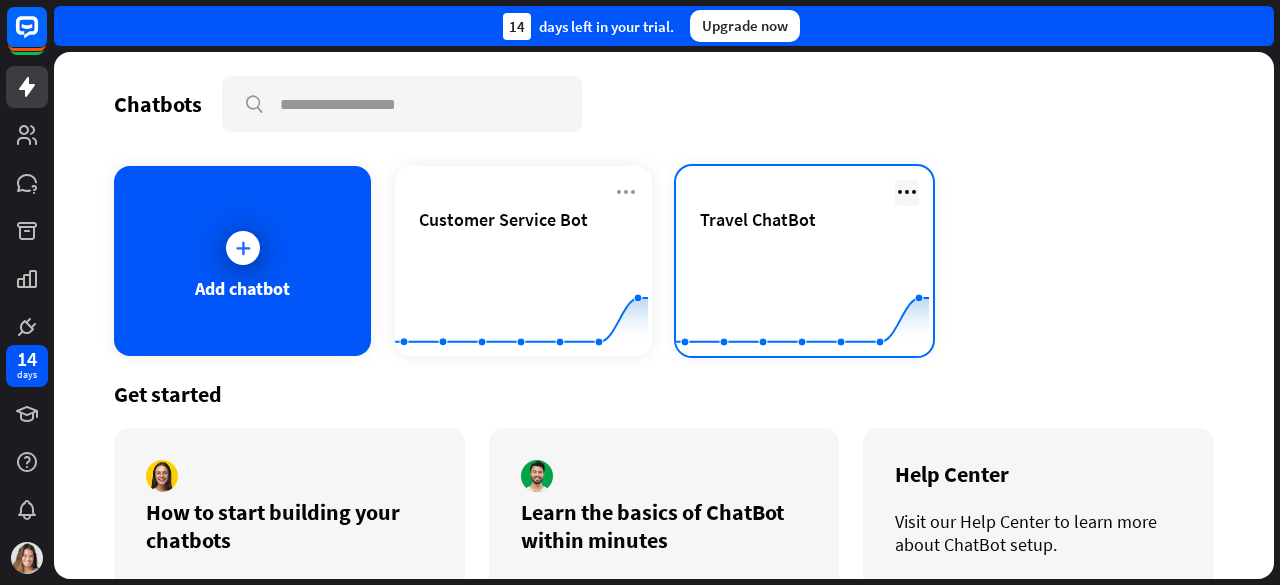 click at bounding box center [907, 192] 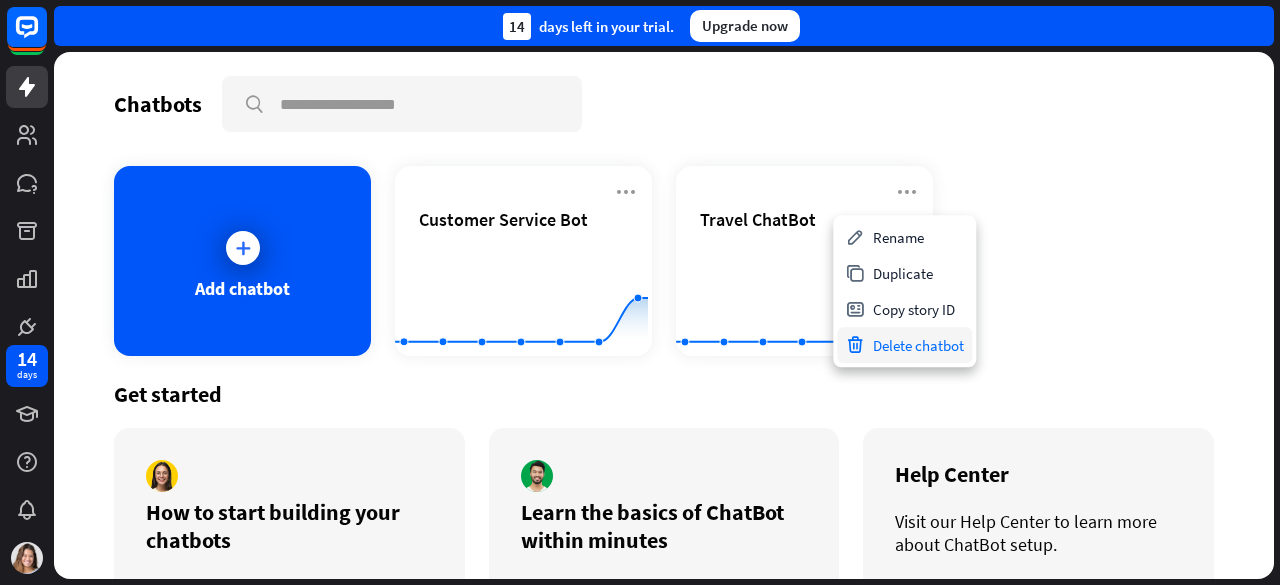 click on "Delete chatbot" at bounding box center (904, 345) 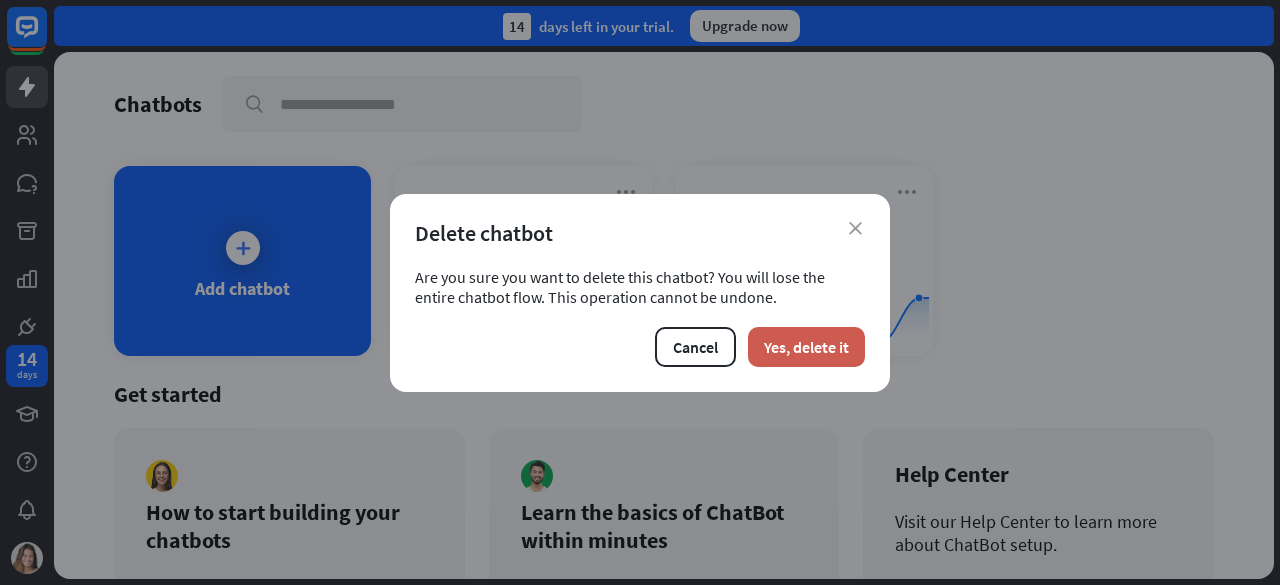 click on "Yes, delete it" at bounding box center [806, 347] 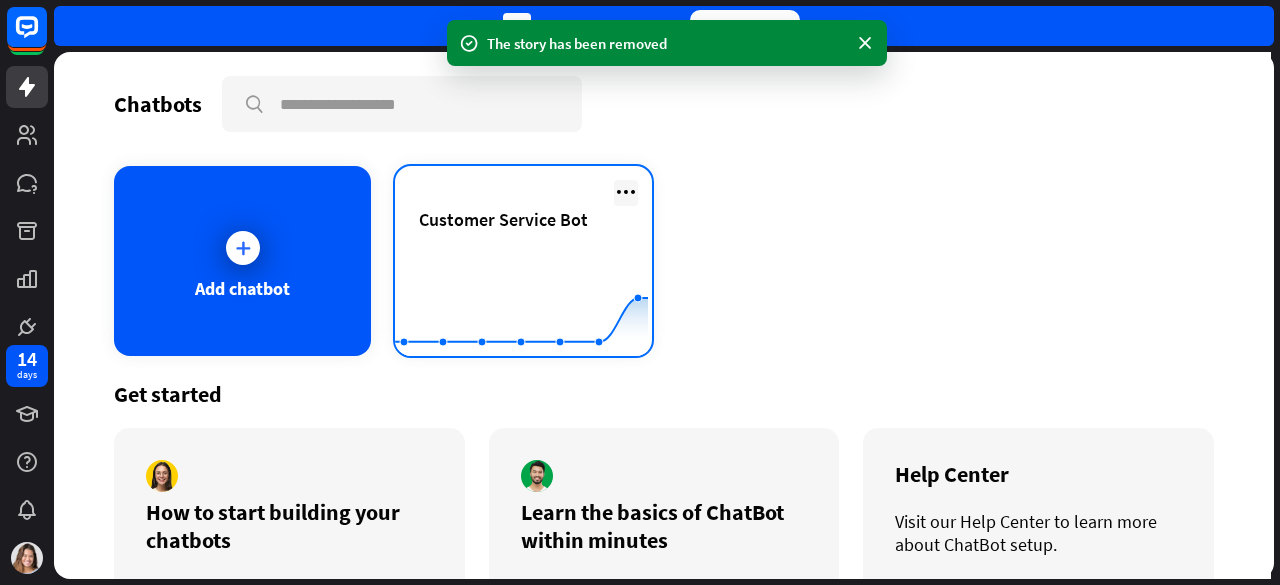click at bounding box center (626, 192) 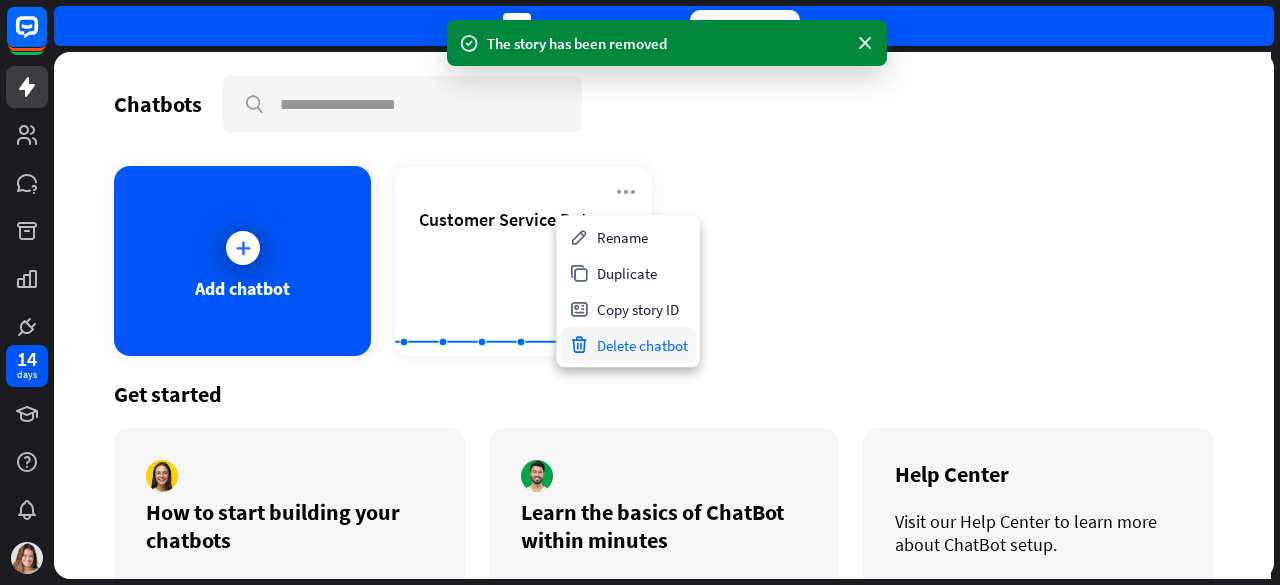 click on "Delete chatbot" at bounding box center [628, 345] 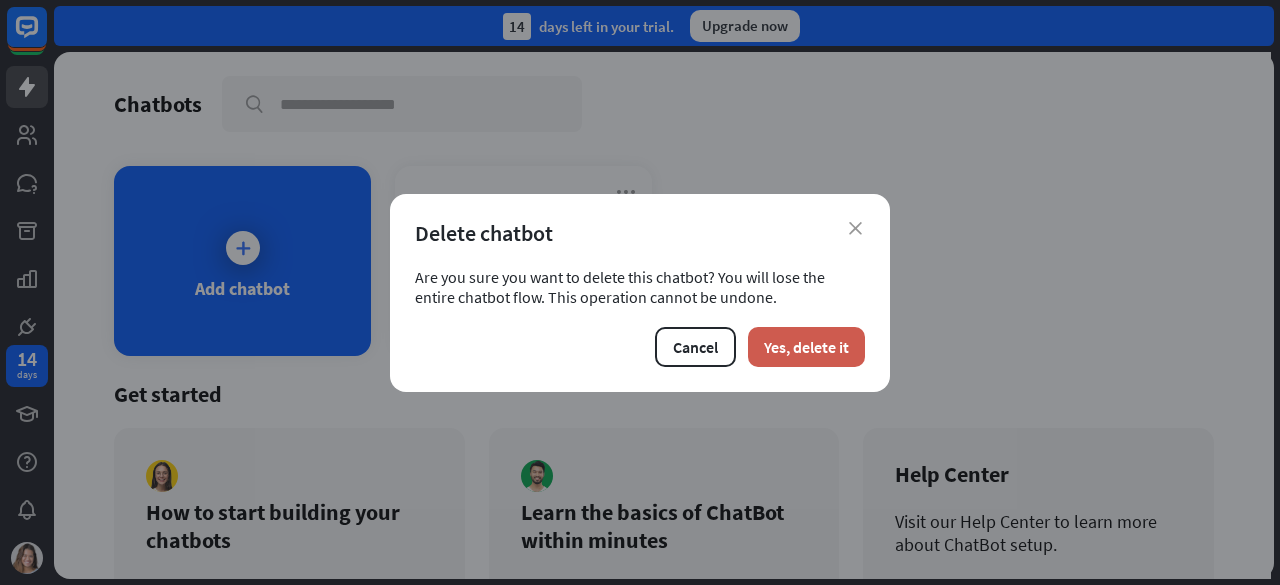 click on "Yes, delete it" at bounding box center [806, 347] 